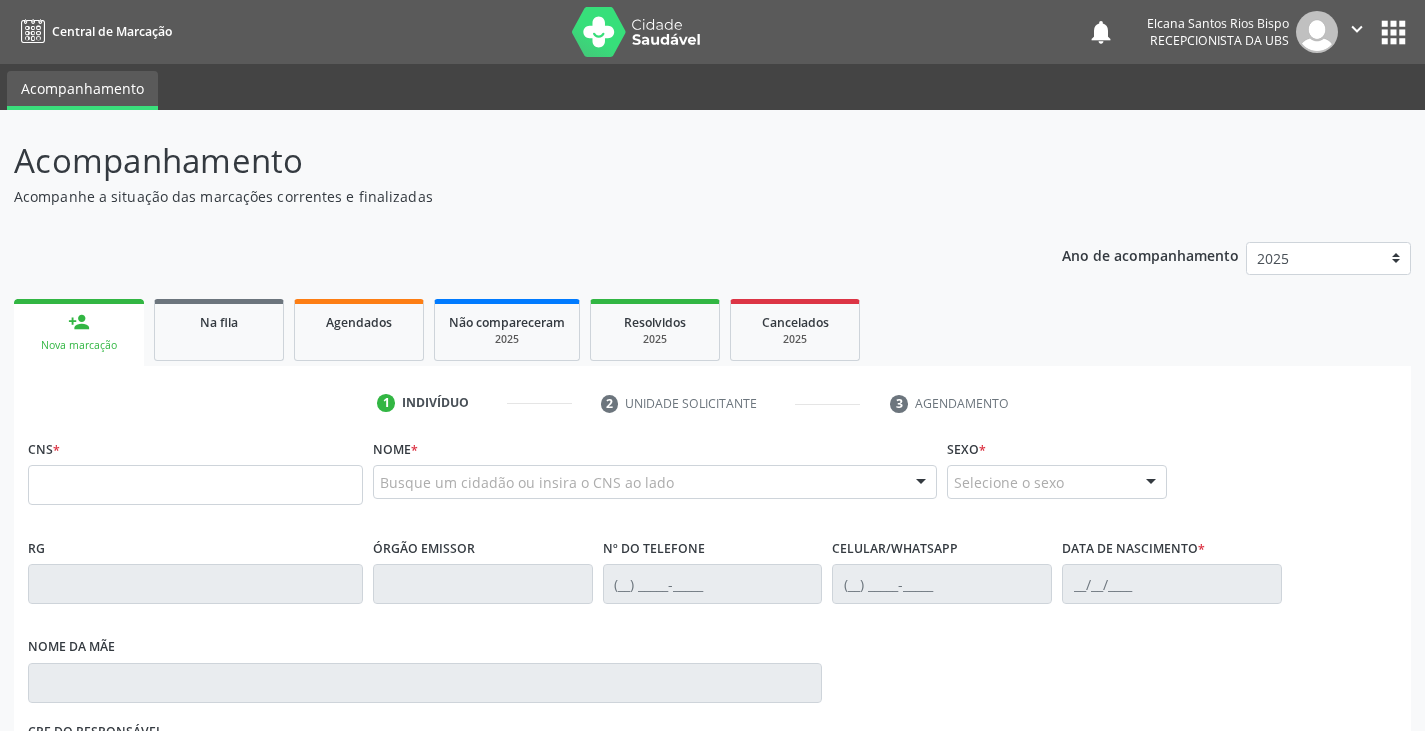 scroll, scrollTop: 0, scrollLeft: 0, axis: both 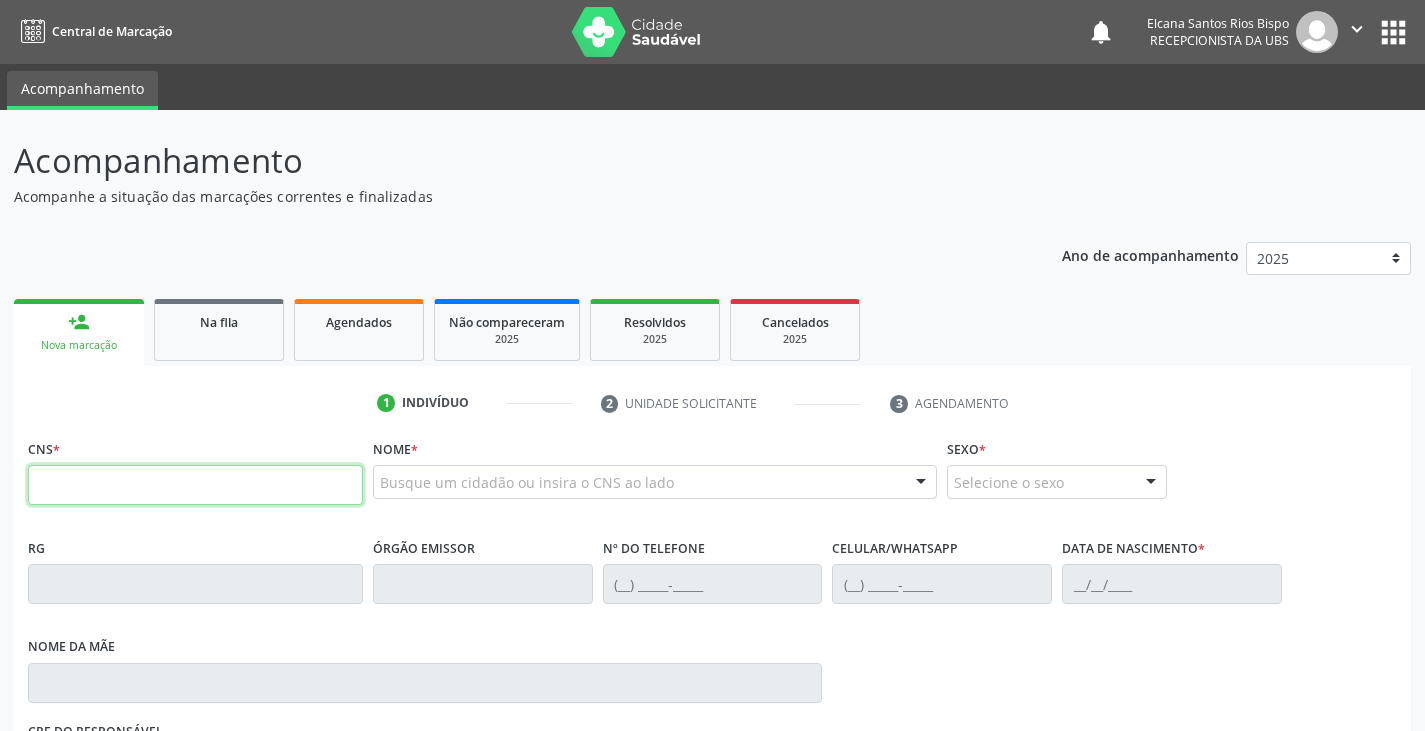 click at bounding box center [195, 485] 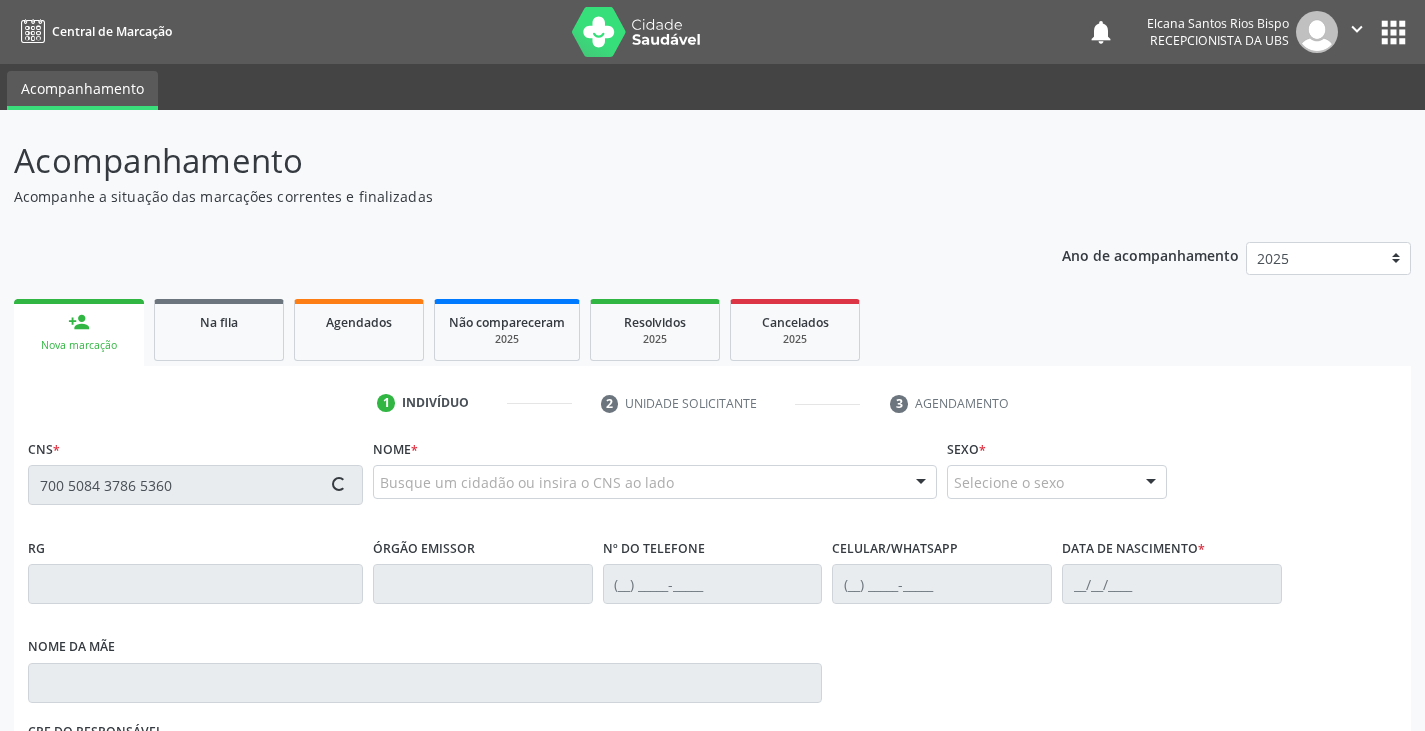 type on "700 5084 3786 5360" 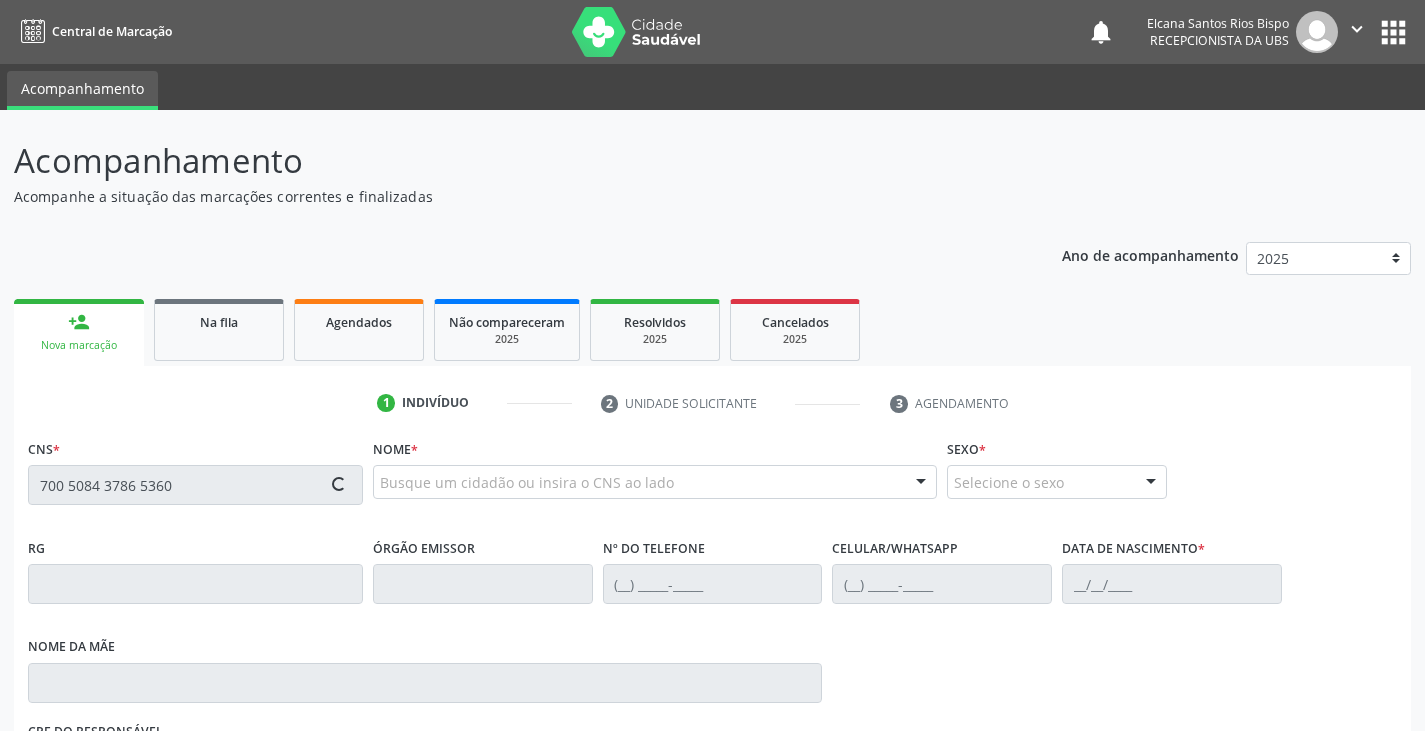 type 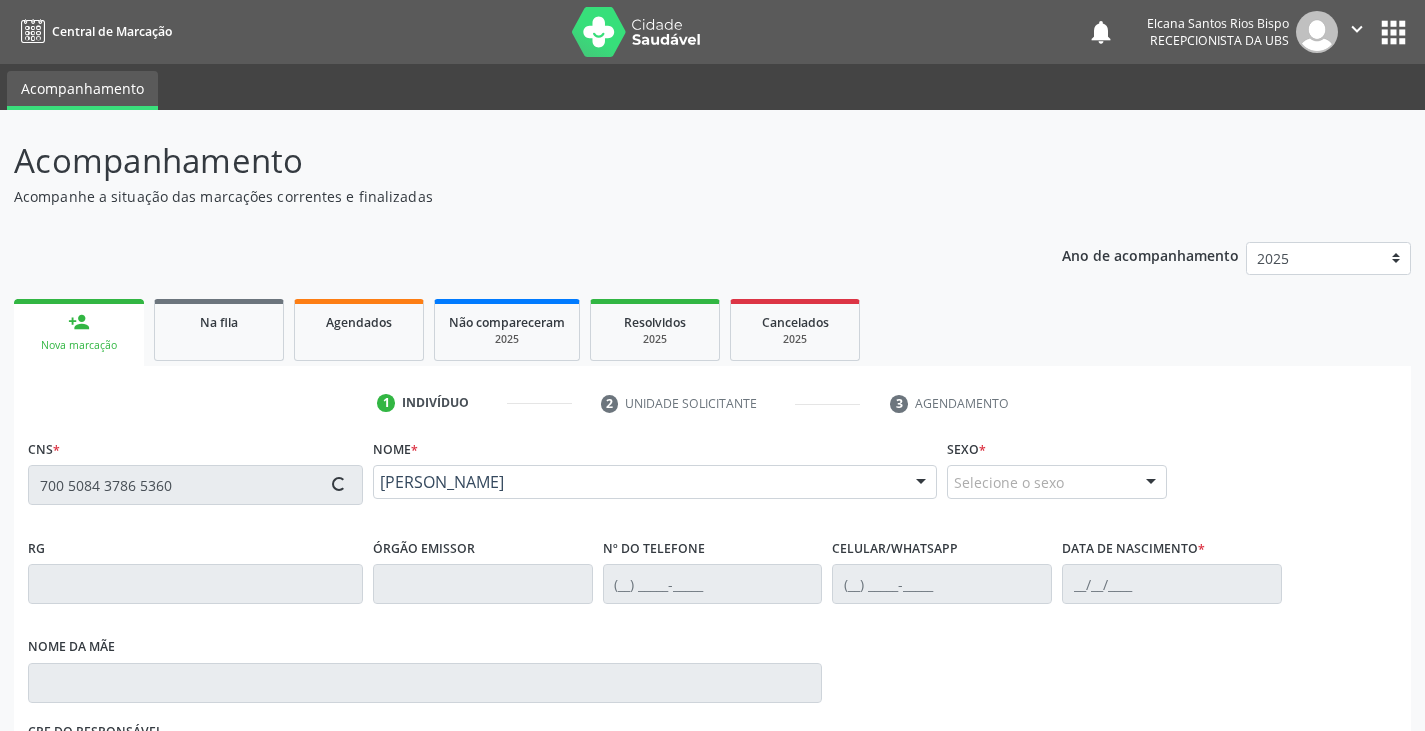 type on "[PHONE_NUMBER]" 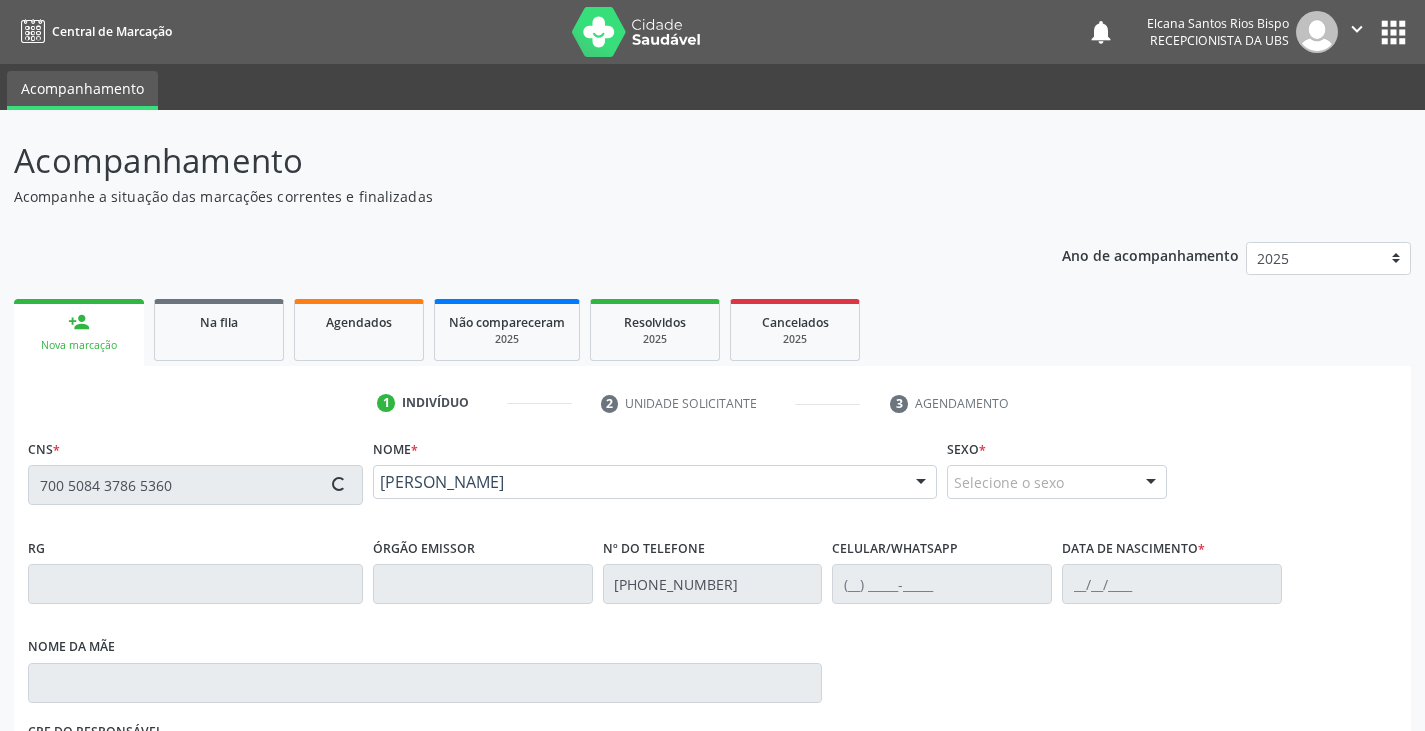 type on "[PHONE_NUMBER]" 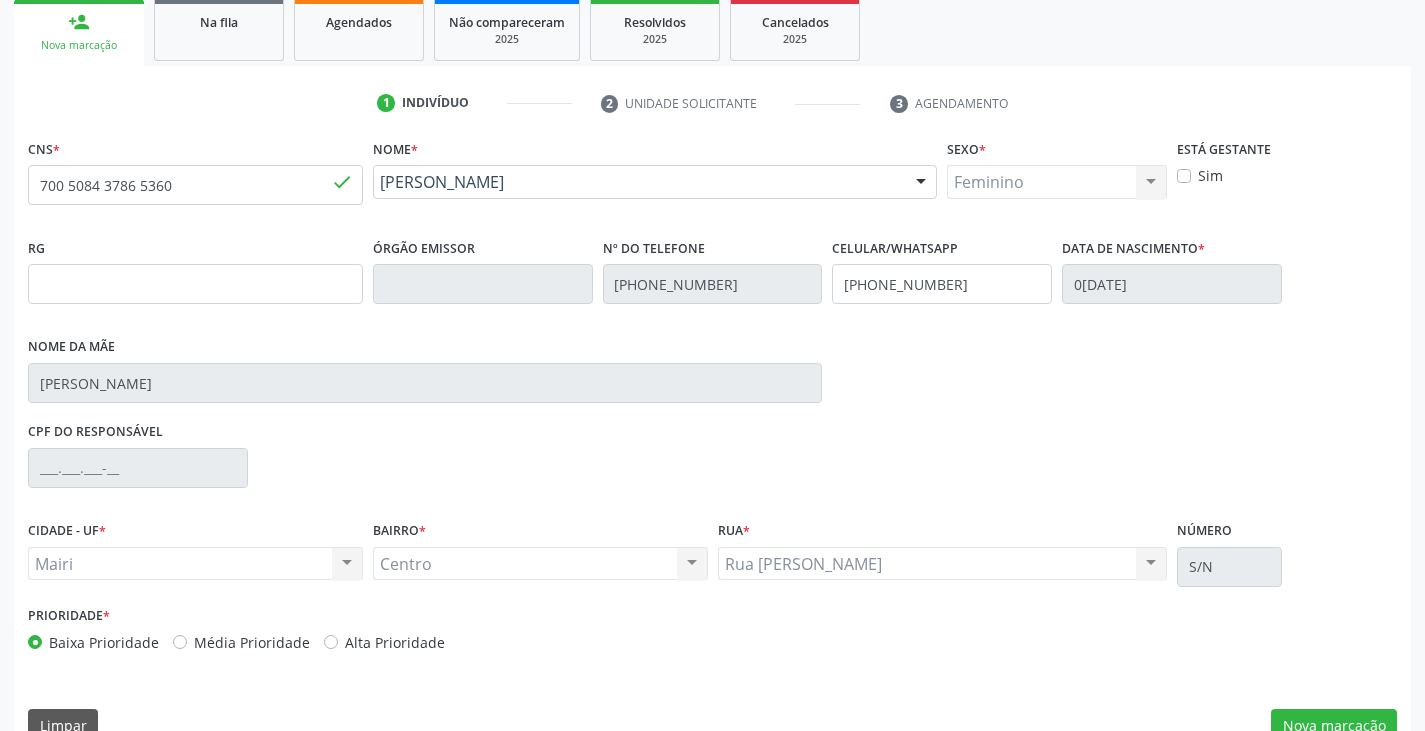 scroll, scrollTop: 339, scrollLeft: 0, axis: vertical 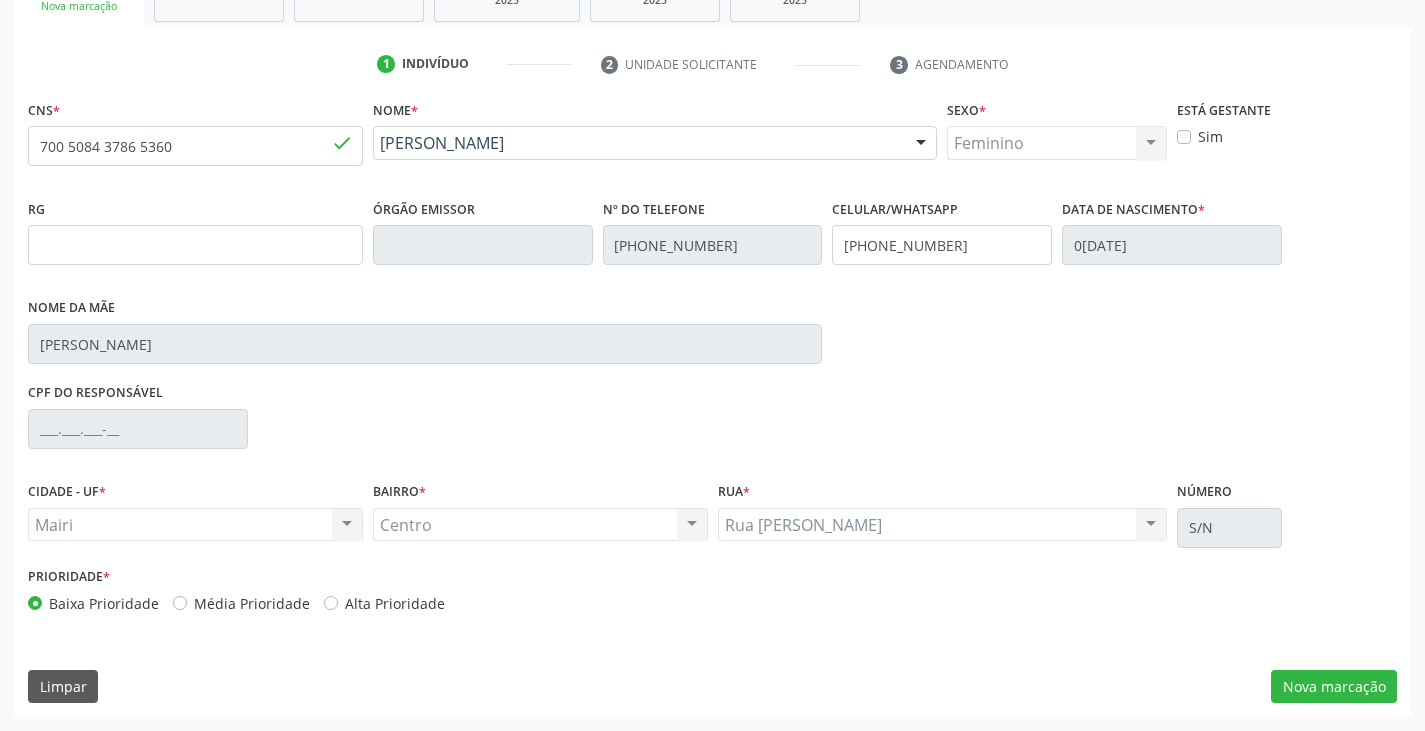 click on "Alta Prioridade" at bounding box center [395, 603] 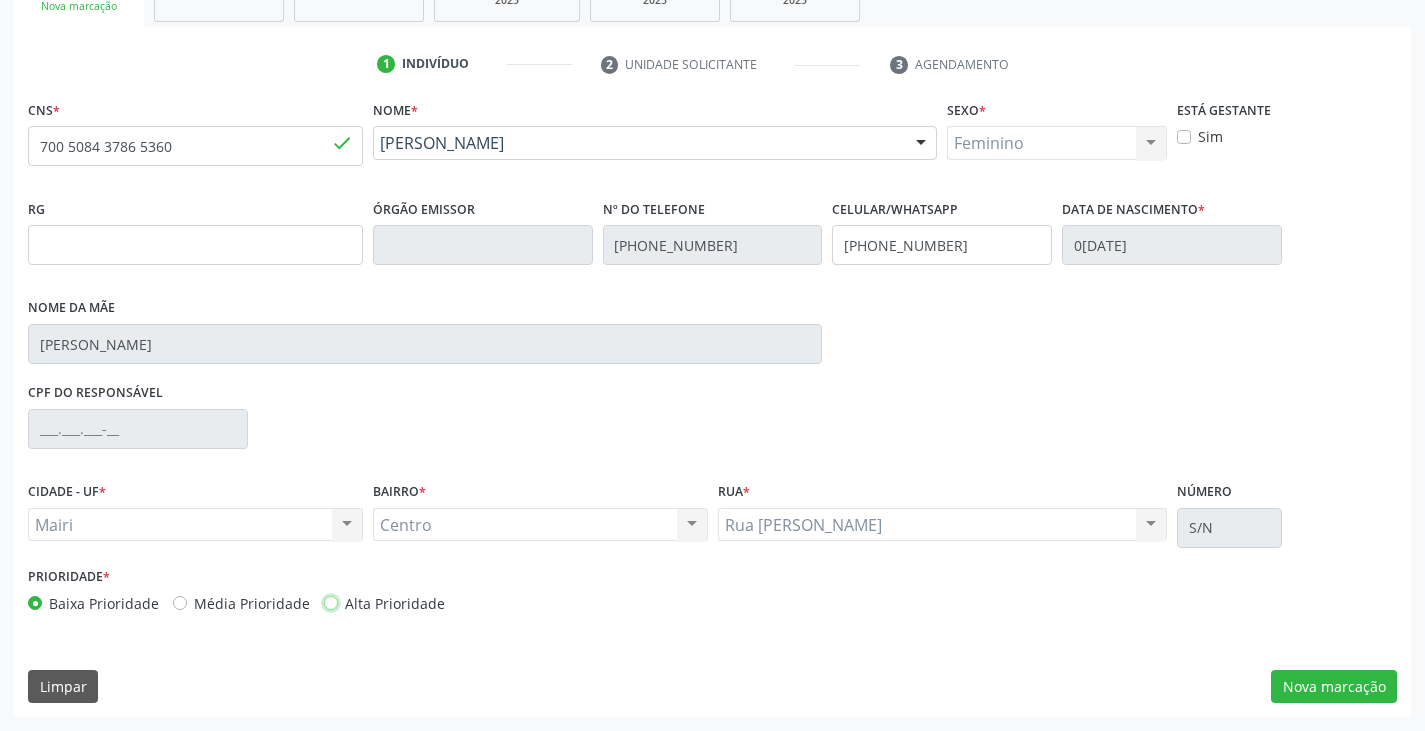 click on "Alta Prioridade" at bounding box center [331, 602] 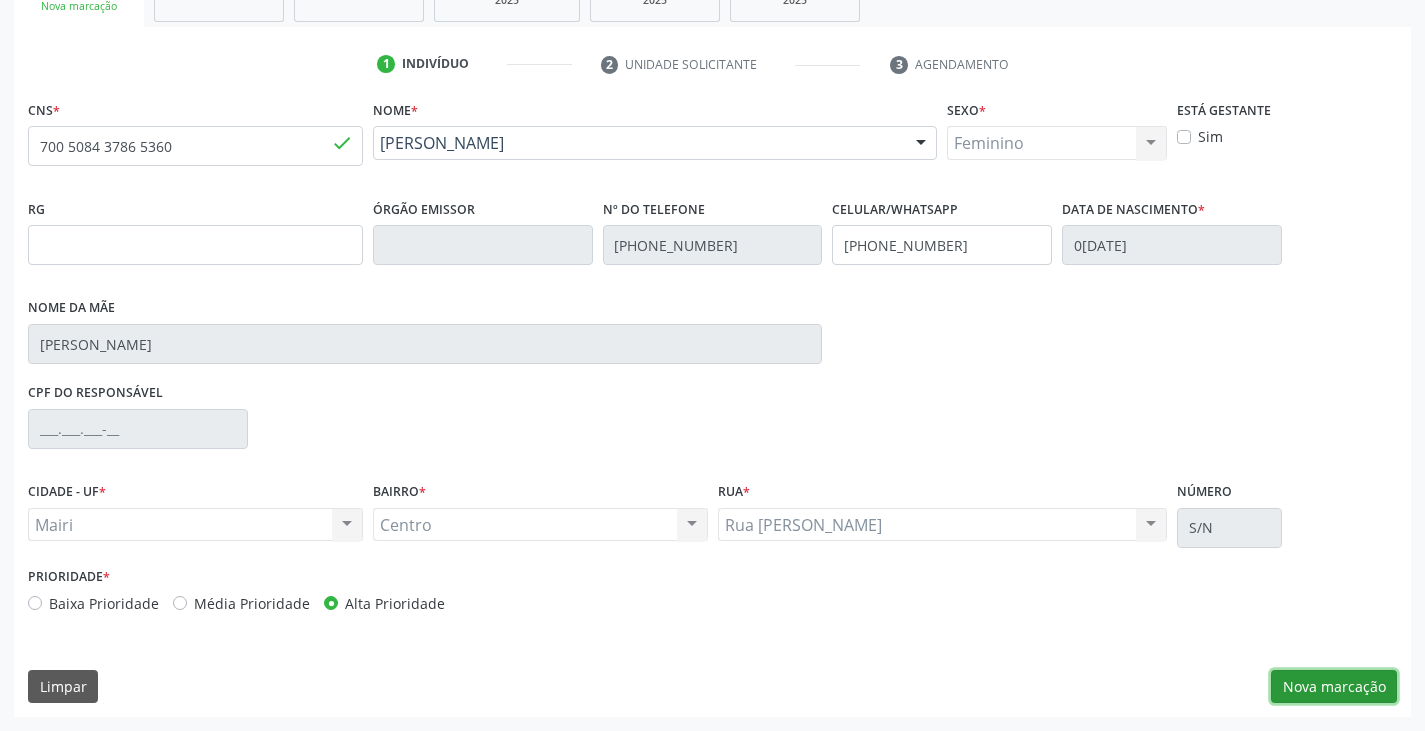 click on "Nova marcação" at bounding box center (1334, 687) 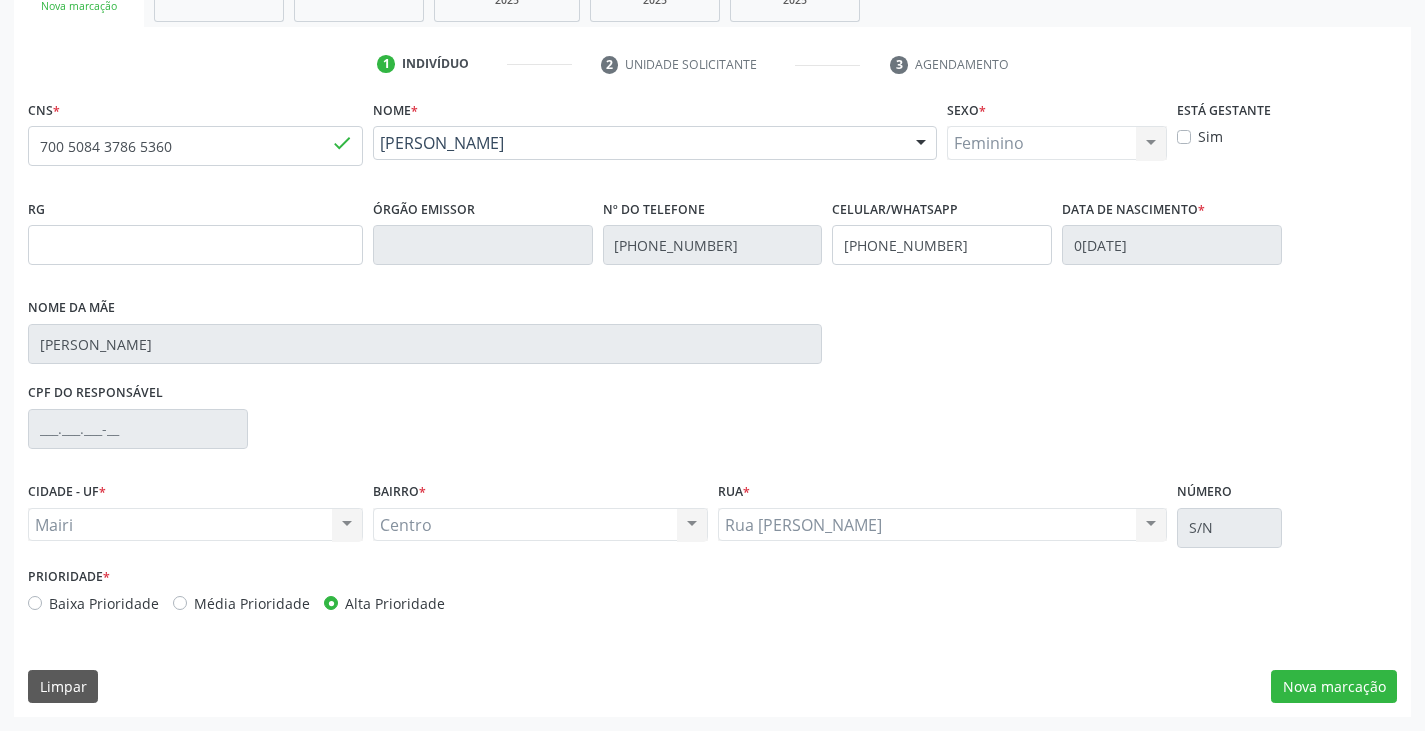 scroll, scrollTop: 175, scrollLeft: 0, axis: vertical 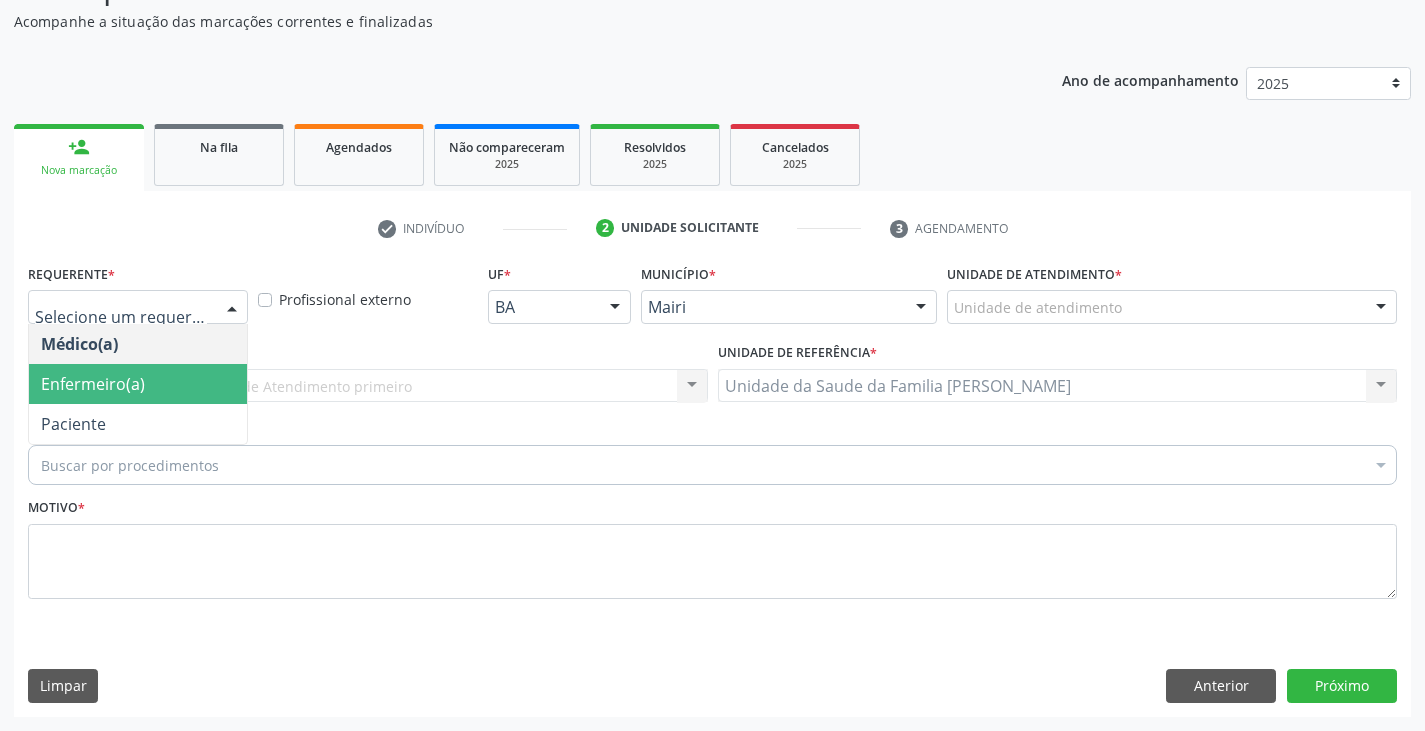 click on "Enfermeiro(a)" at bounding box center [138, 384] 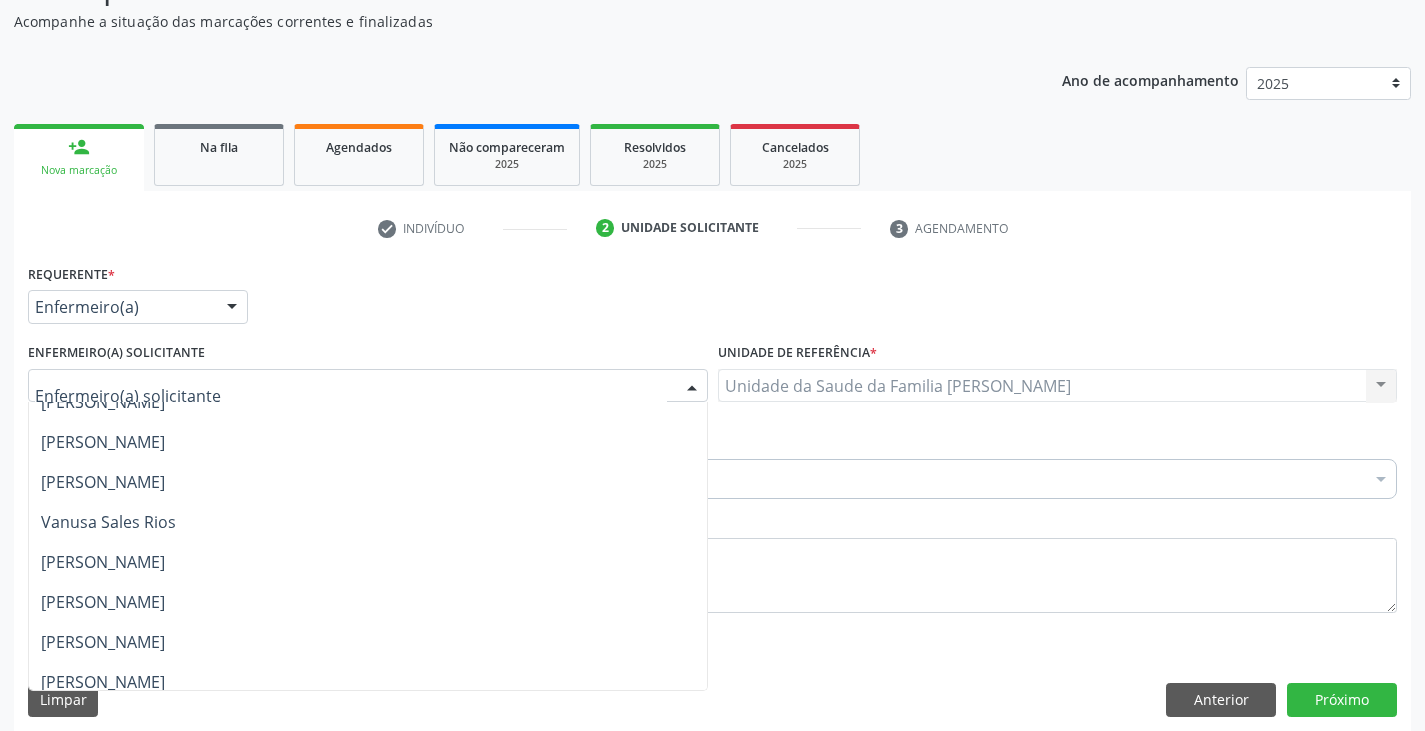 scroll, scrollTop: 312, scrollLeft: 0, axis: vertical 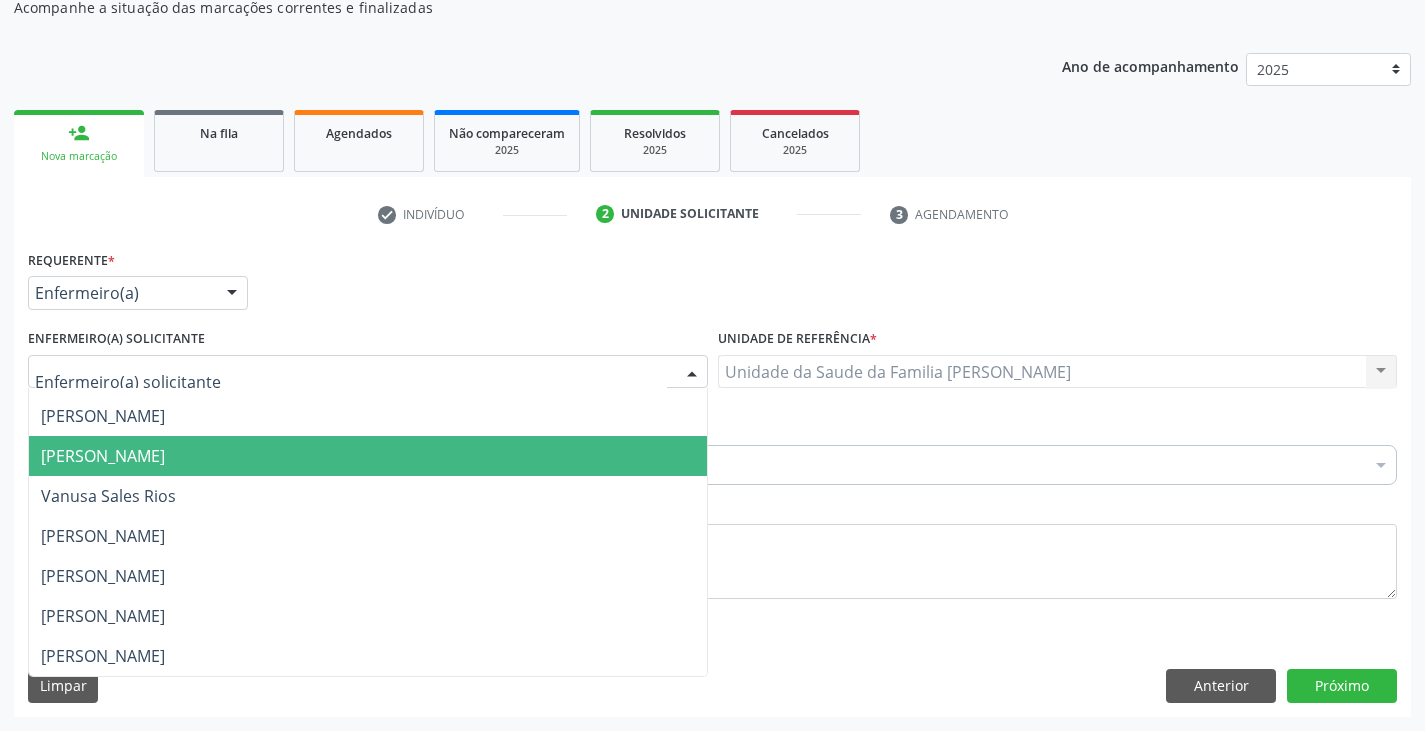 click on "[PERSON_NAME]" at bounding box center [103, 456] 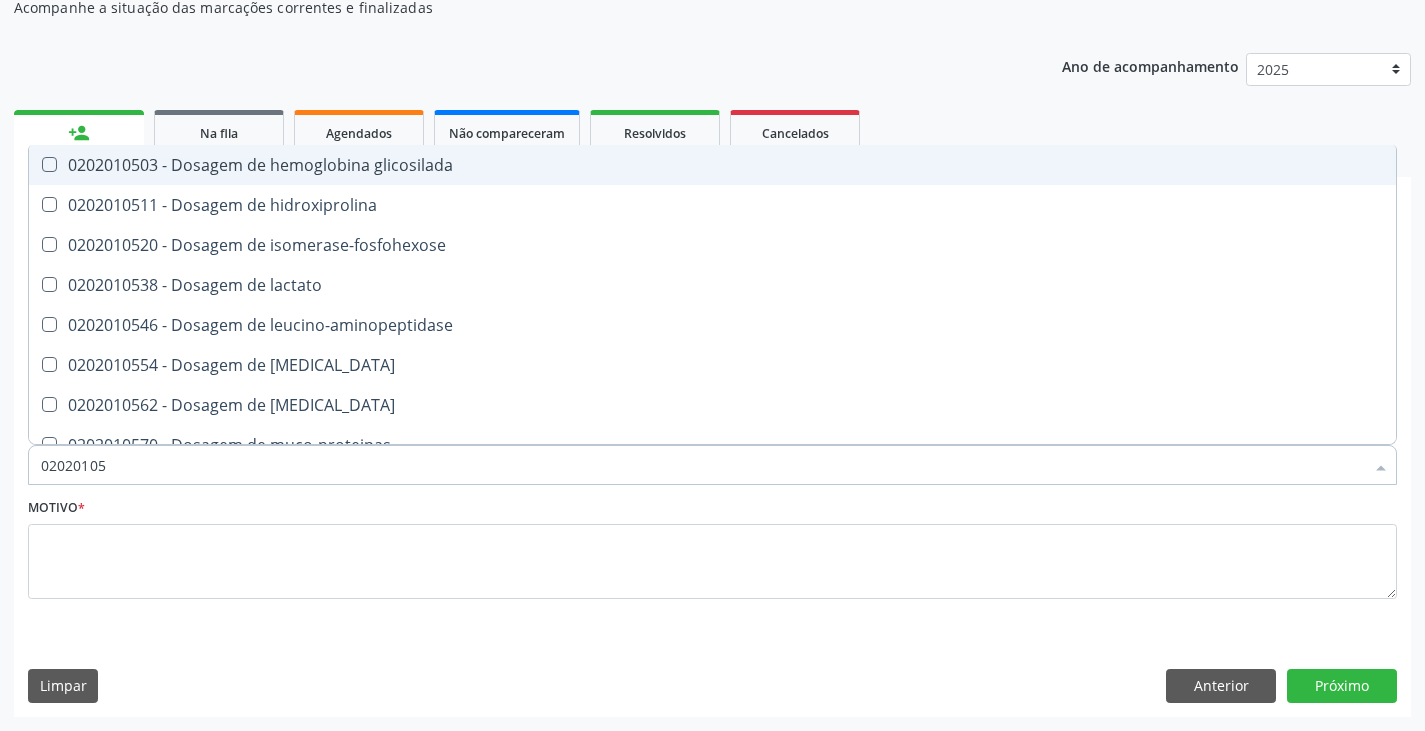 type on "020201050" 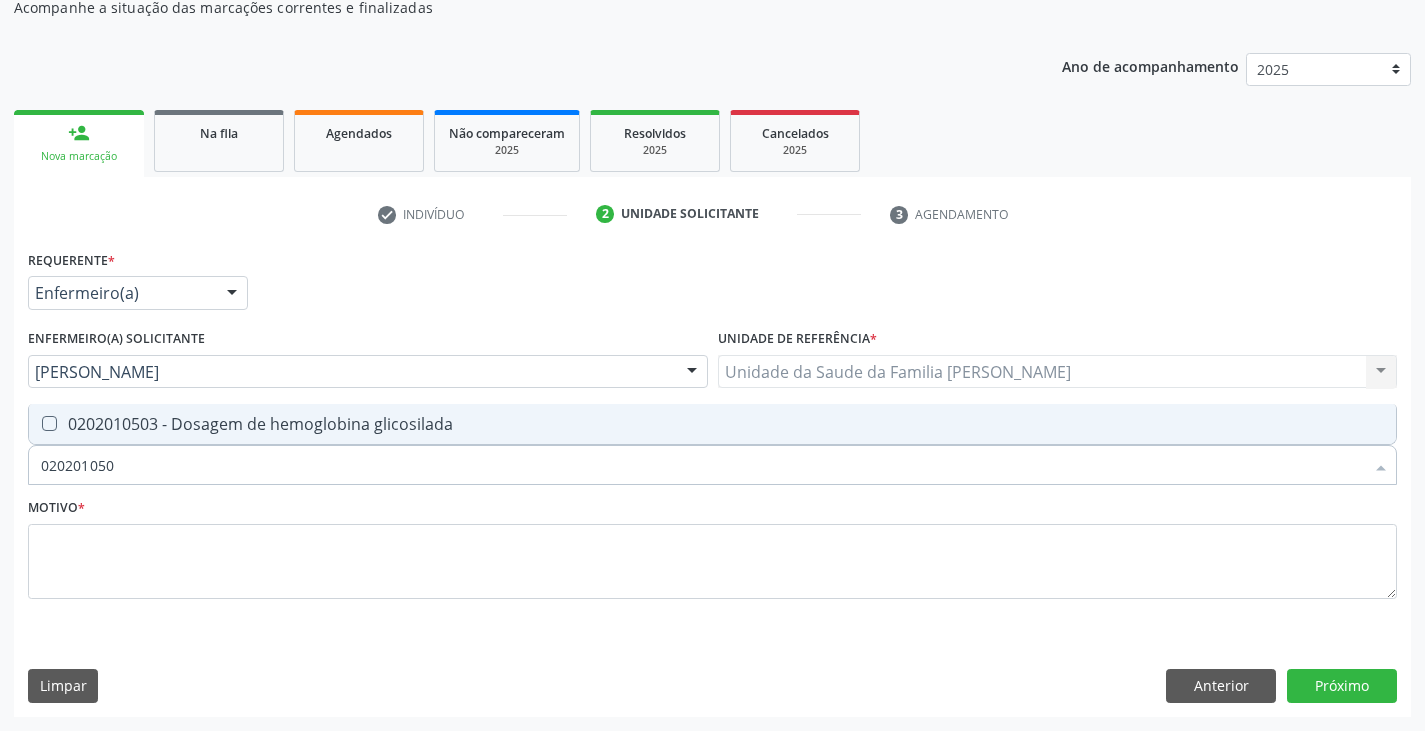 click on "0202010503 - Dosagem de hemoglobina glicosilada" at bounding box center (712, 424) 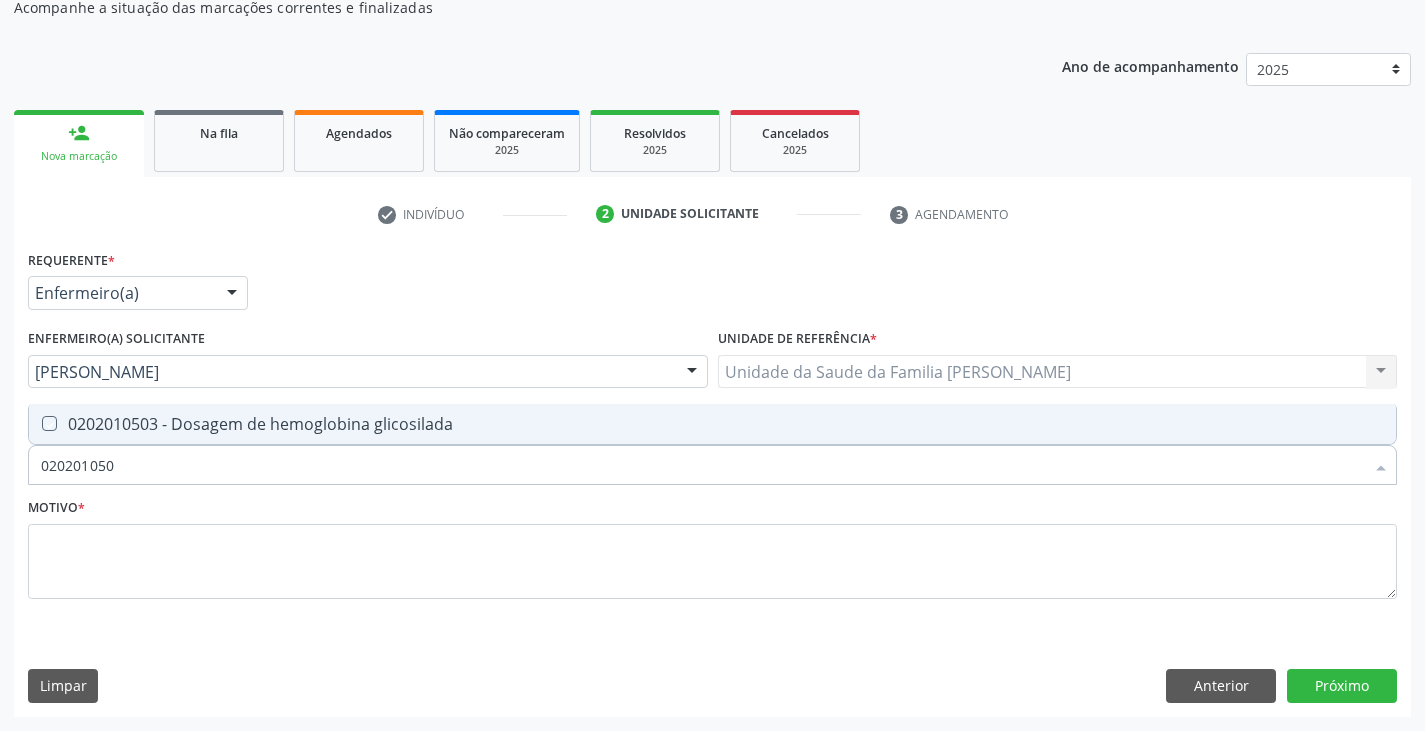 checkbox on "true" 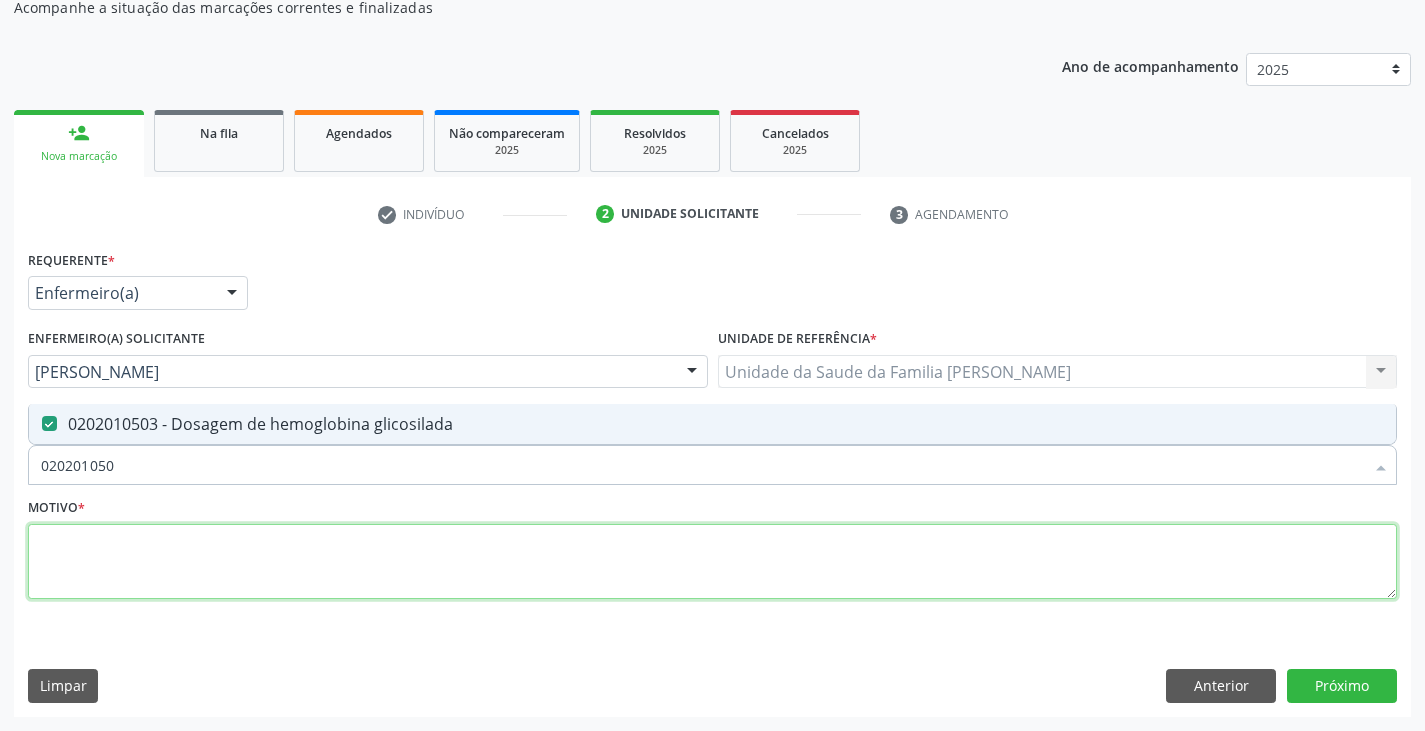 click at bounding box center [712, 562] 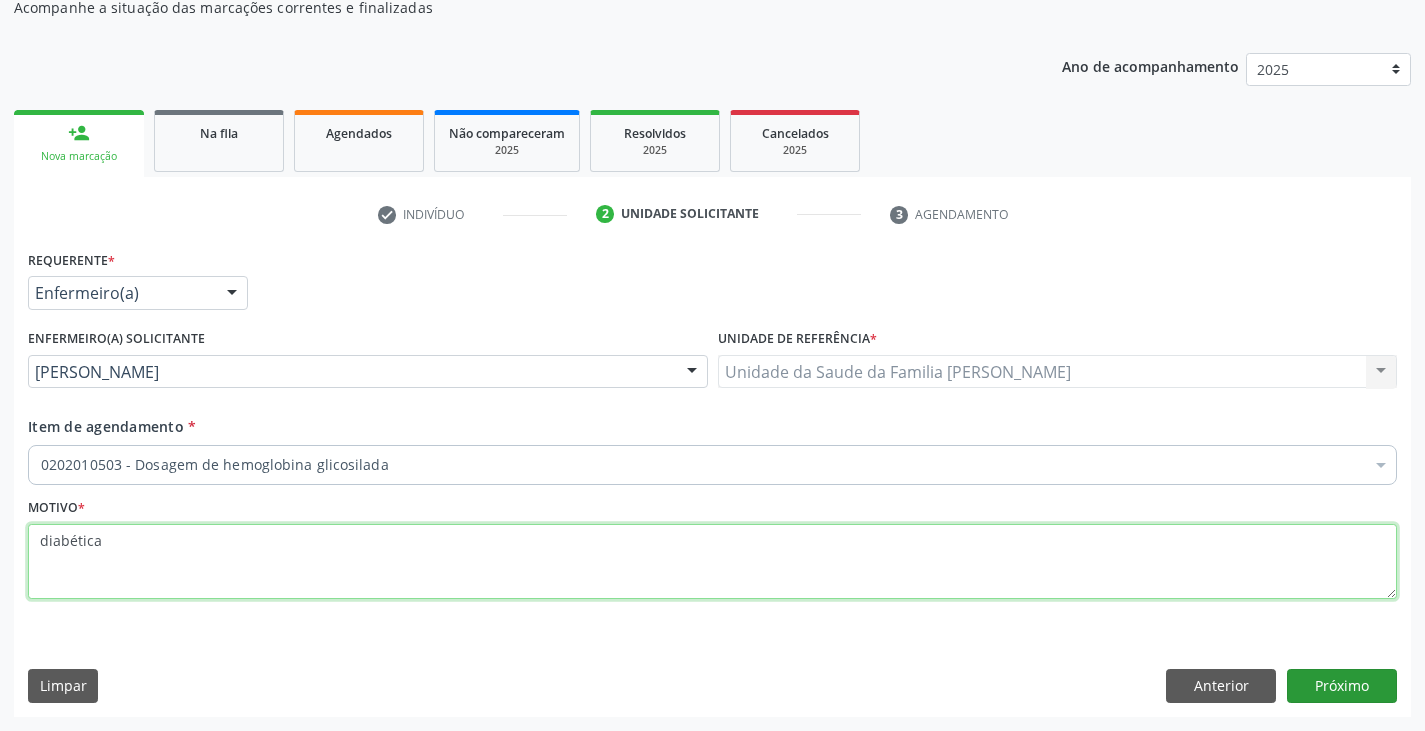 type on "diabética" 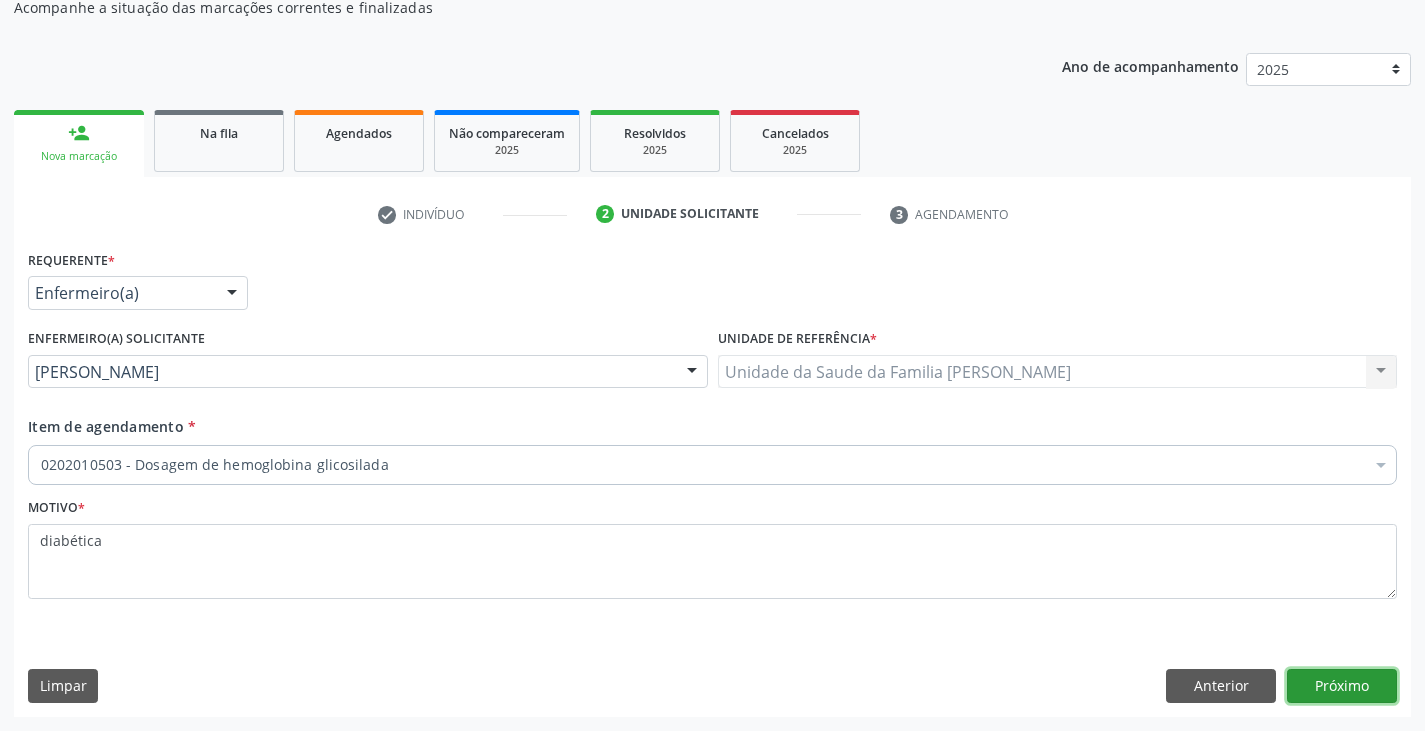 click on "Próximo" at bounding box center [1342, 686] 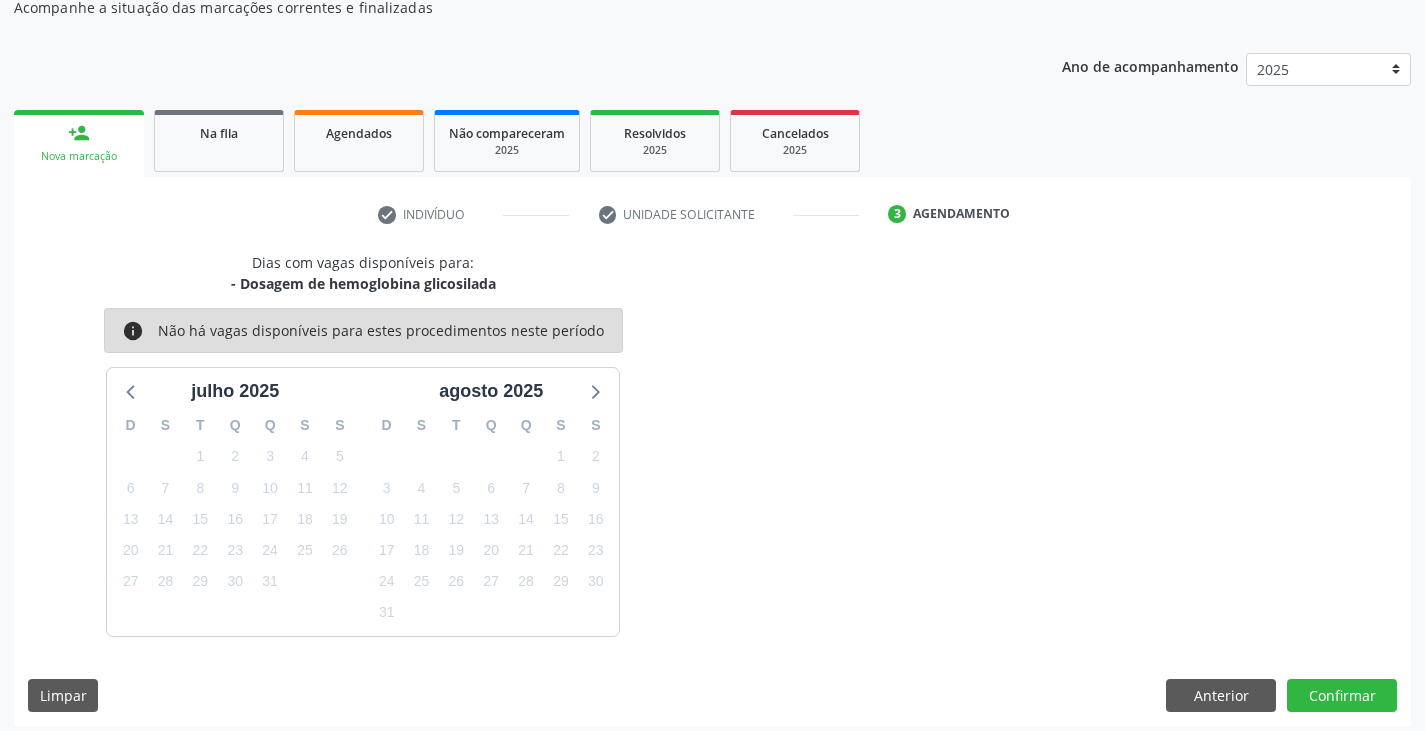 scroll, scrollTop: 198, scrollLeft: 0, axis: vertical 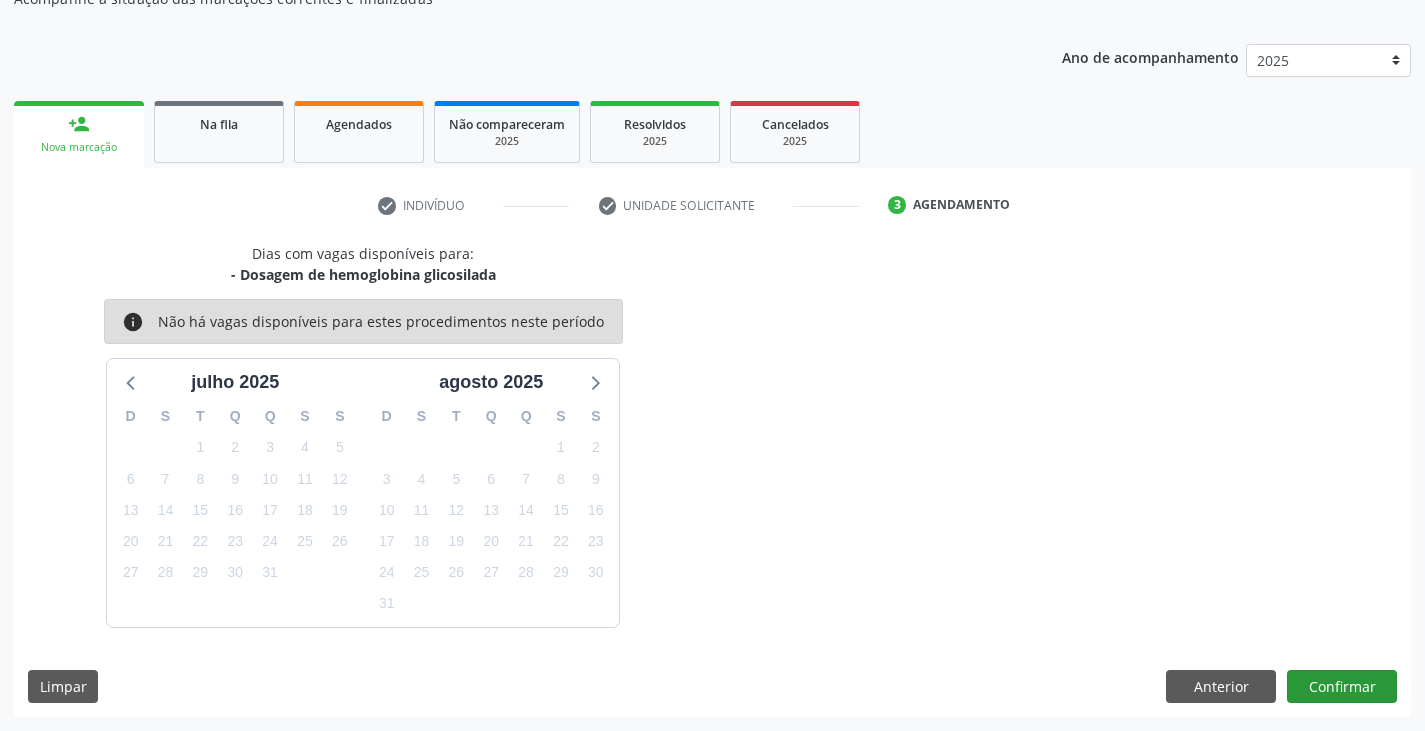click on "Dias com vagas disponíveis para:
- Dosagem de hemoglobina glicosilada
info
Não há vagas disponíveis para estes procedimentos neste período
j[DATE] D S T Q Q S S 29 30 1 2 3 4 5 6 7 8 9 10 11 12 13 14 15 16 17 18 19 20 21 22 23 24 25 26 27 28 29 30 31 1 2 3 4 5 6 7 8 9 [DATE] D S T Q Q S S 27 28 29 30 31 1 2 3 4 5 6 7 8 9 10 11 12 13 14 15 16 17 18 19 20 21 22 23 24 25 26 27 28 29 30 31 1 2 3 4 5 6
Limpar
Anterior
Confirmar" at bounding box center [712, 480] 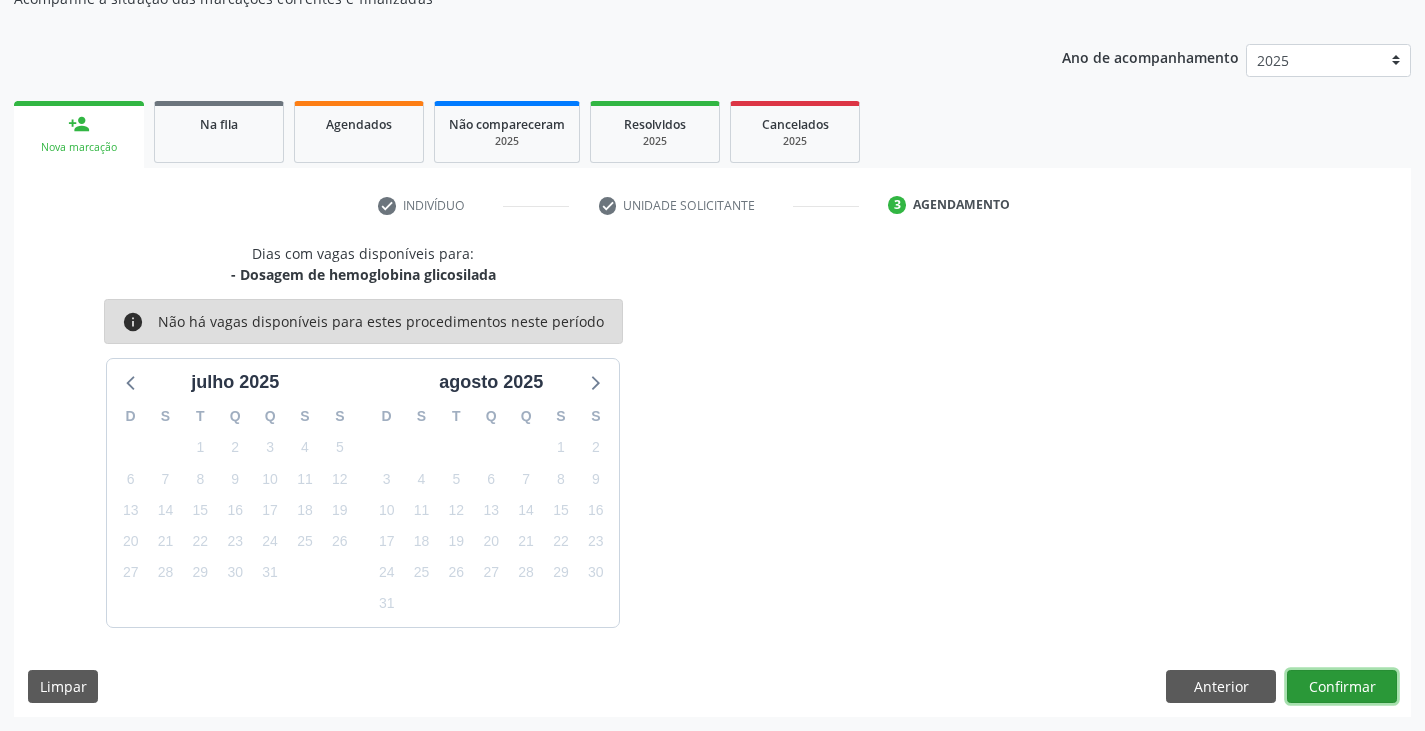 click on "Confirmar" at bounding box center (1342, 687) 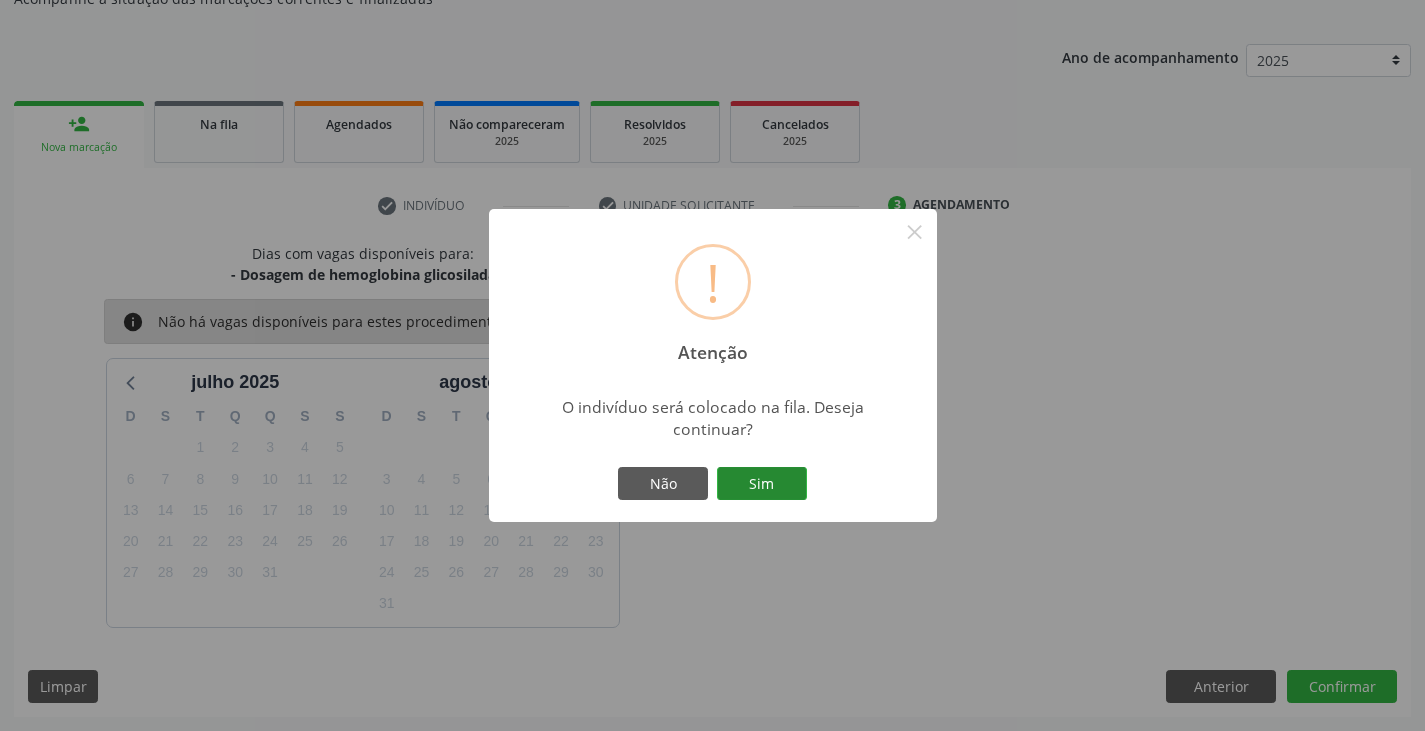 click on "Sim" at bounding box center [762, 484] 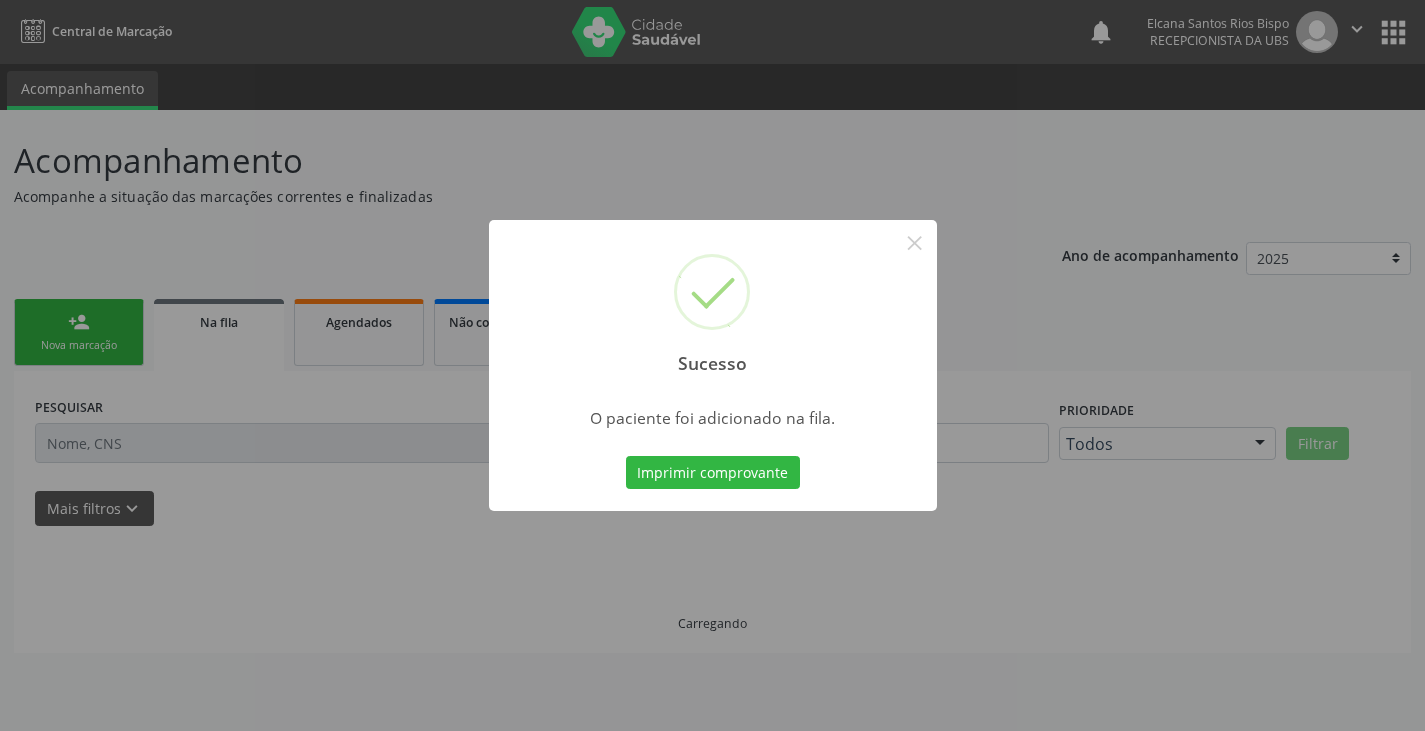 scroll, scrollTop: 0, scrollLeft: 0, axis: both 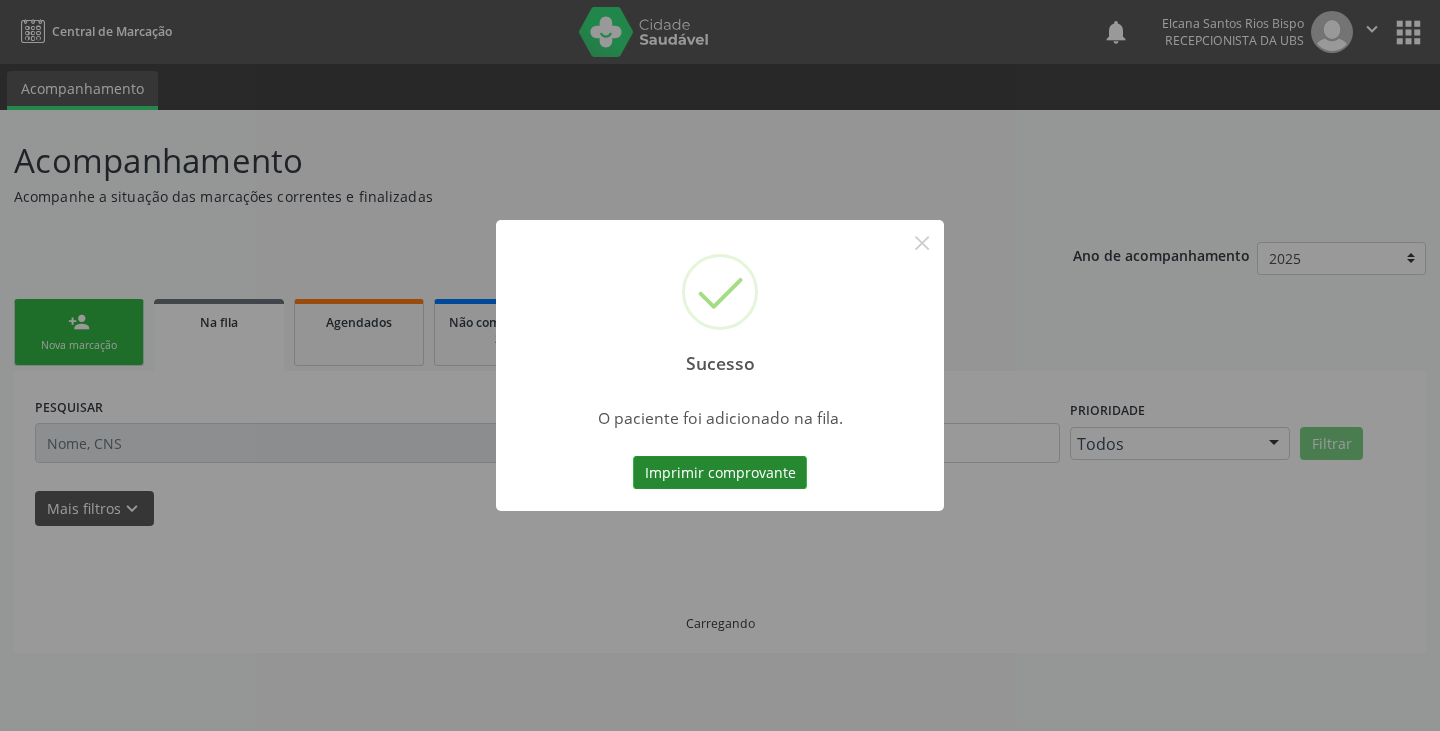 click on "Imprimir comprovante" at bounding box center (720, 473) 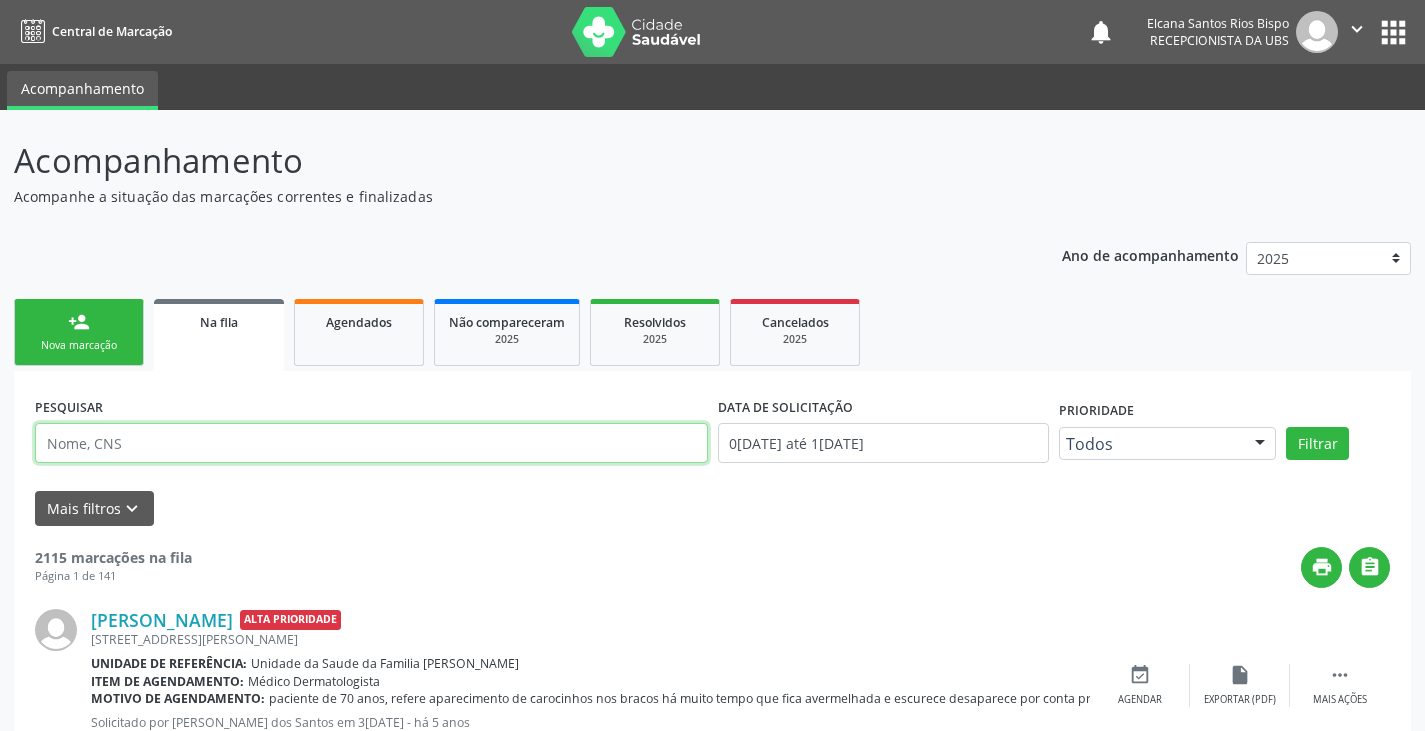 click at bounding box center (371, 443) 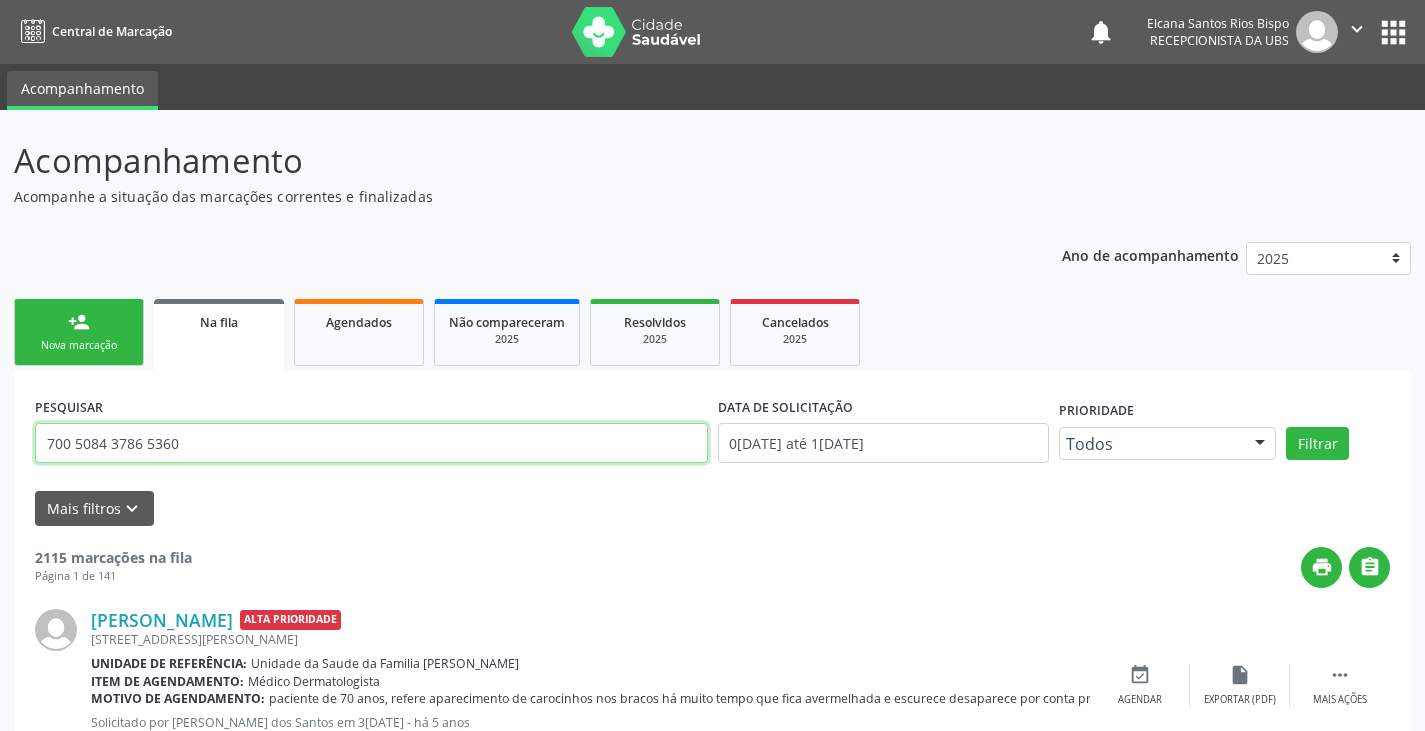 click on "Filtrar" at bounding box center [1317, 444] 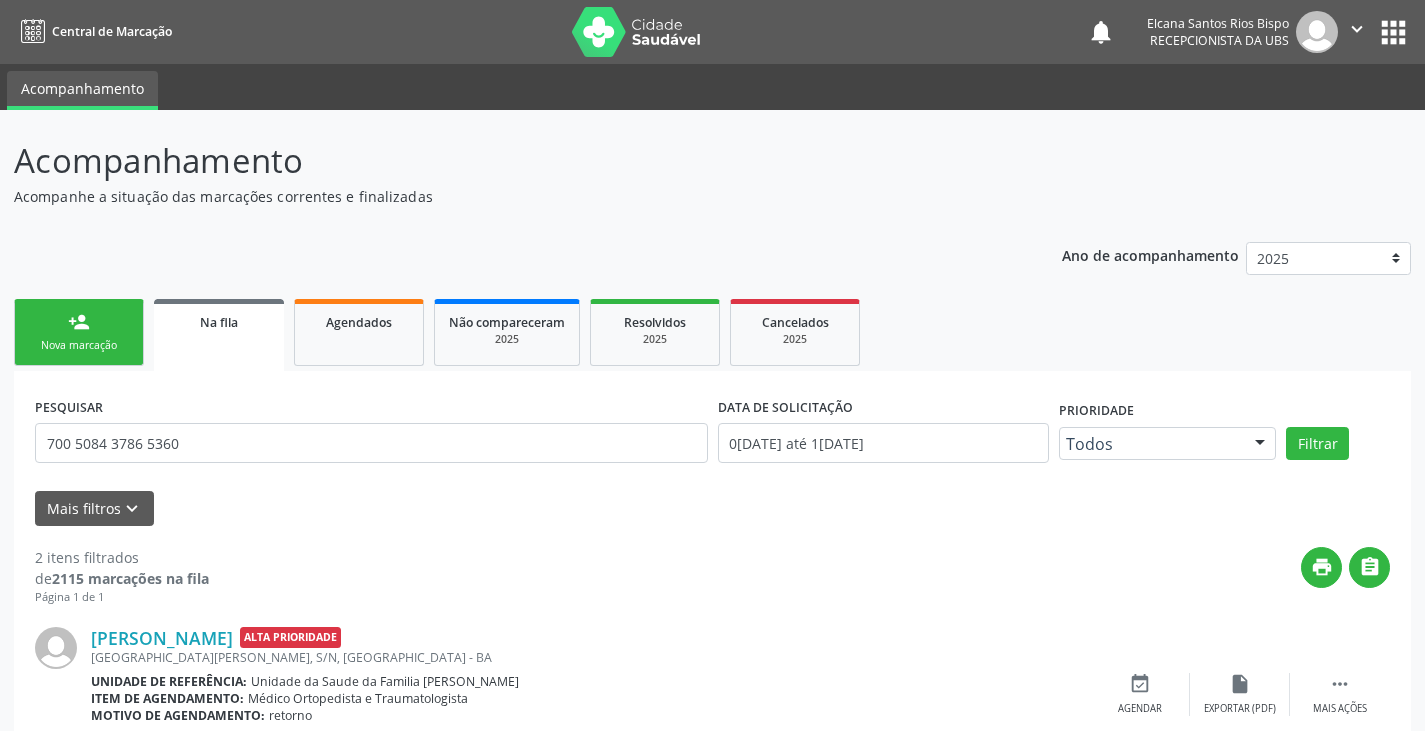 scroll, scrollTop: 267, scrollLeft: 0, axis: vertical 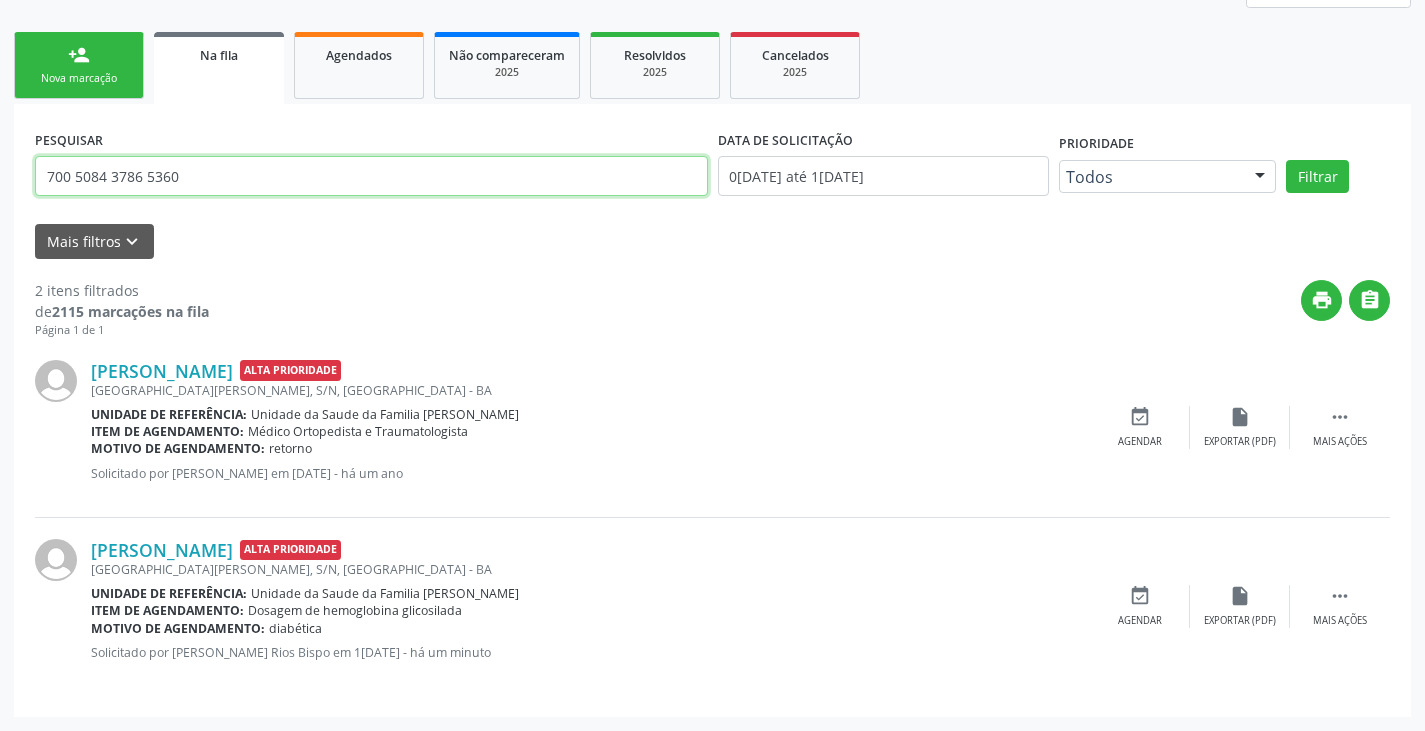 drag, startPoint x: 235, startPoint y: 185, endPoint x: 0, endPoint y: 215, distance: 236.90715 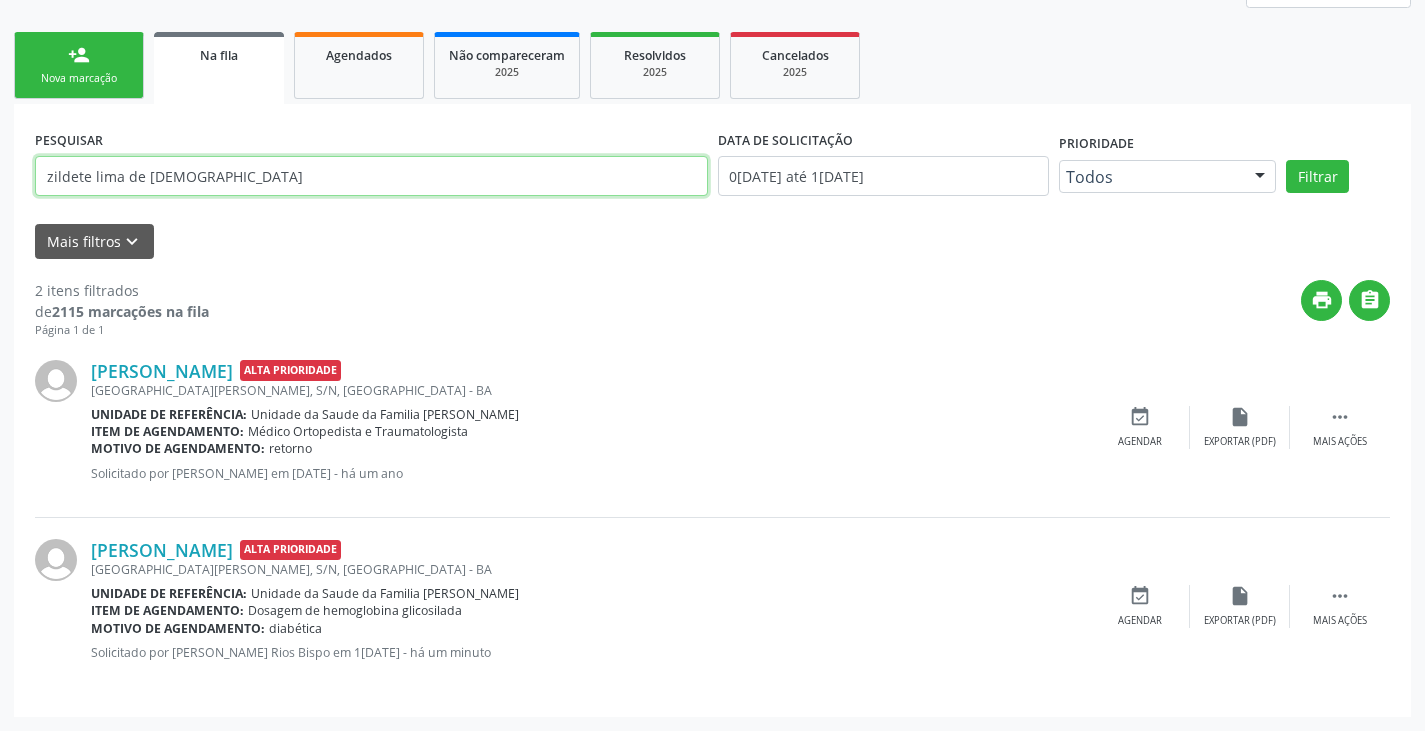 type on "zildete lima de [DEMOGRAPHIC_DATA]" 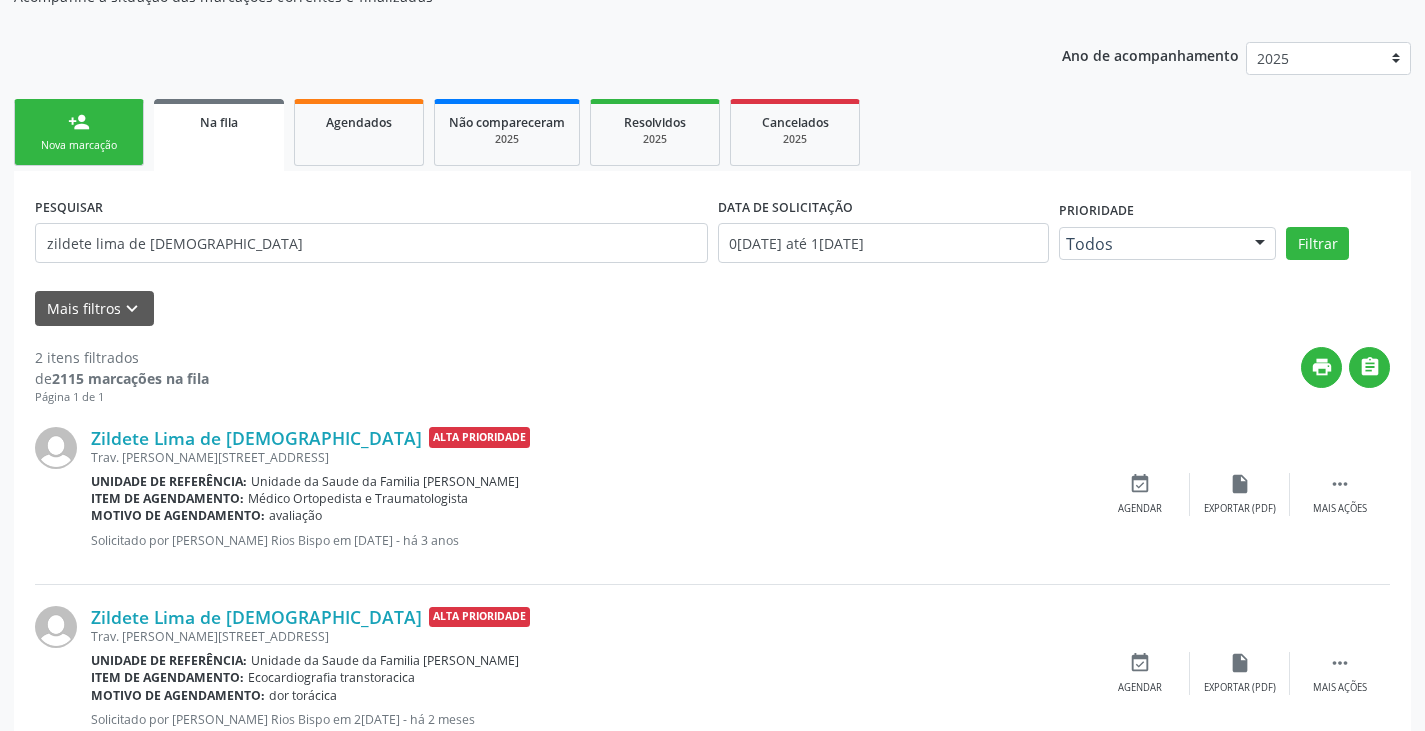 scroll, scrollTop: 267, scrollLeft: 0, axis: vertical 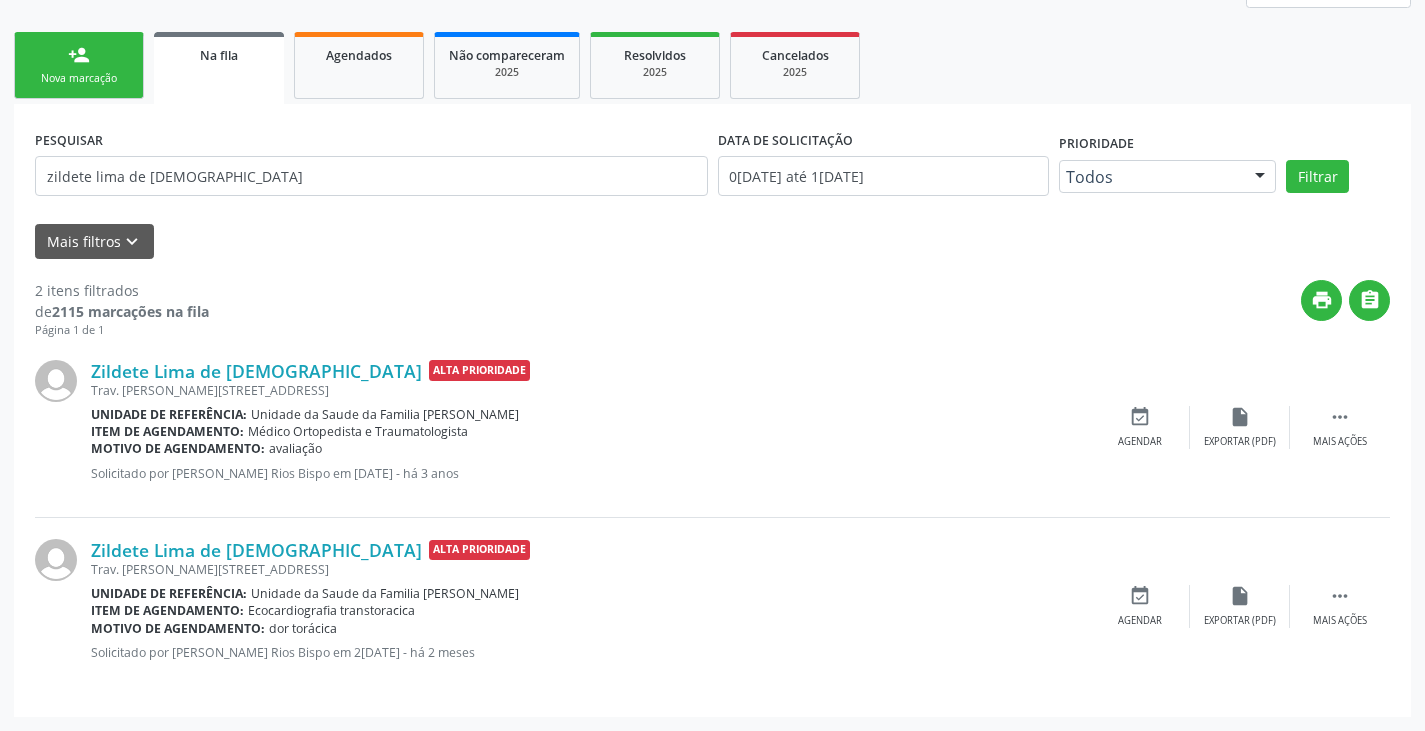 click on "Nova marcação" at bounding box center (79, 78) 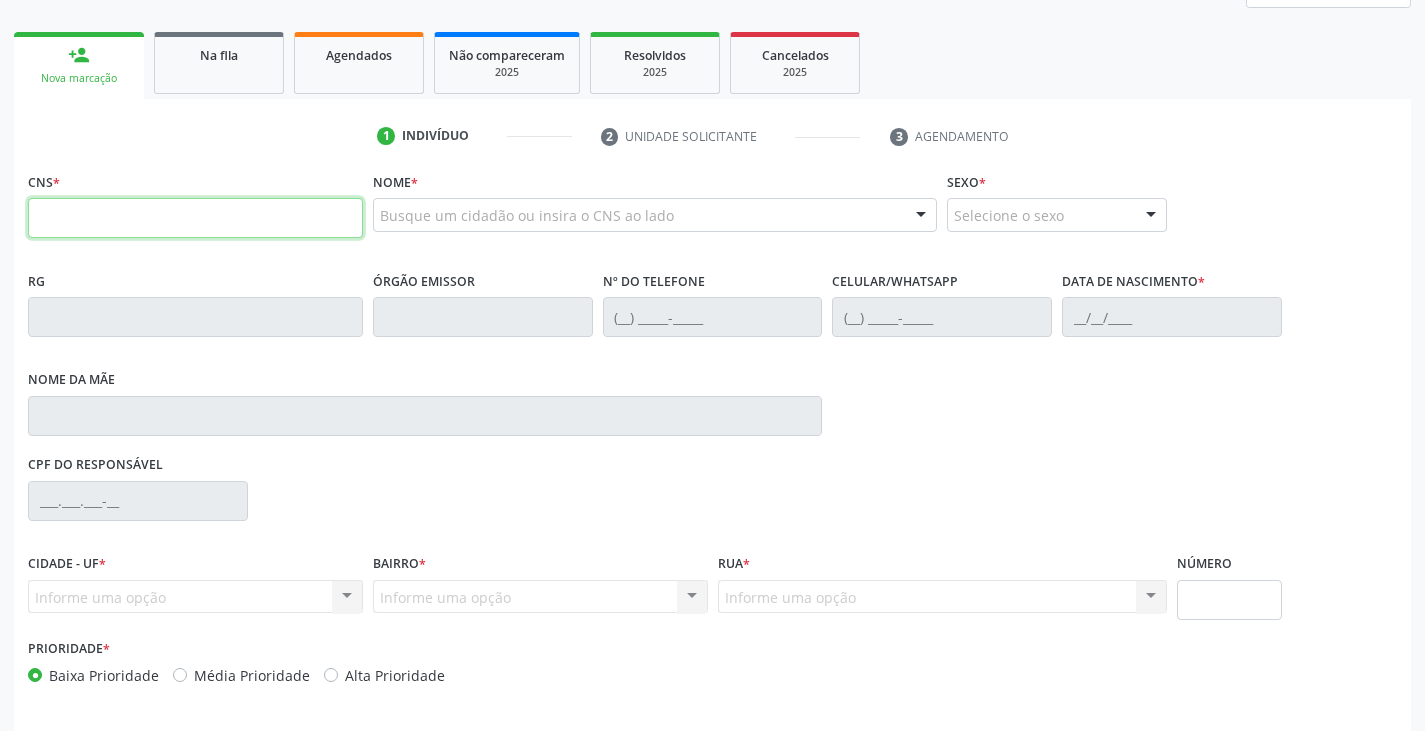 click at bounding box center (195, 218) 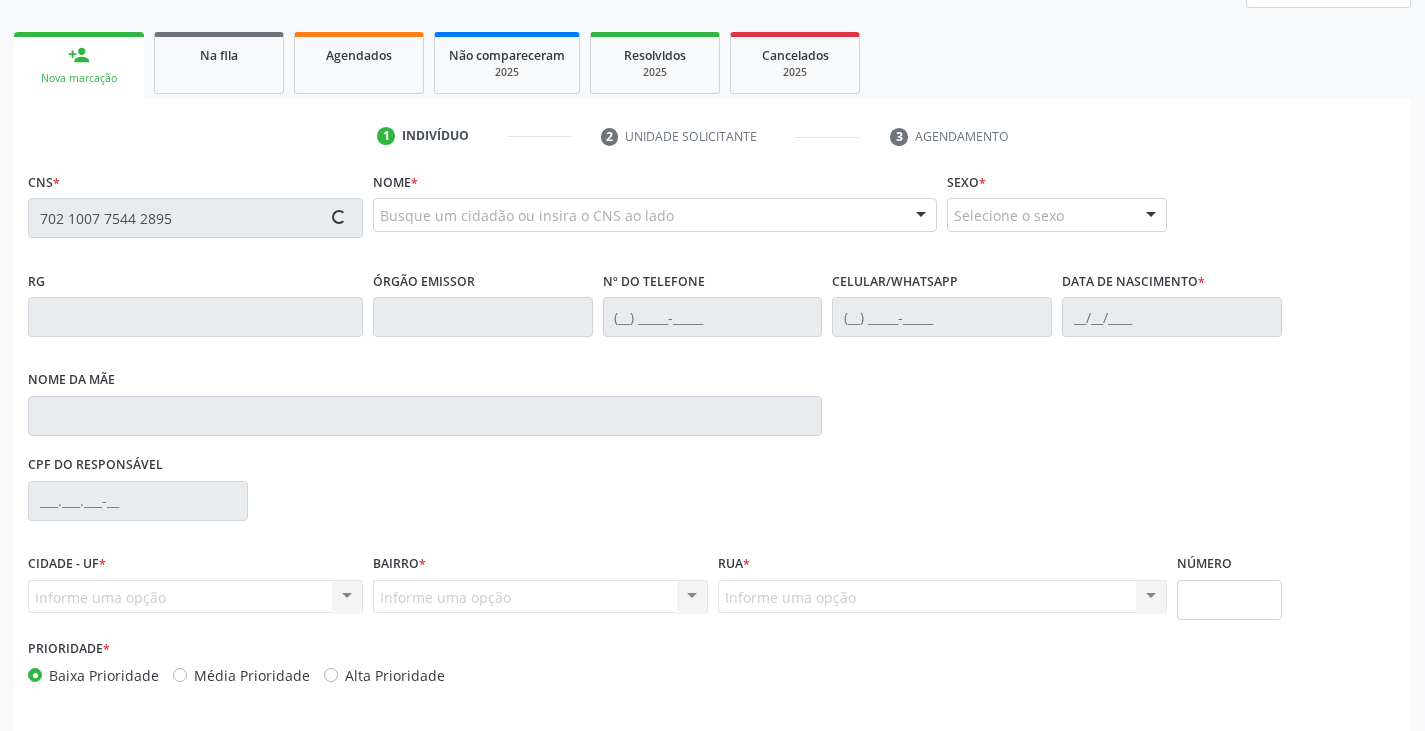 type on "702 1007 7544 2895" 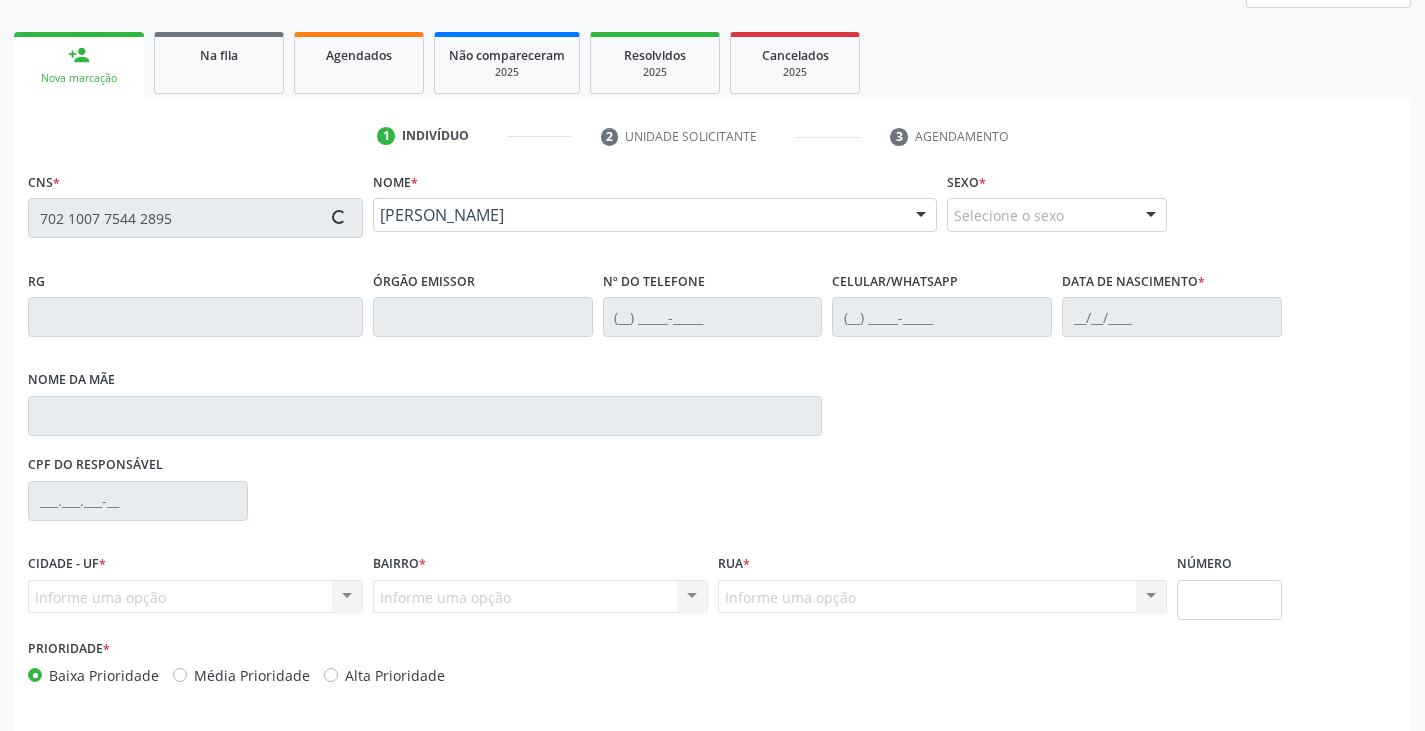 type on "[PHONE_NUMBER]" 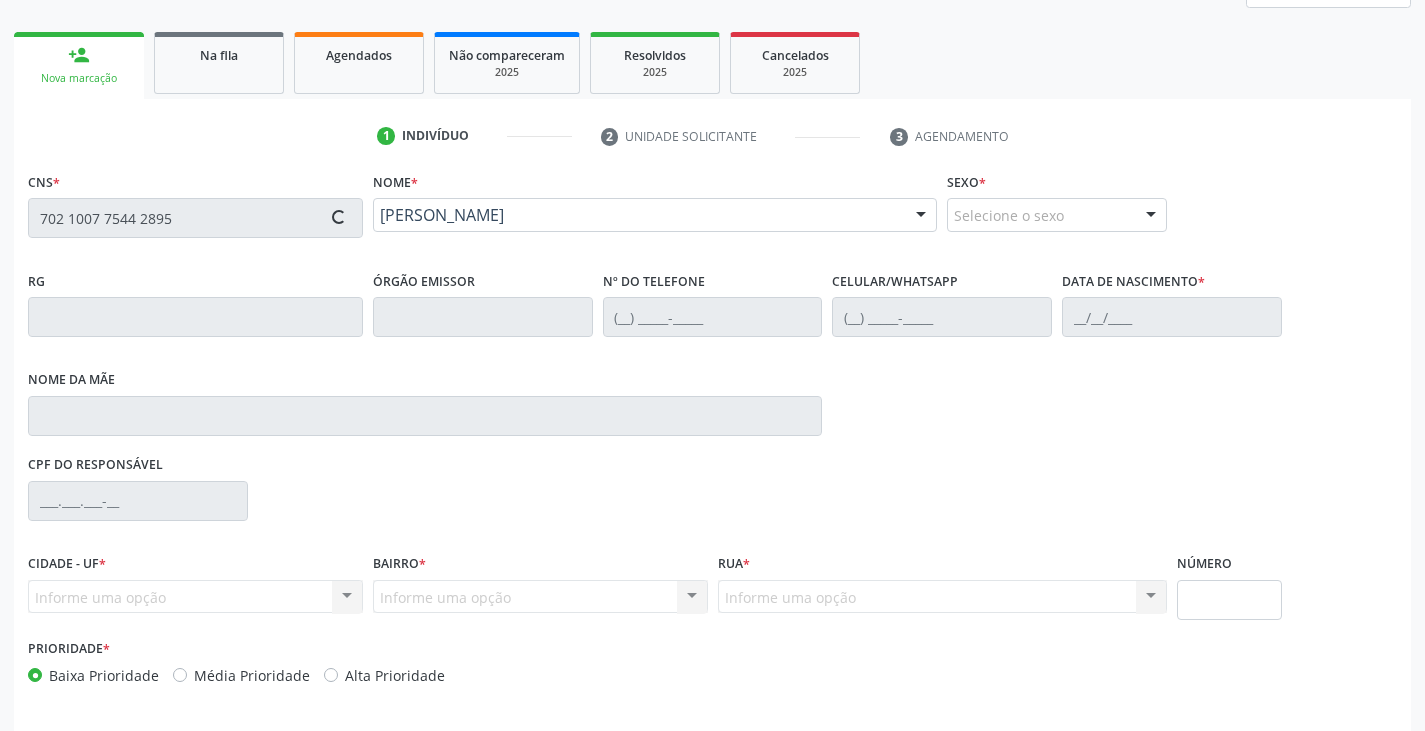 type on "[PHONE_NUMBER]" 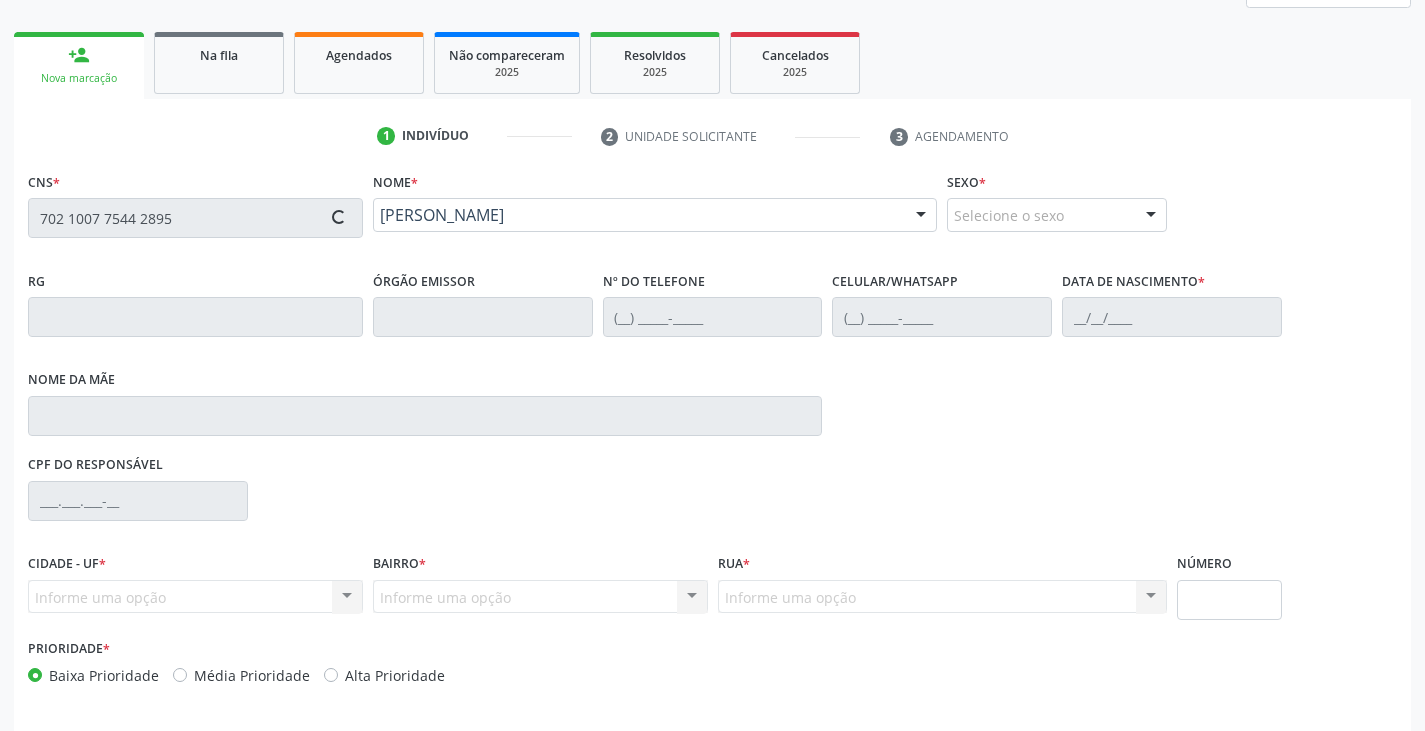 type on "[PERSON_NAME]" 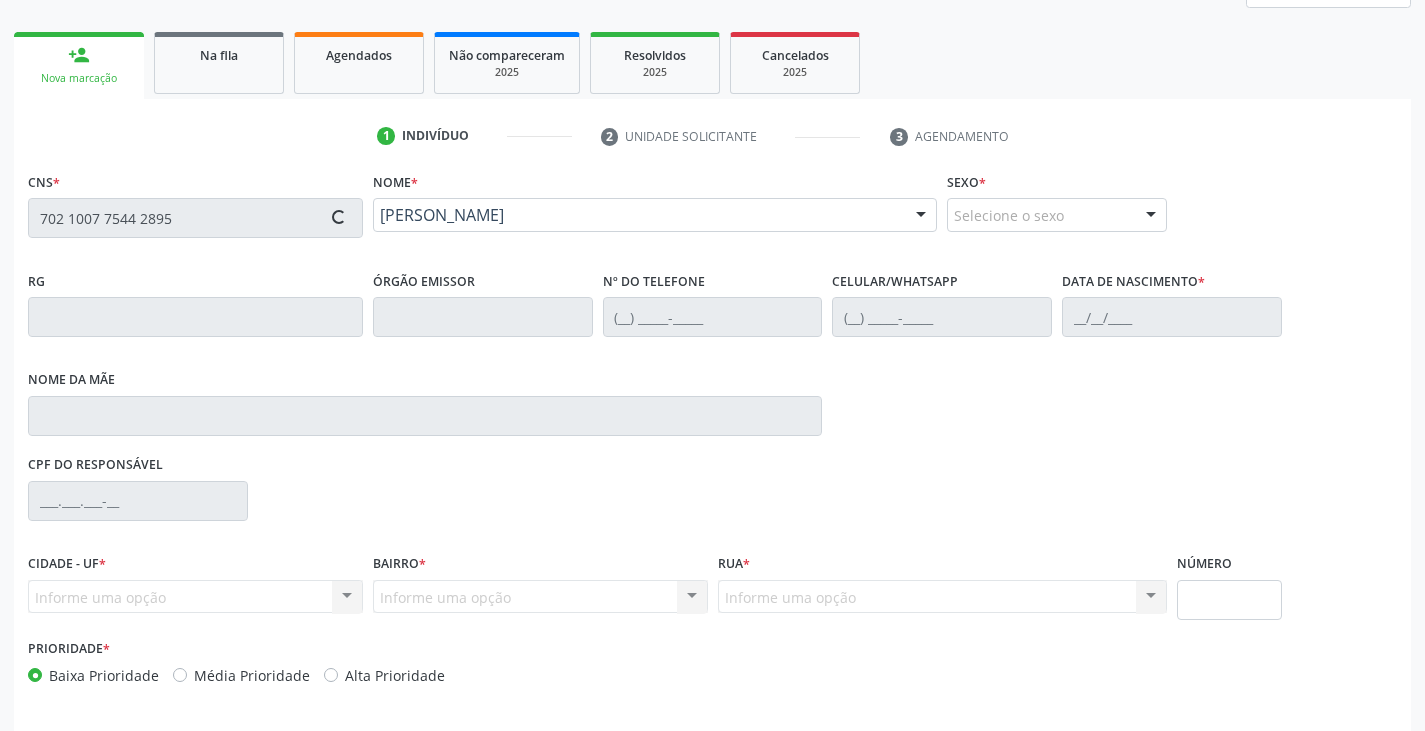 type on "522.339.105-59" 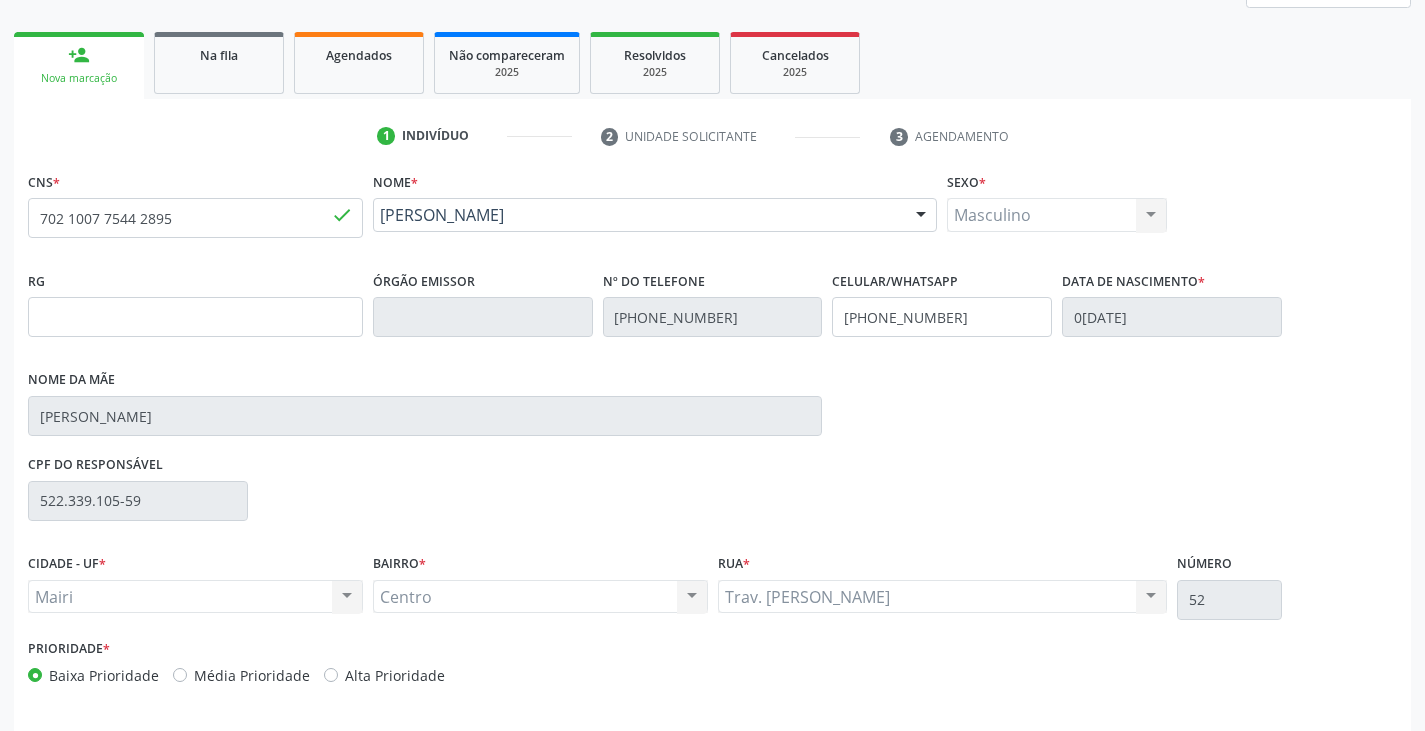 scroll, scrollTop: 339, scrollLeft: 0, axis: vertical 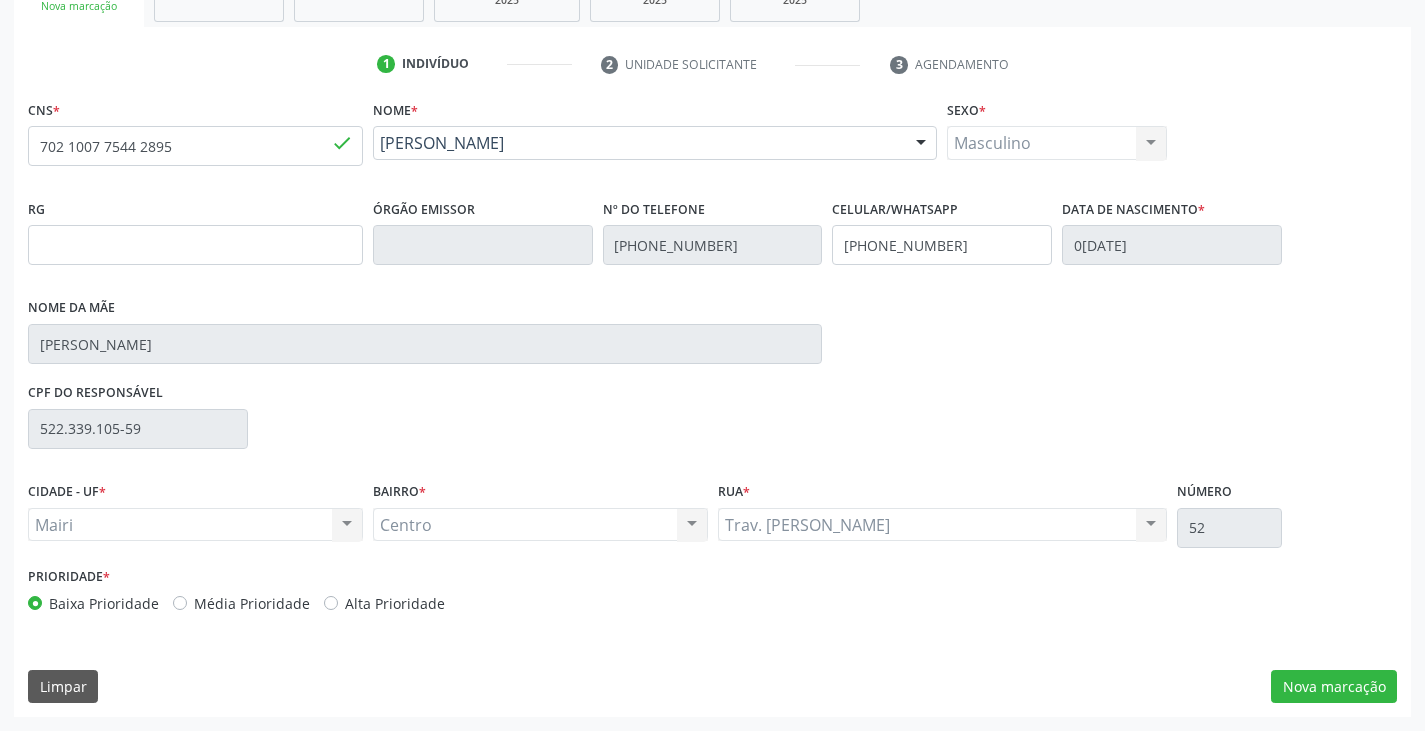 click on "Alta Prioridade" at bounding box center (395, 603) 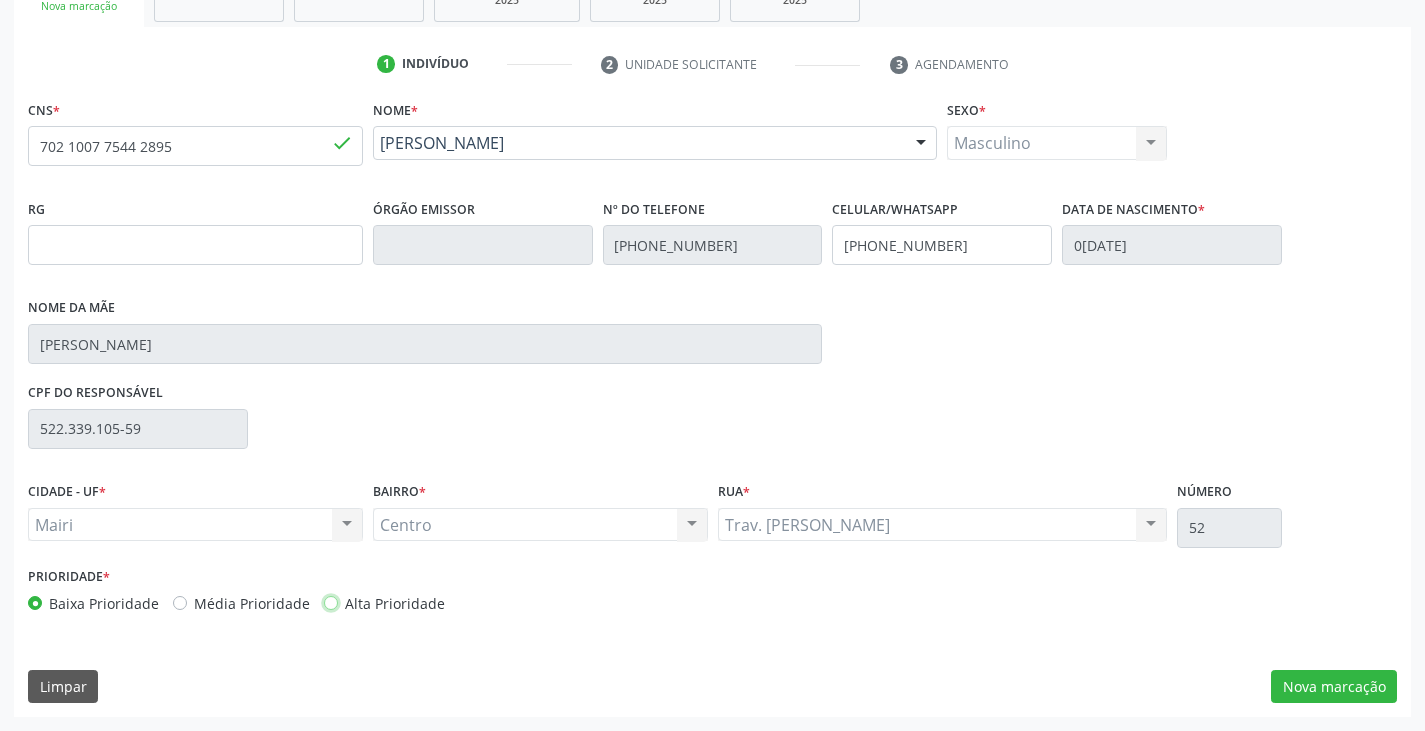 click on "Alta Prioridade" at bounding box center [331, 602] 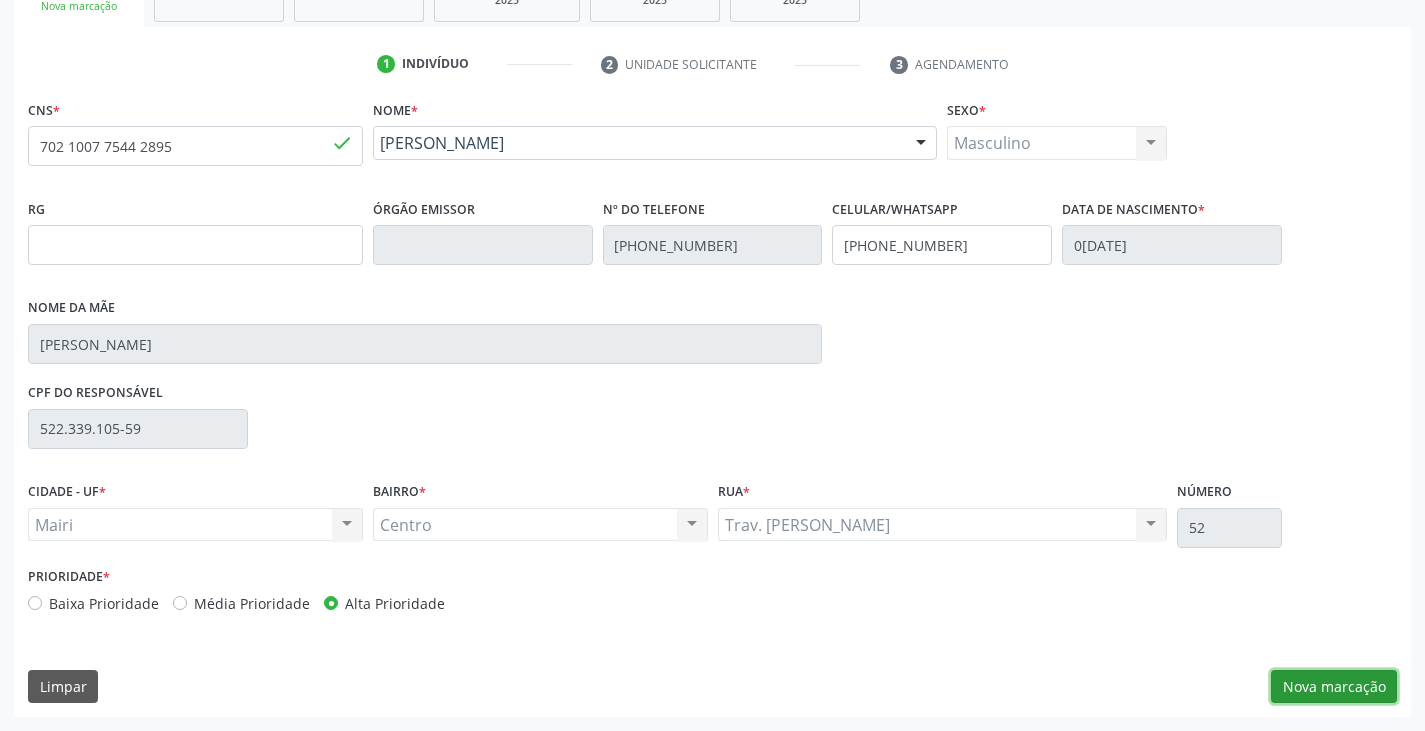 drag, startPoint x: 1333, startPoint y: 687, endPoint x: 1287, endPoint y: 676, distance: 47.296936 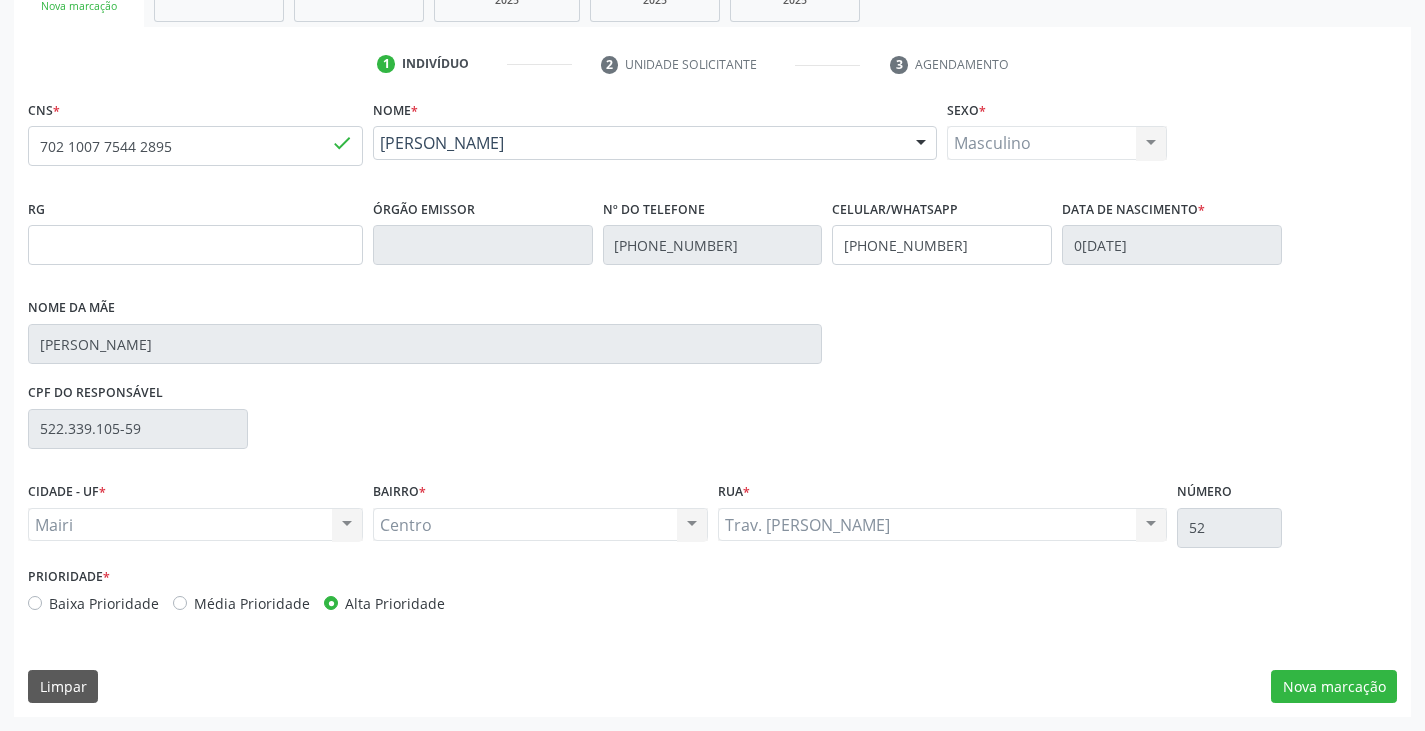 scroll, scrollTop: 175, scrollLeft: 0, axis: vertical 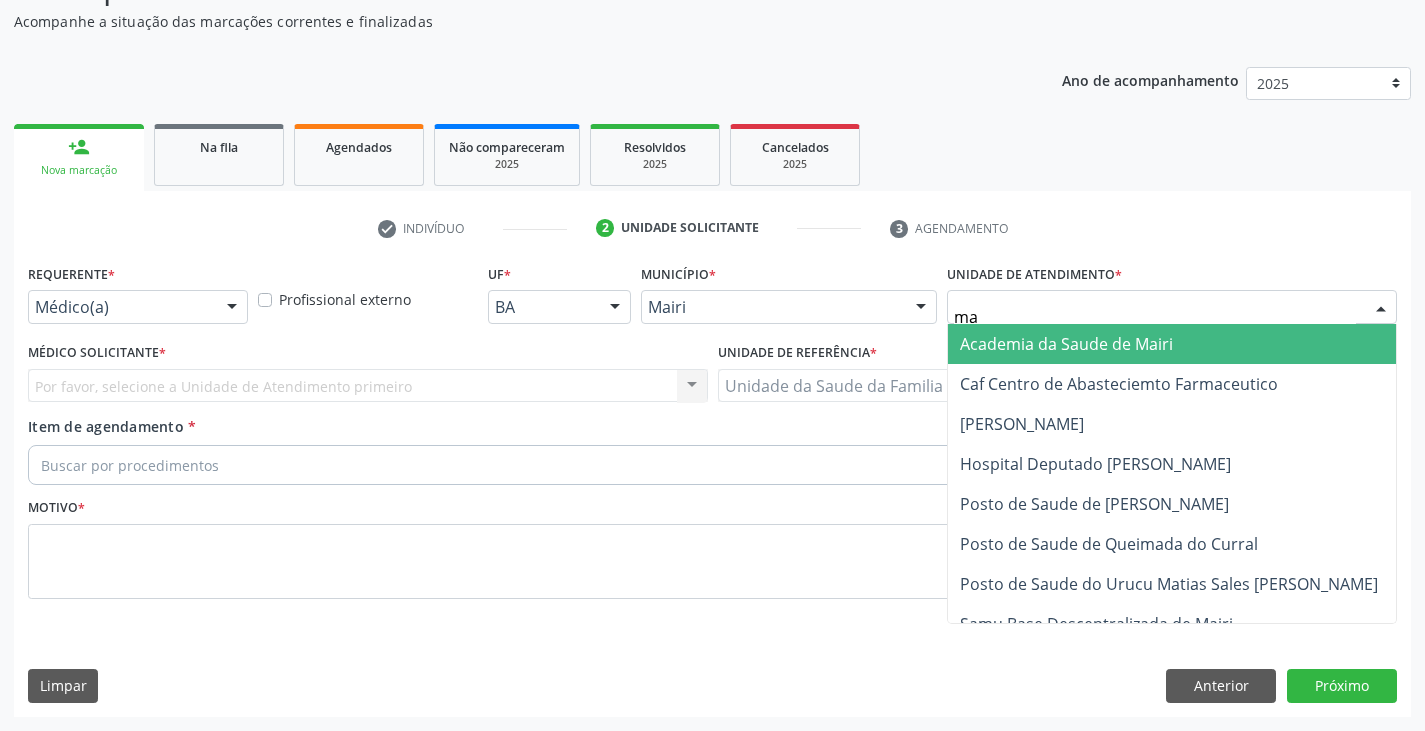 type on "mar" 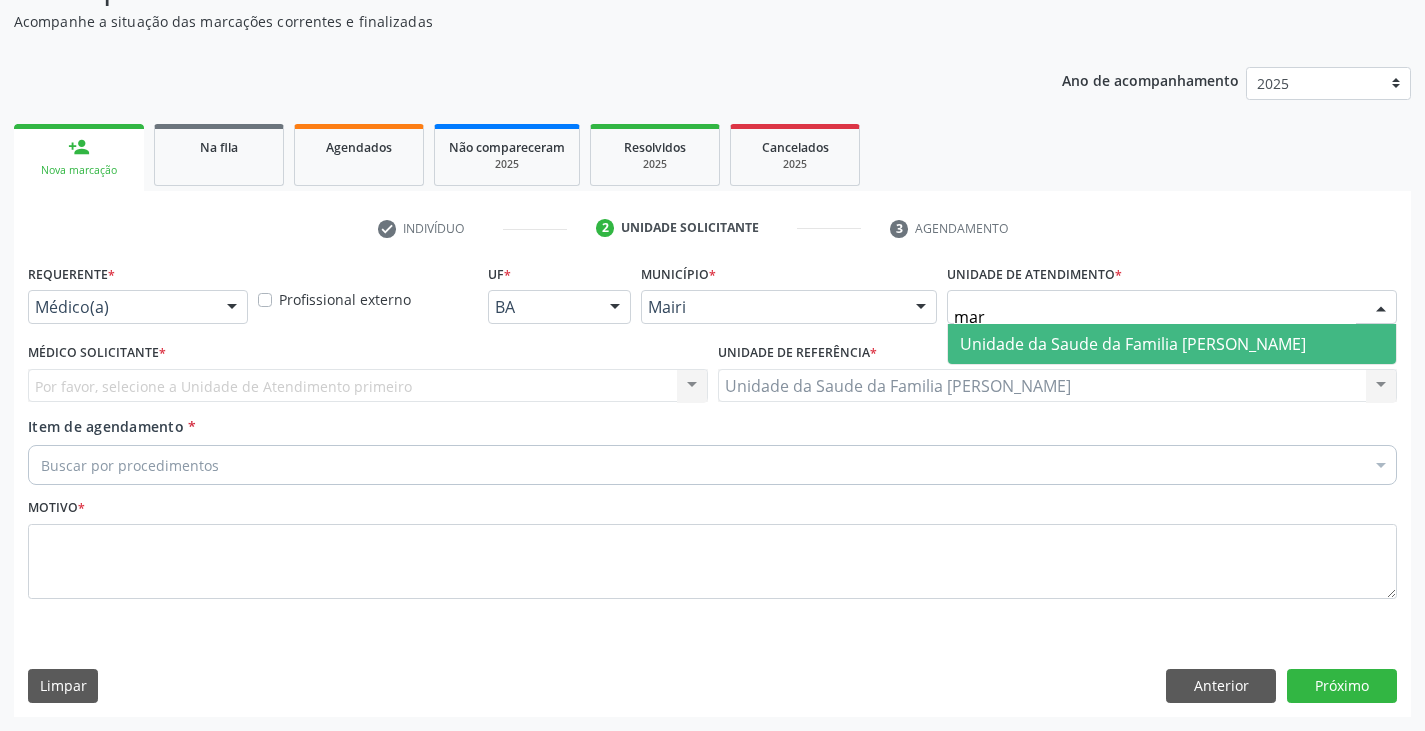 click on "Unidade da Saude da Familia [PERSON_NAME]" at bounding box center (1133, 344) 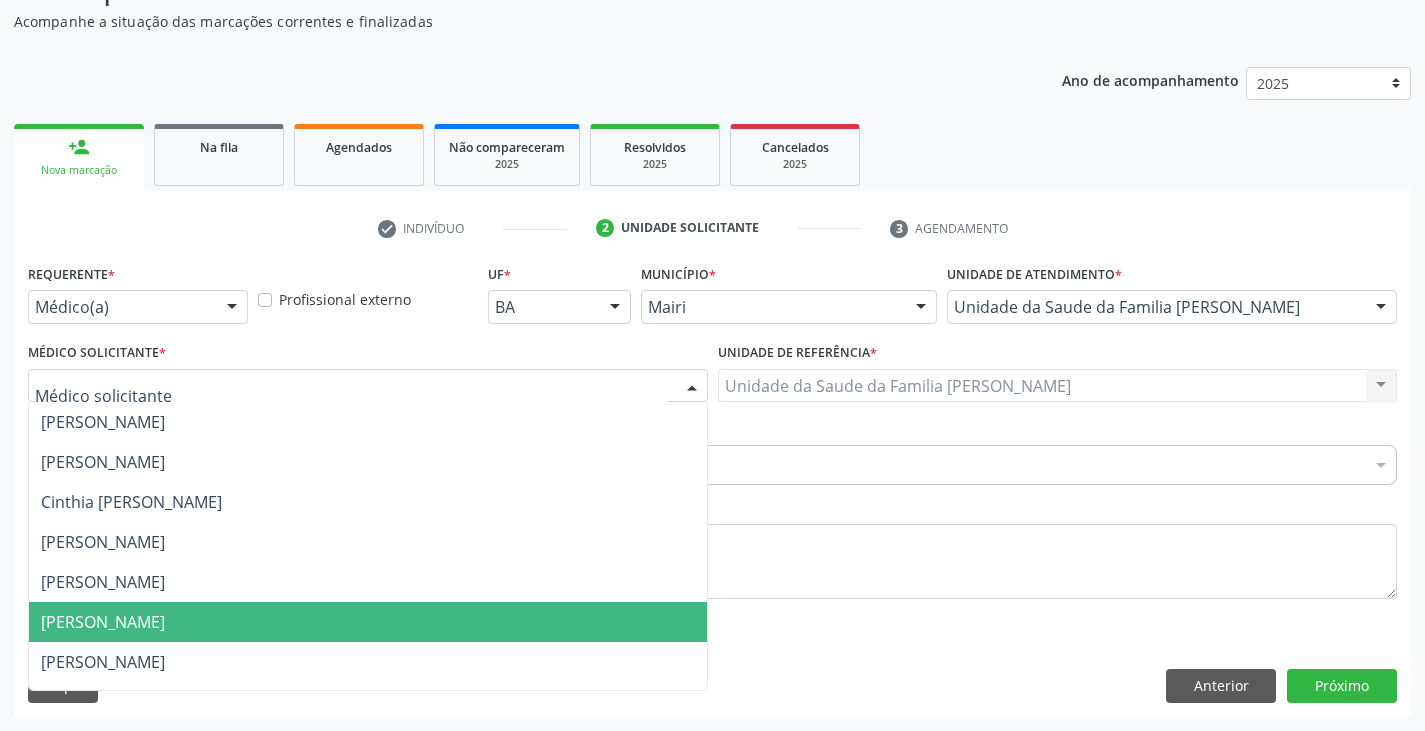 scroll, scrollTop: 232, scrollLeft: 0, axis: vertical 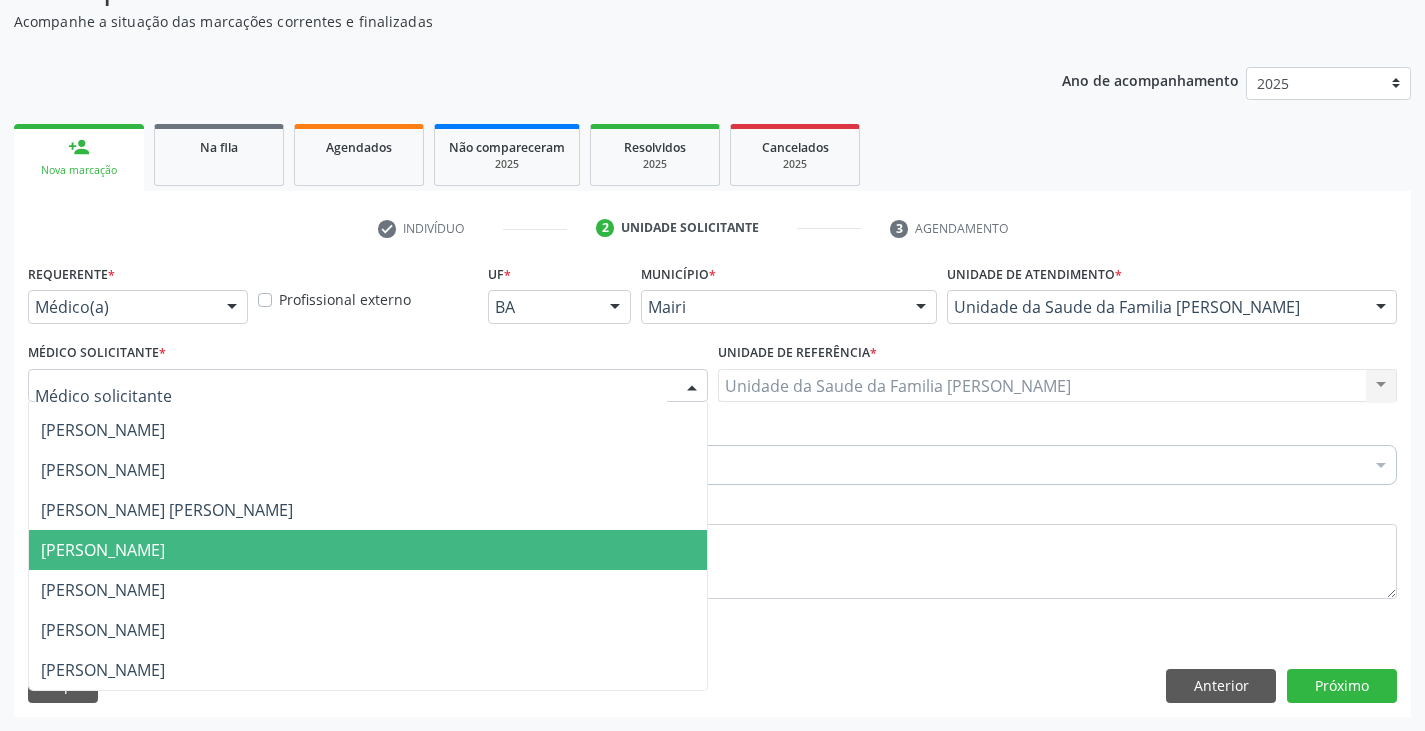 click on "[PERSON_NAME]" at bounding box center (368, 550) 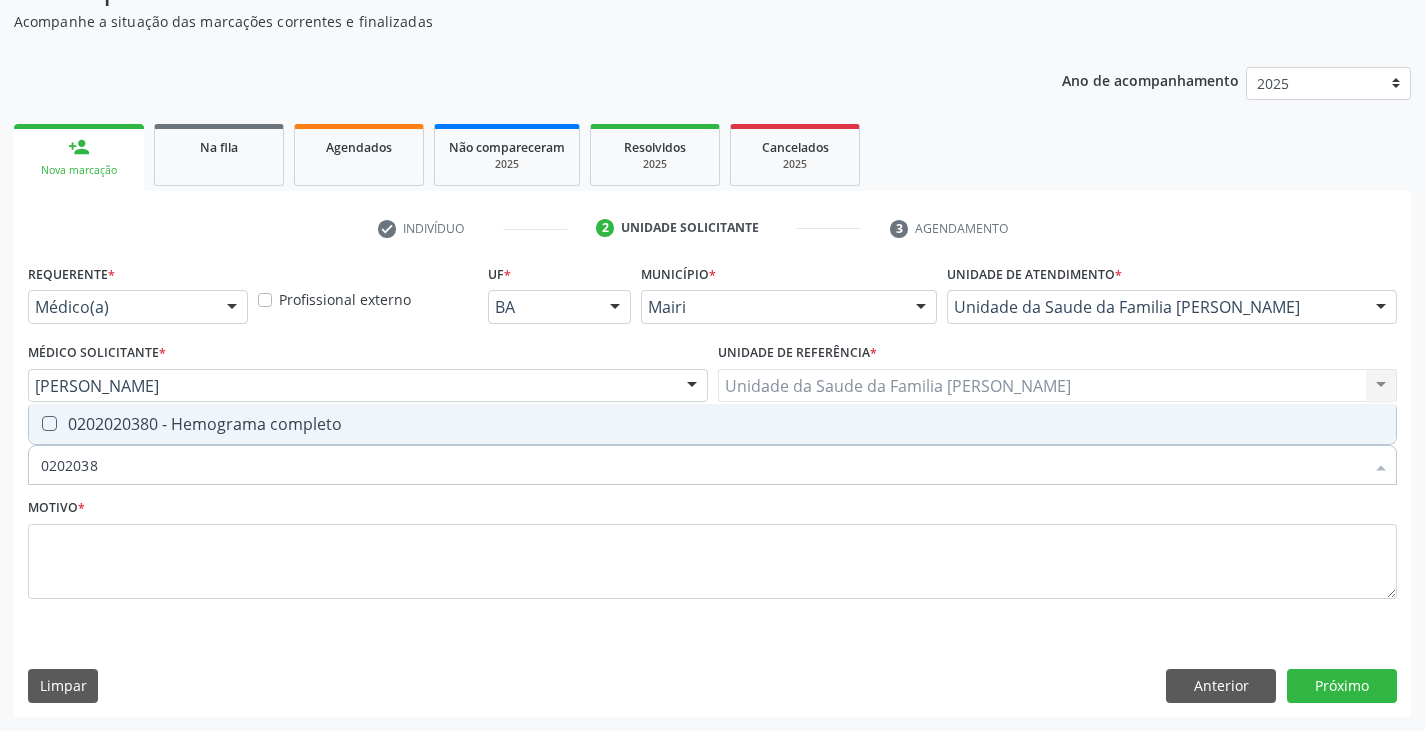 type on "02020380" 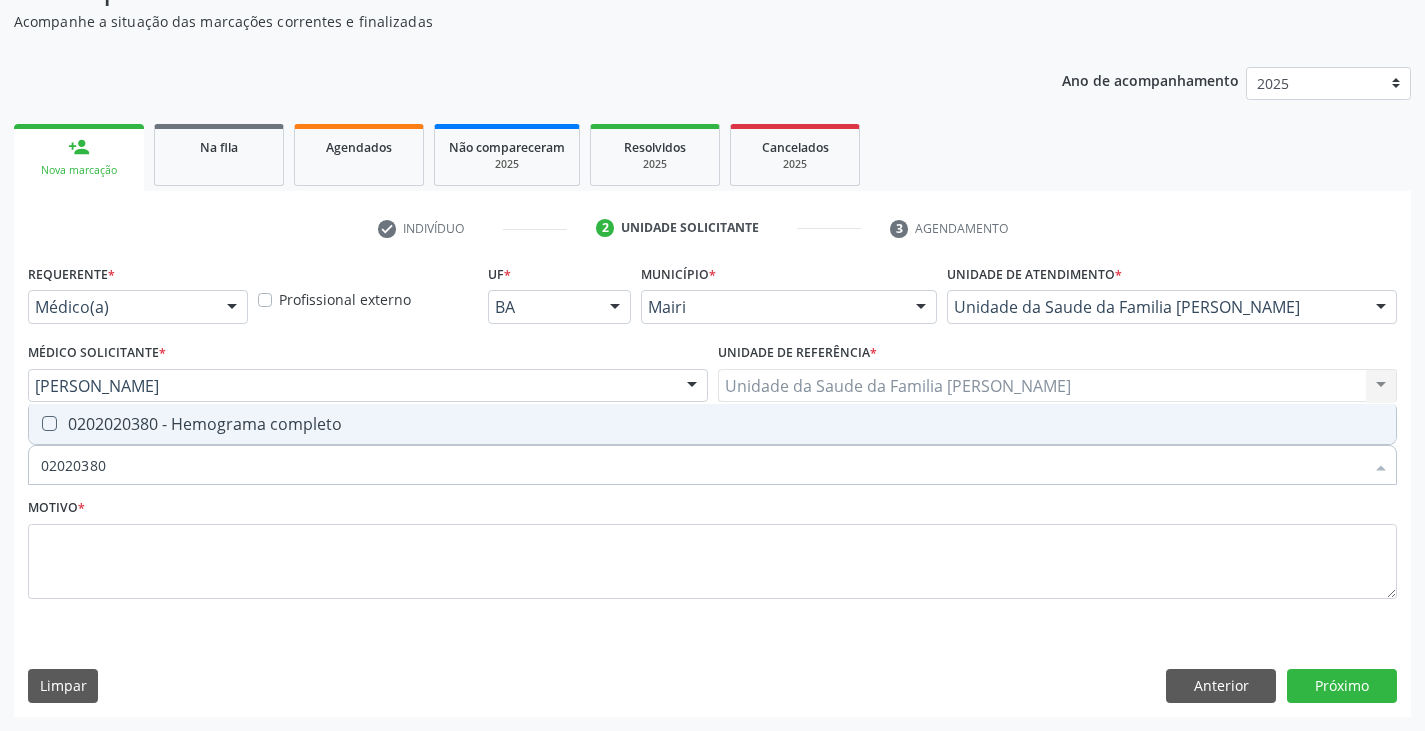 click on "0202020380 - Hemograma completo" at bounding box center (712, 424) 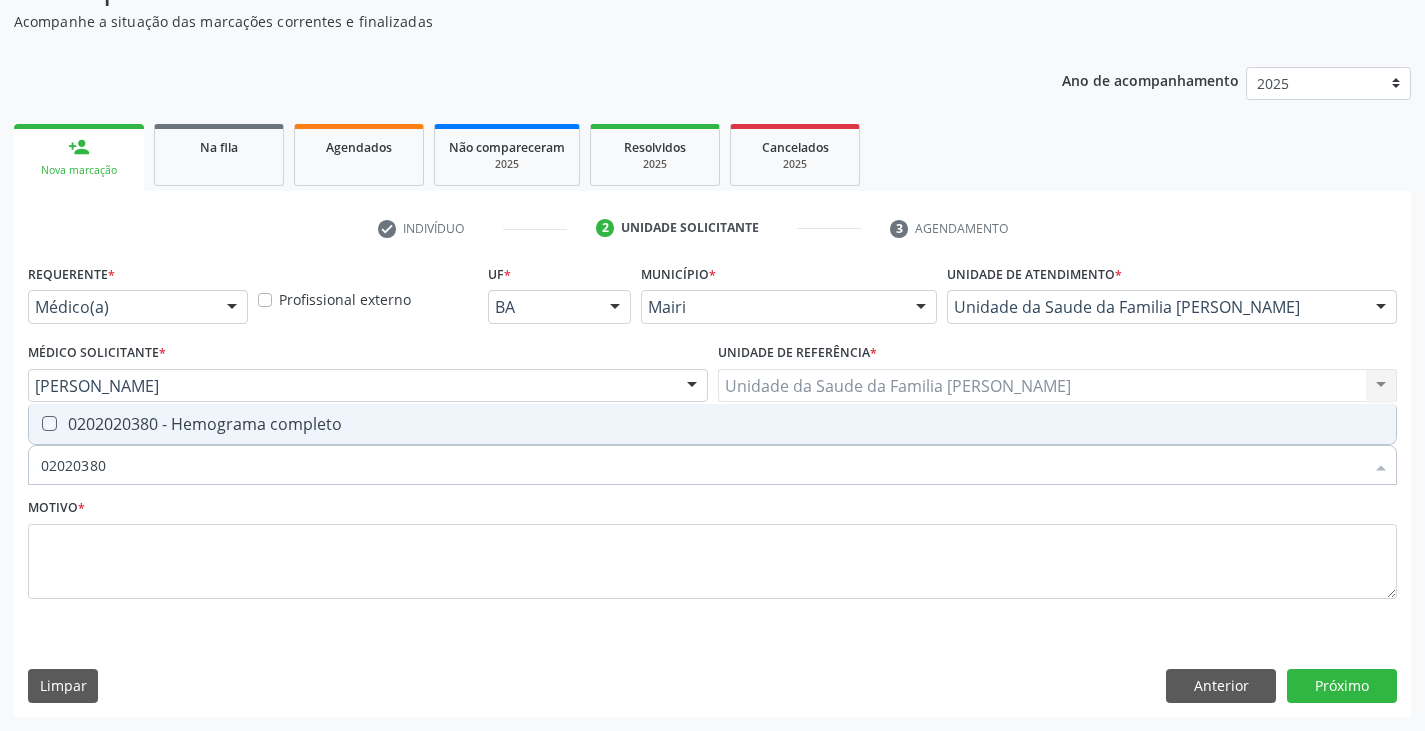checkbox on "true" 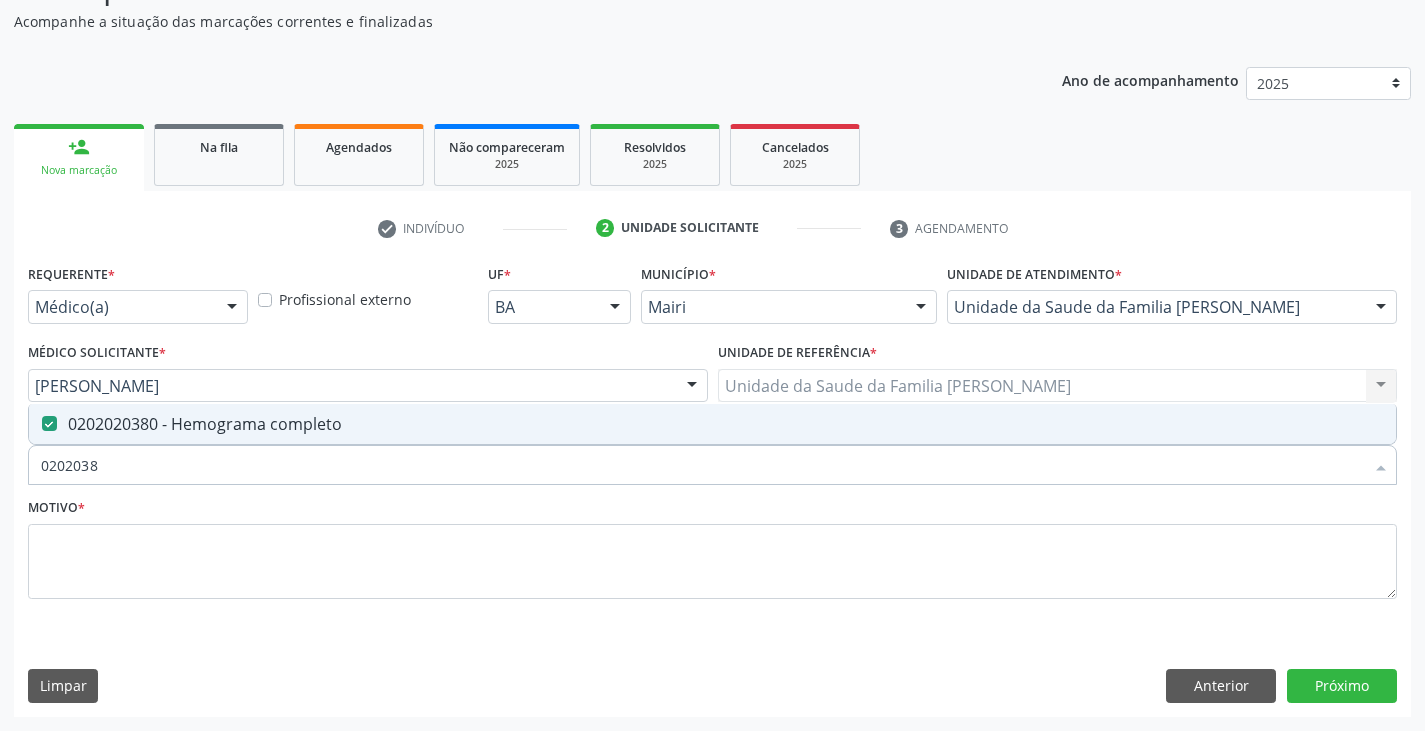 type on "020203" 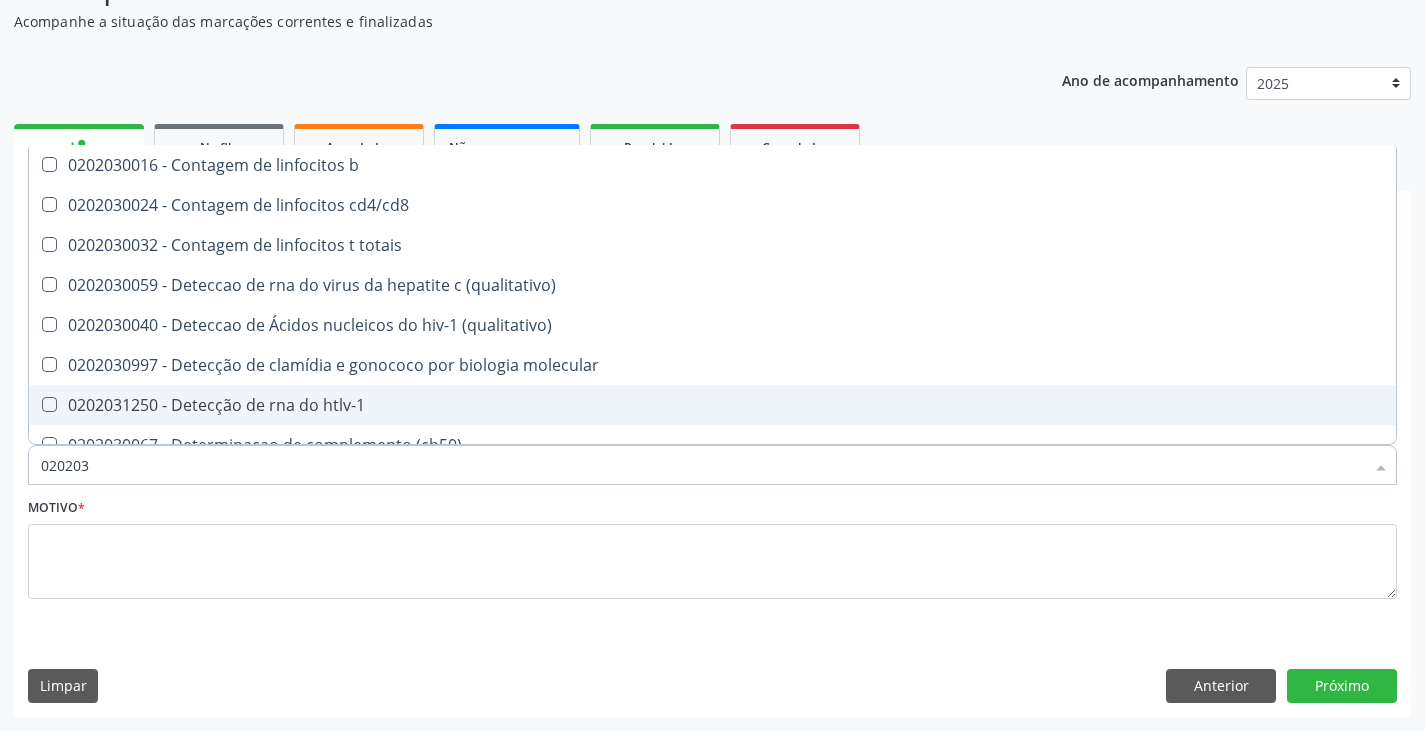 type on "02020" 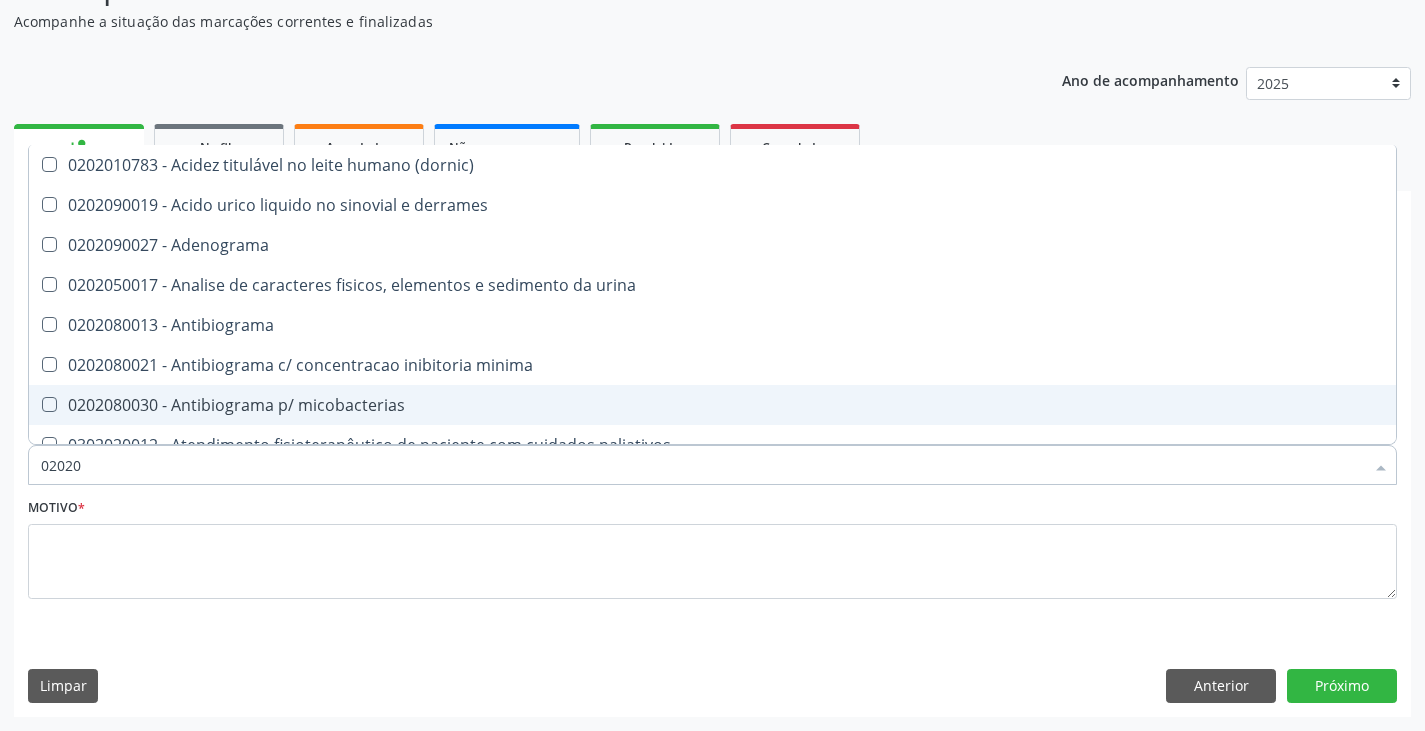 checkbox on "false" 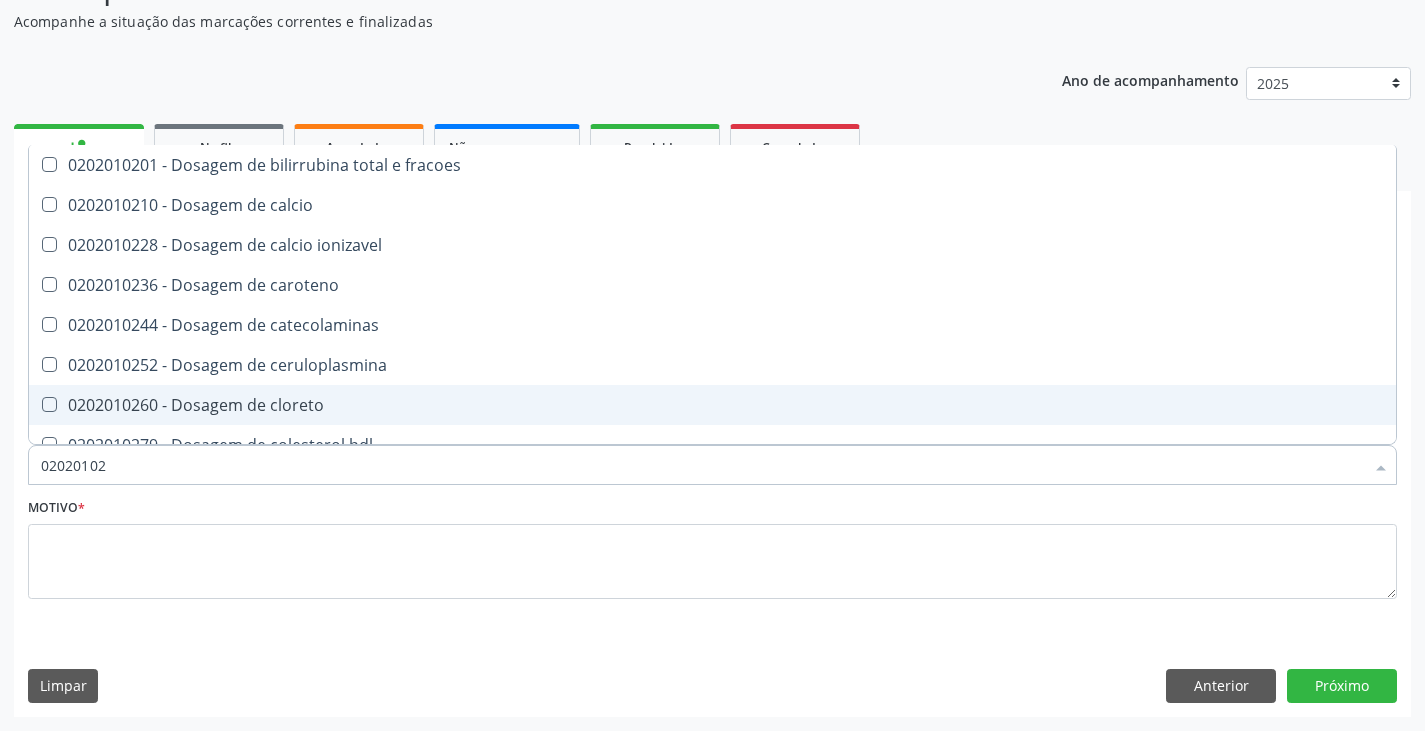 type on "020201029" 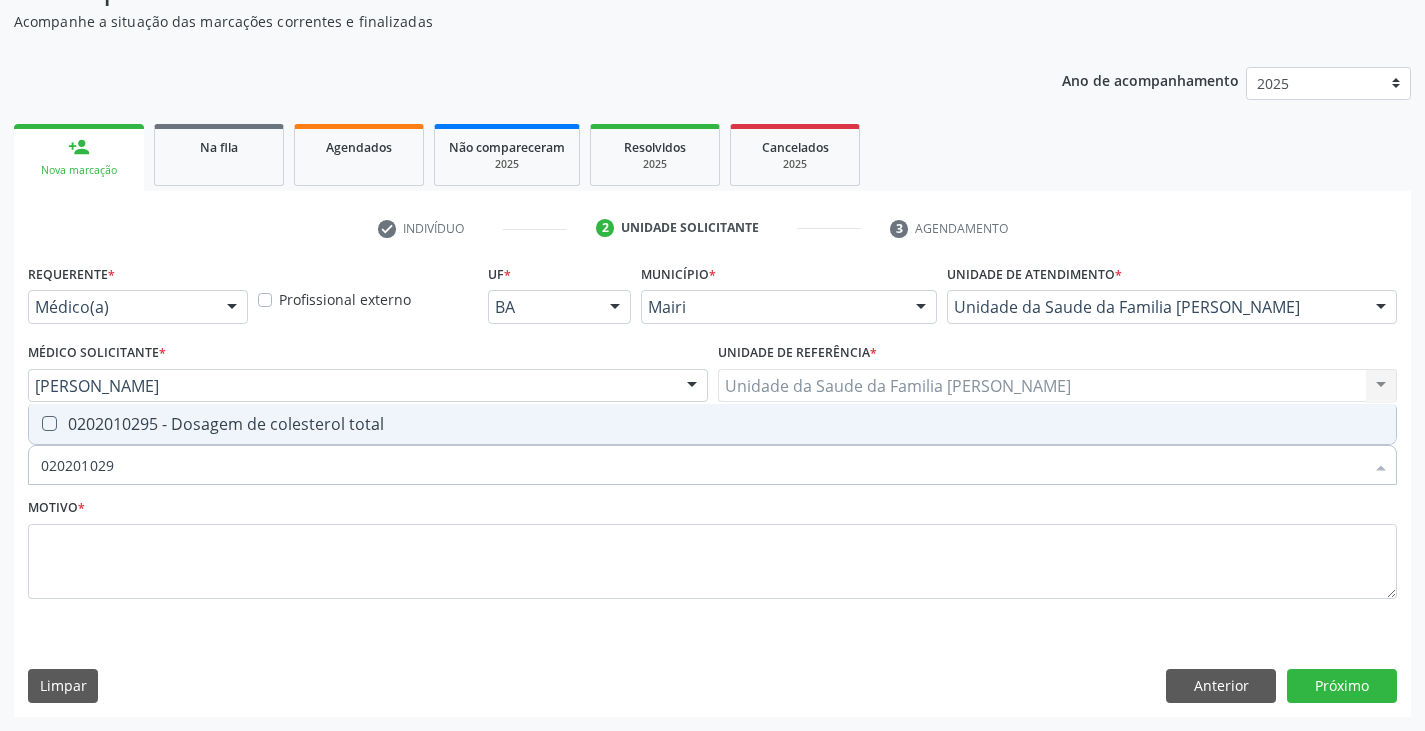 click on "0202010295 - Dosagem de colesterol total" at bounding box center (712, 424) 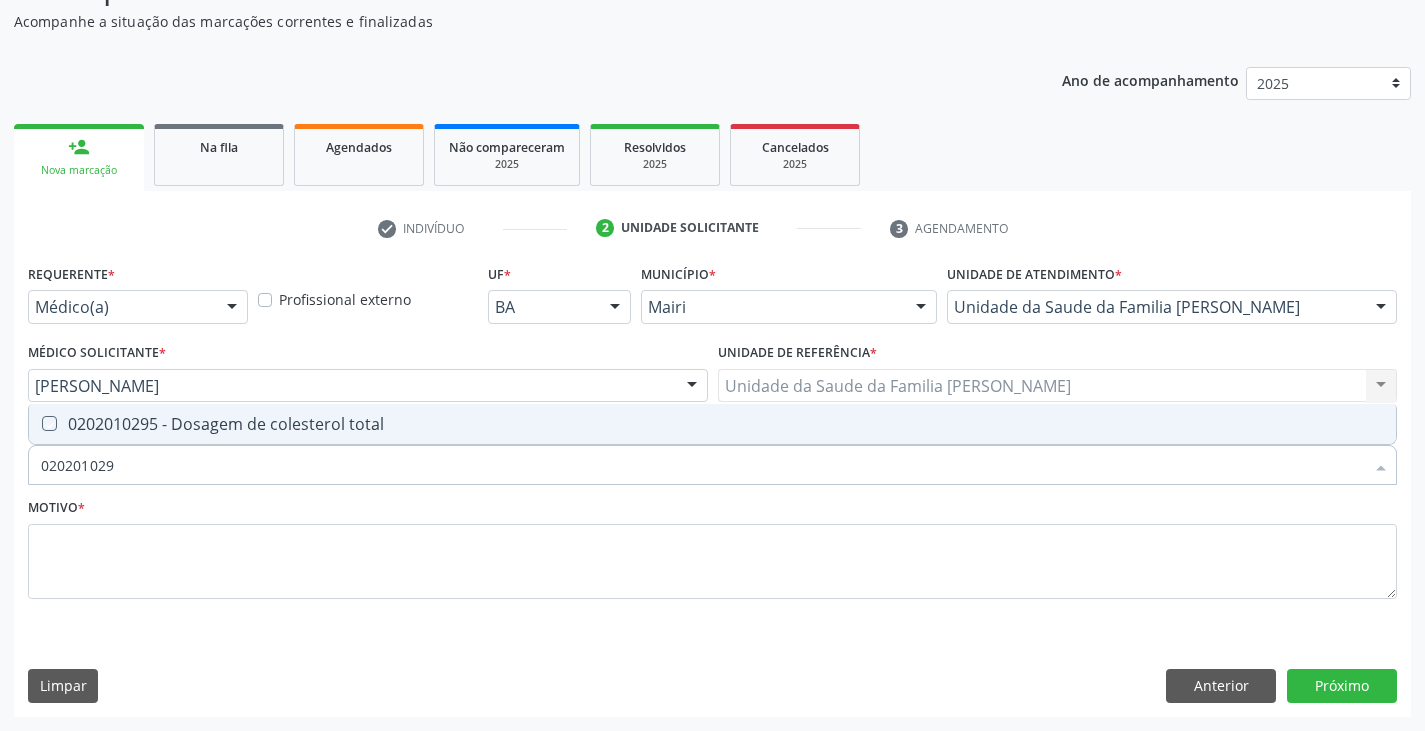 checkbox on "true" 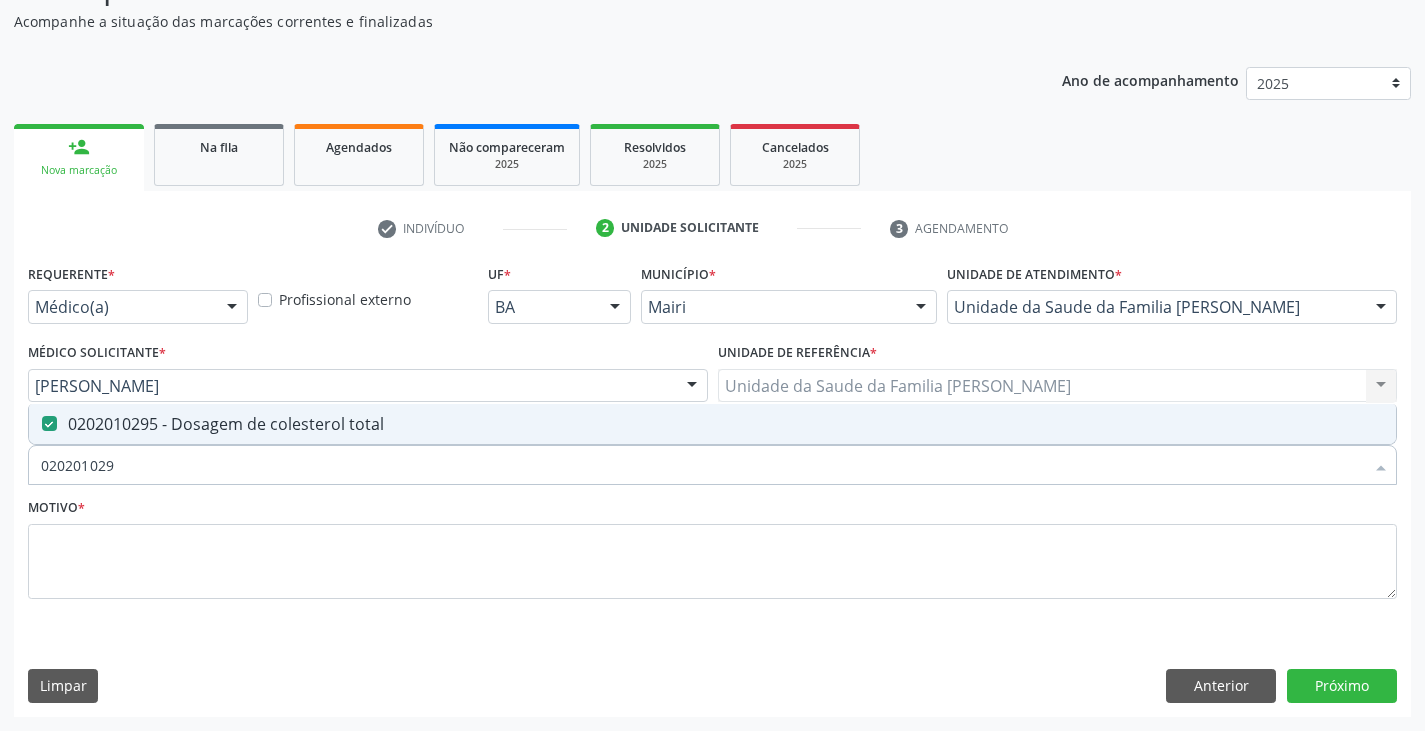 type on "02020102" 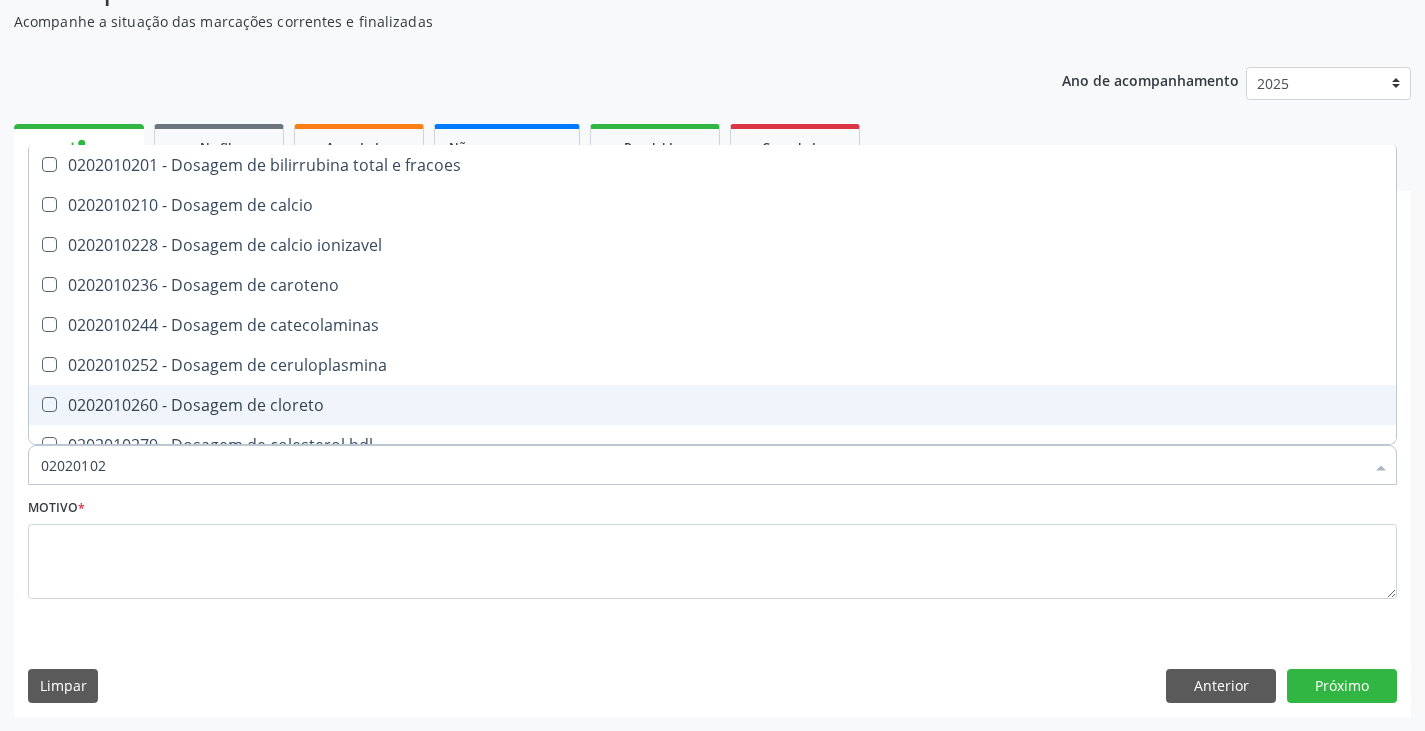 type on "020201028" 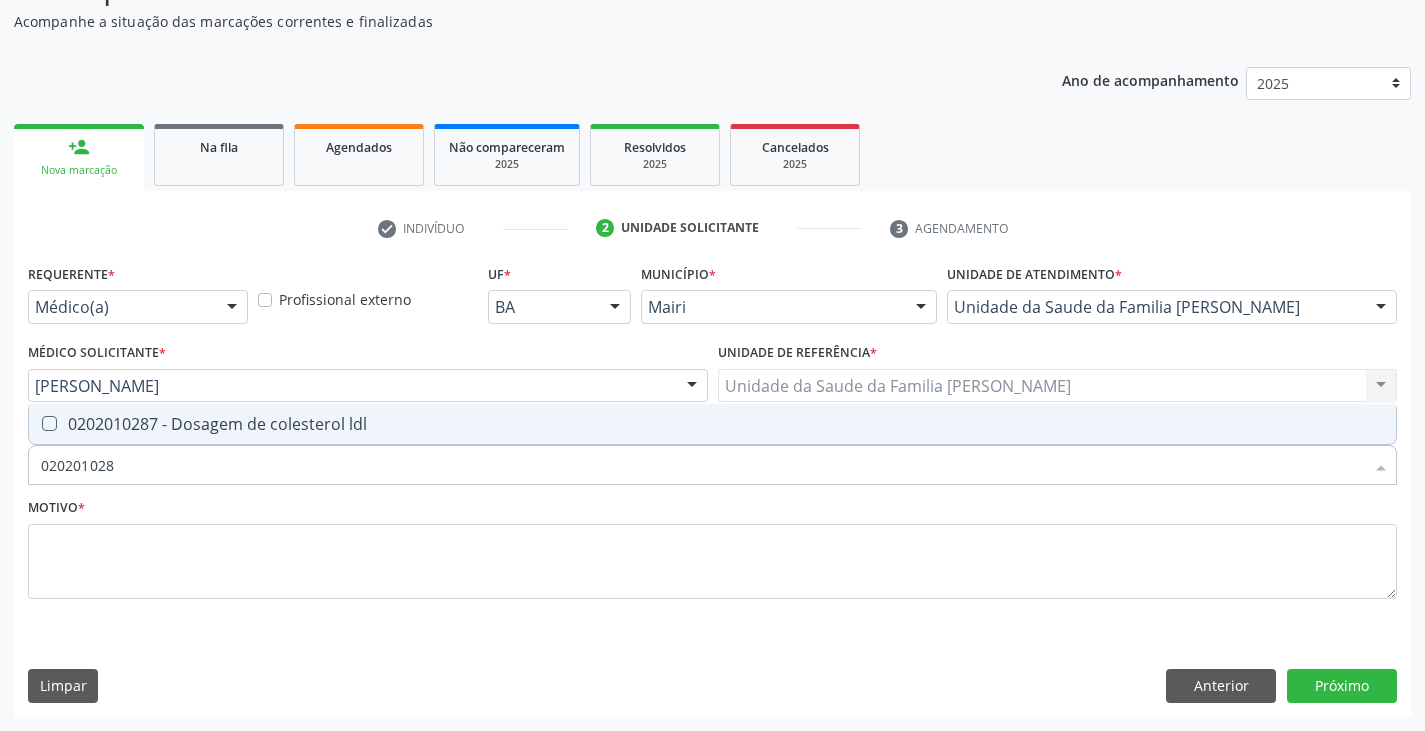 click on "0202010287 - Dosagem de colesterol ldl" at bounding box center (712, 424) 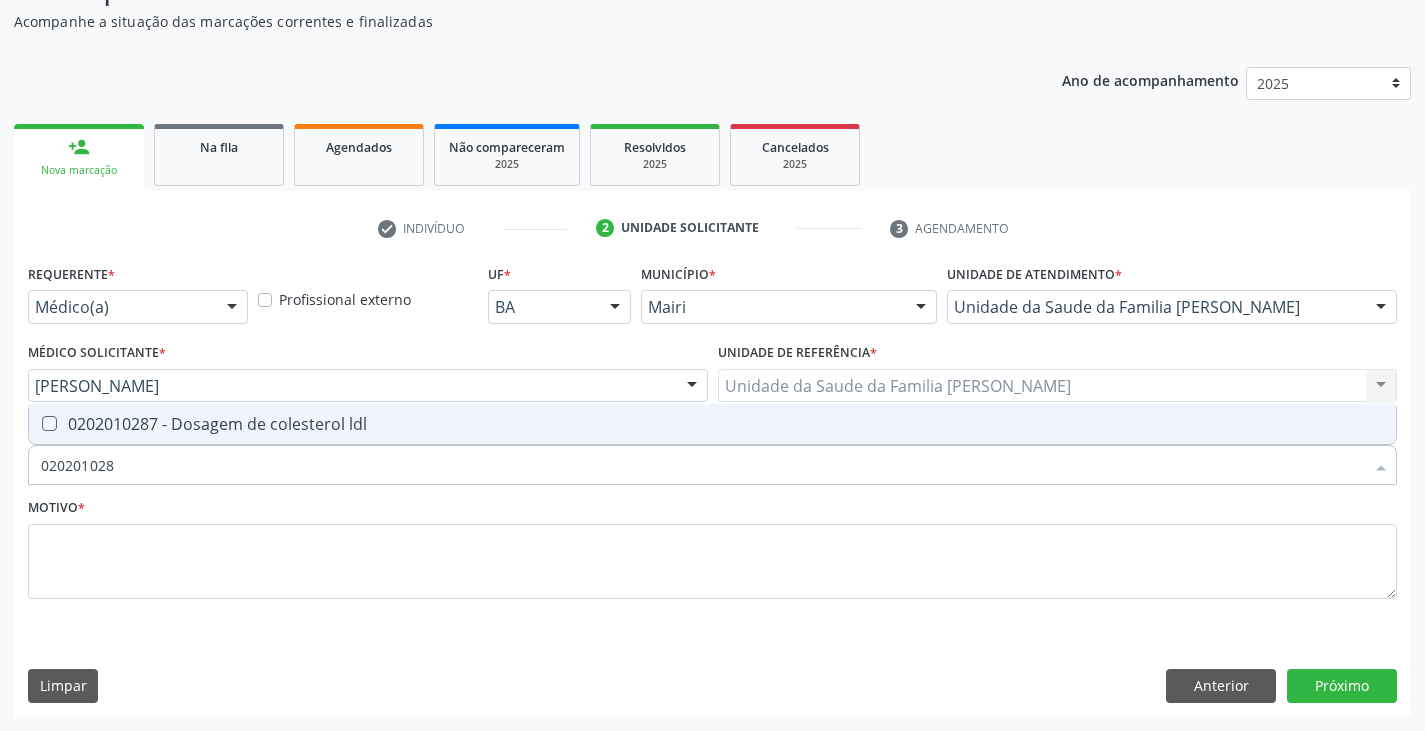 checkbox on "true" 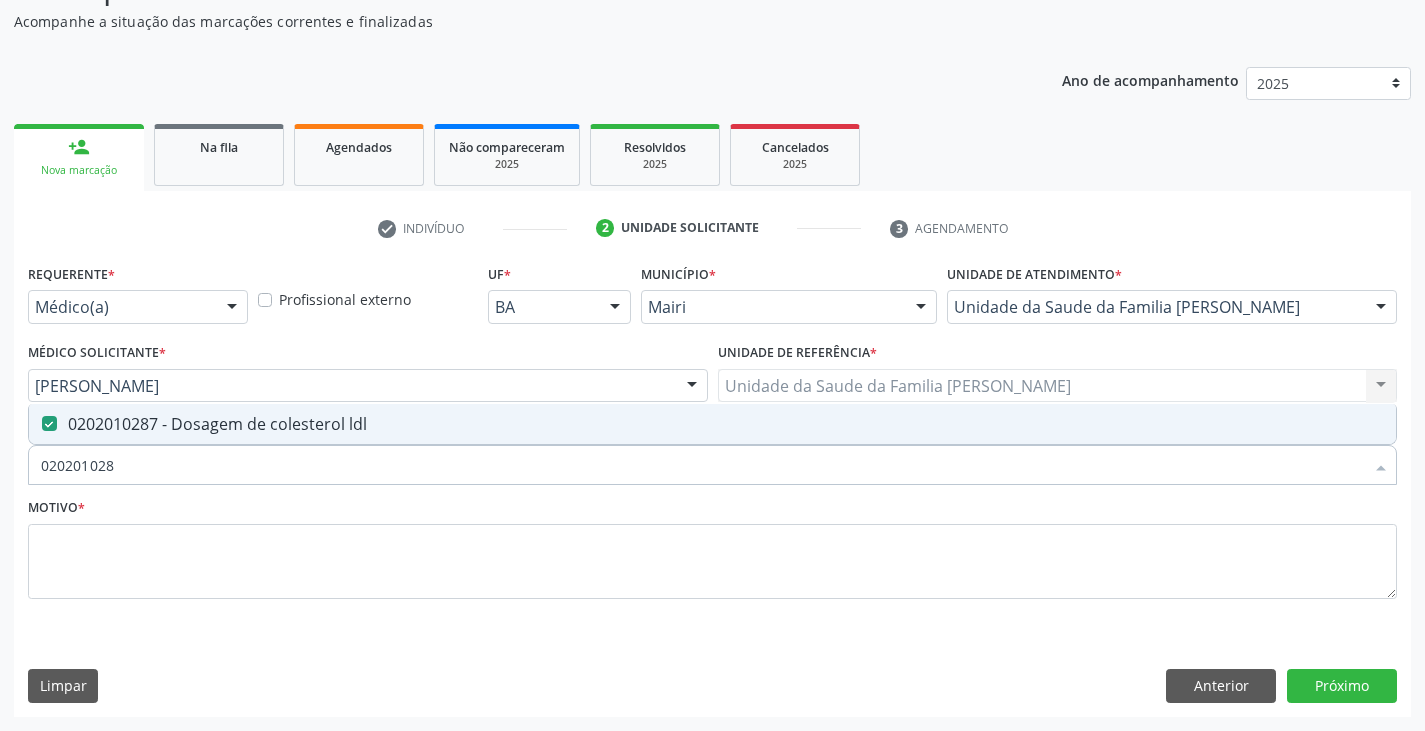 type on "02020102" 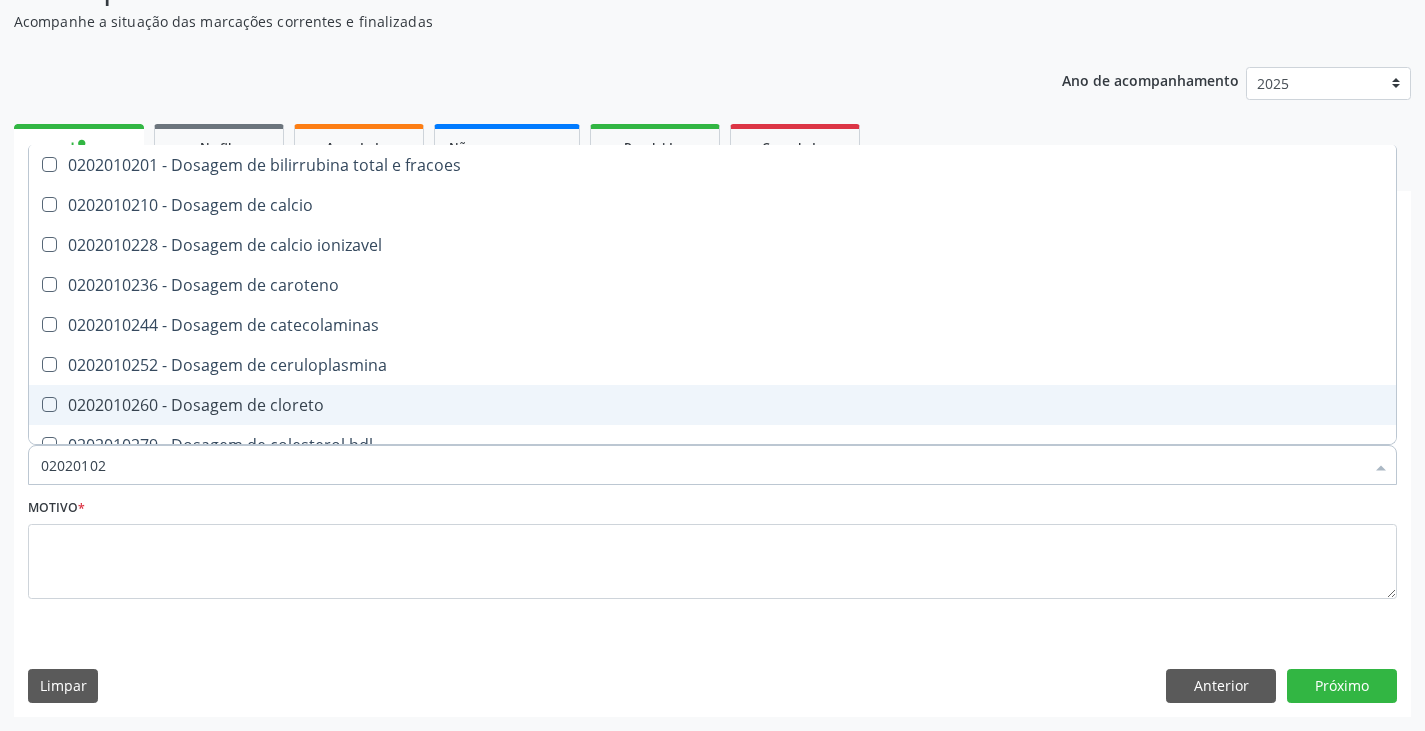type on "020201027" 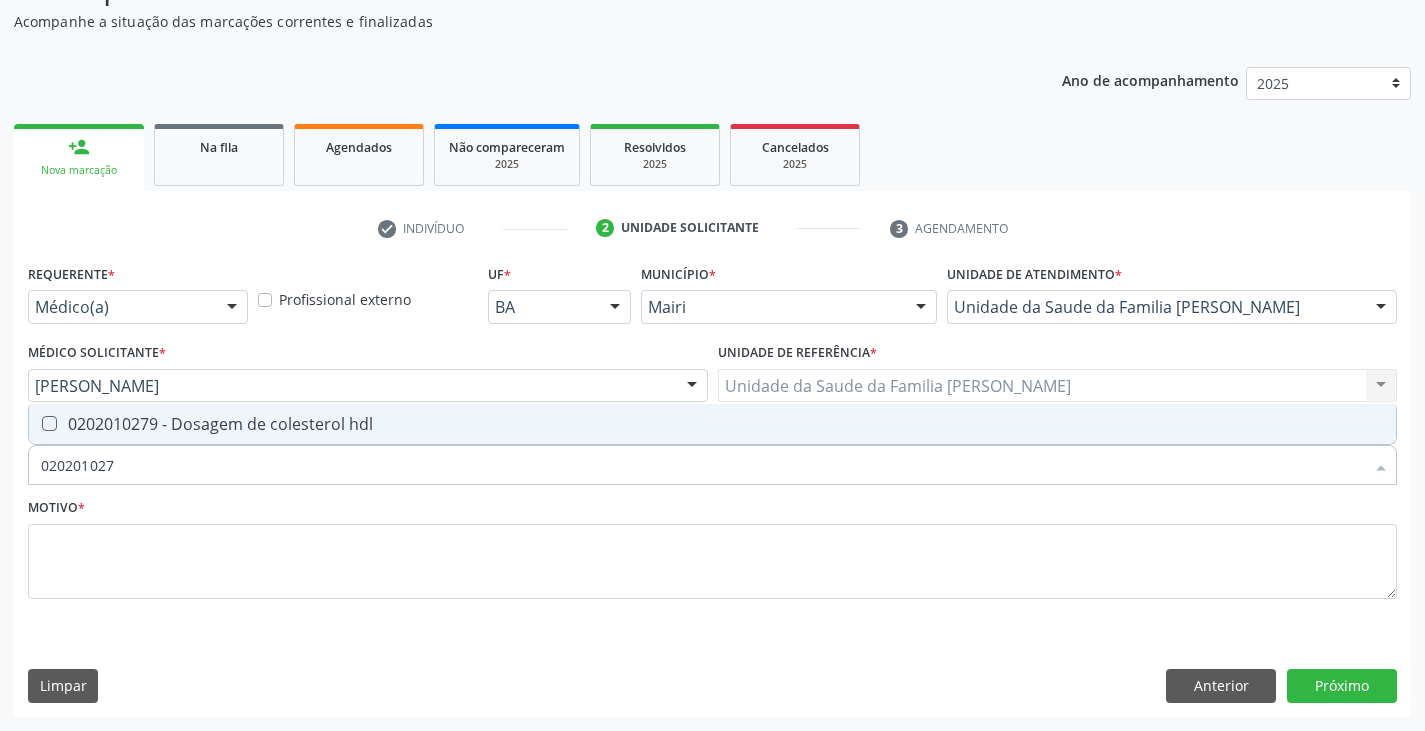 click on "0202010279 - Dosagem de colesterol hdl" at bounding box center (712, 424) 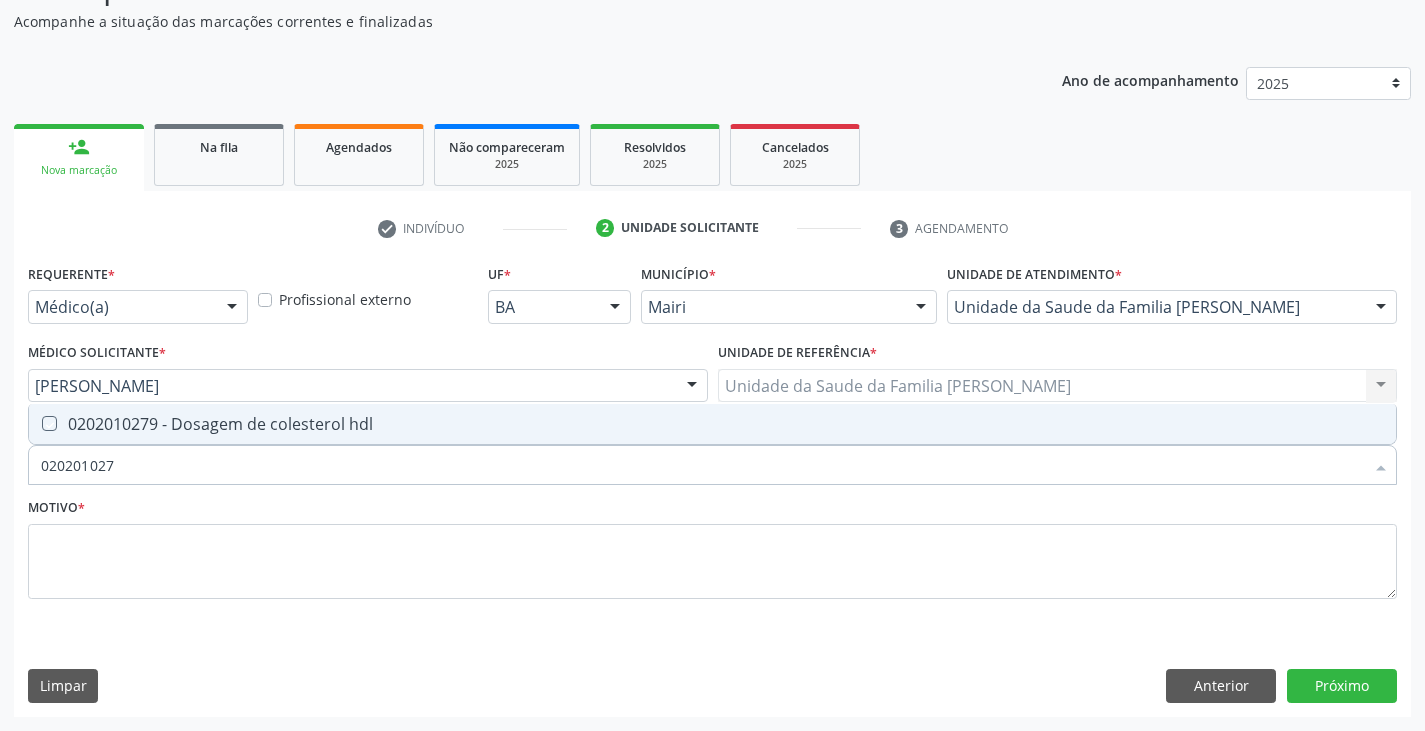 checkbox on "true" 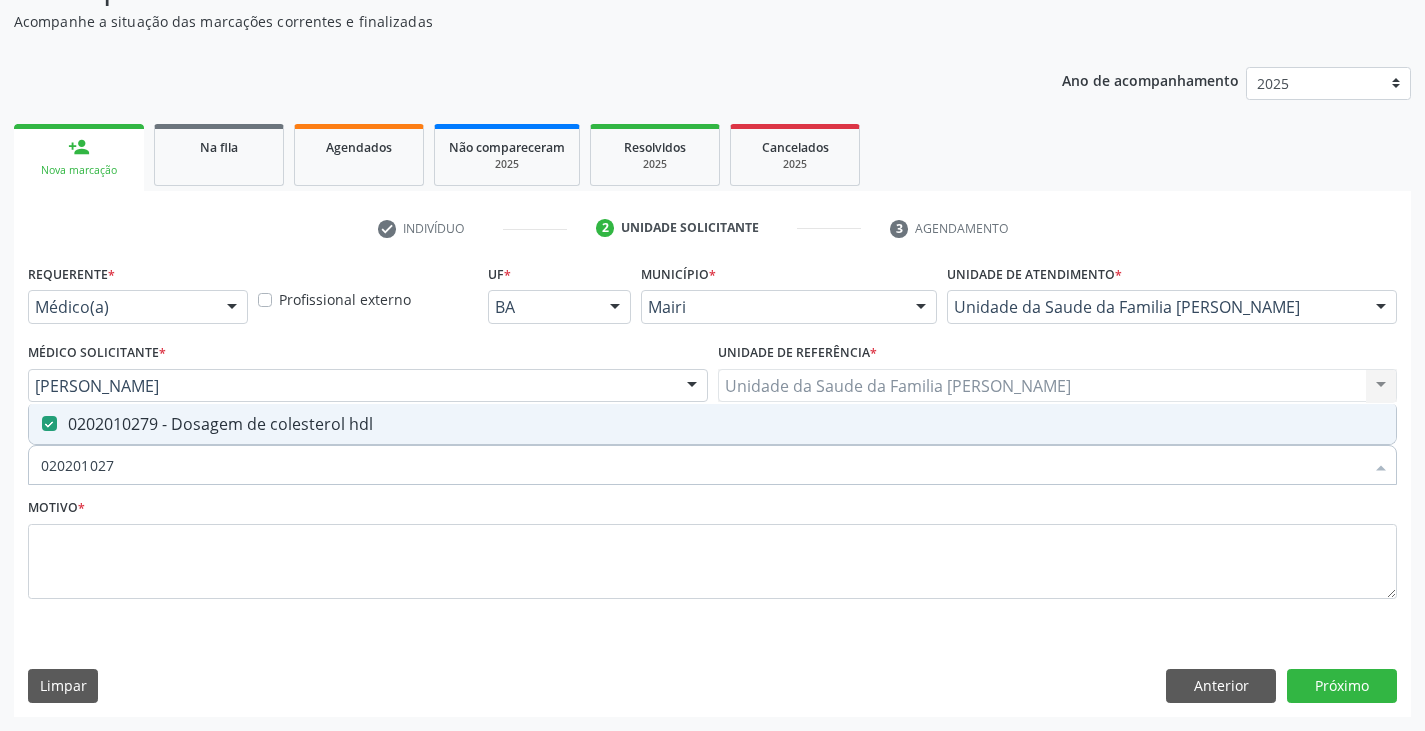 type on "02020102" 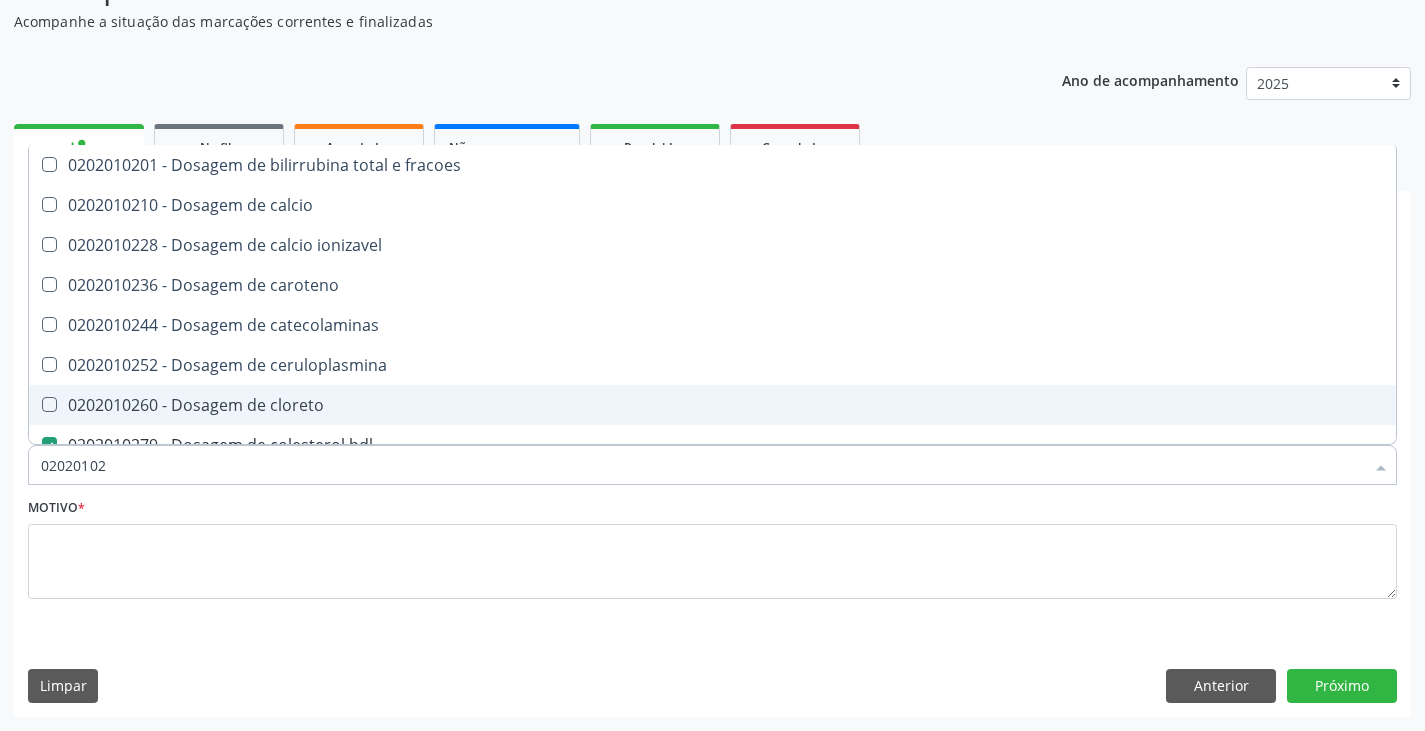 type on "0202010" 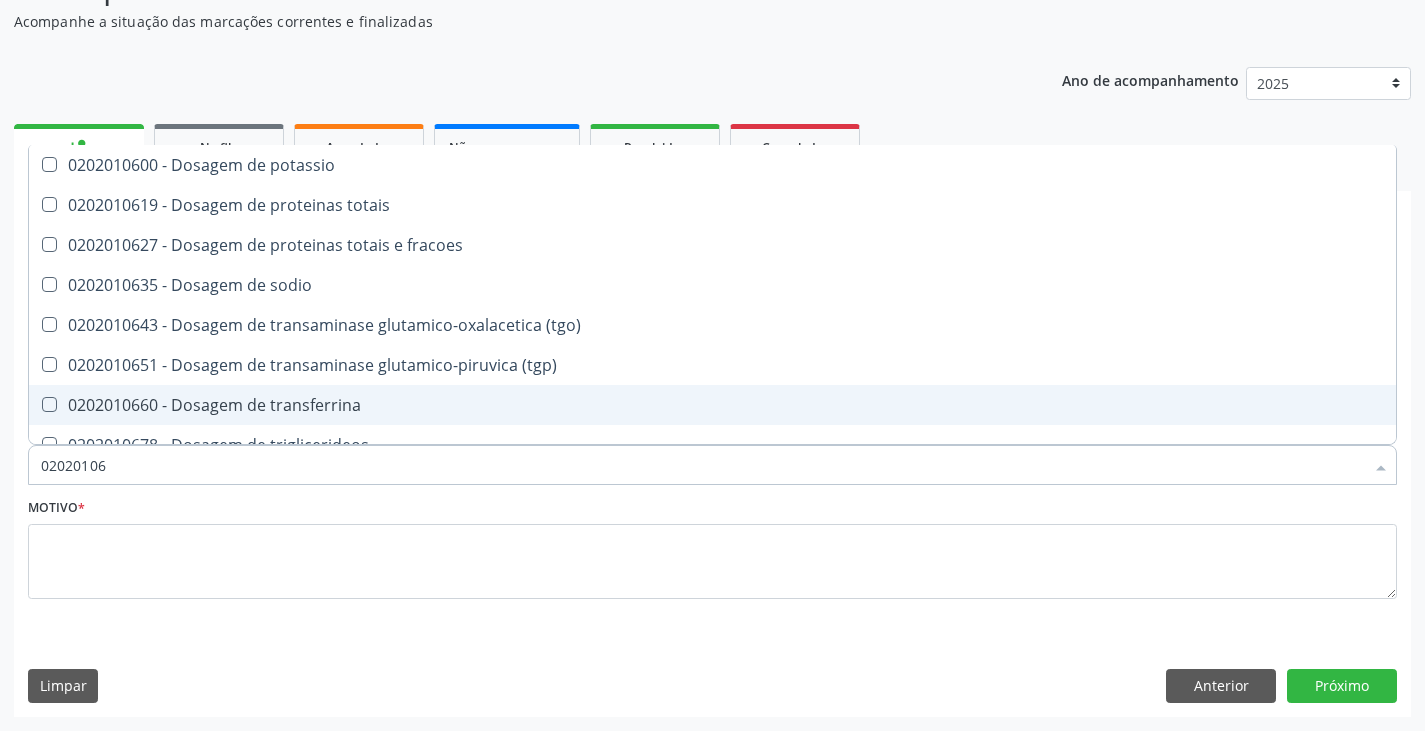 type on "020201067" 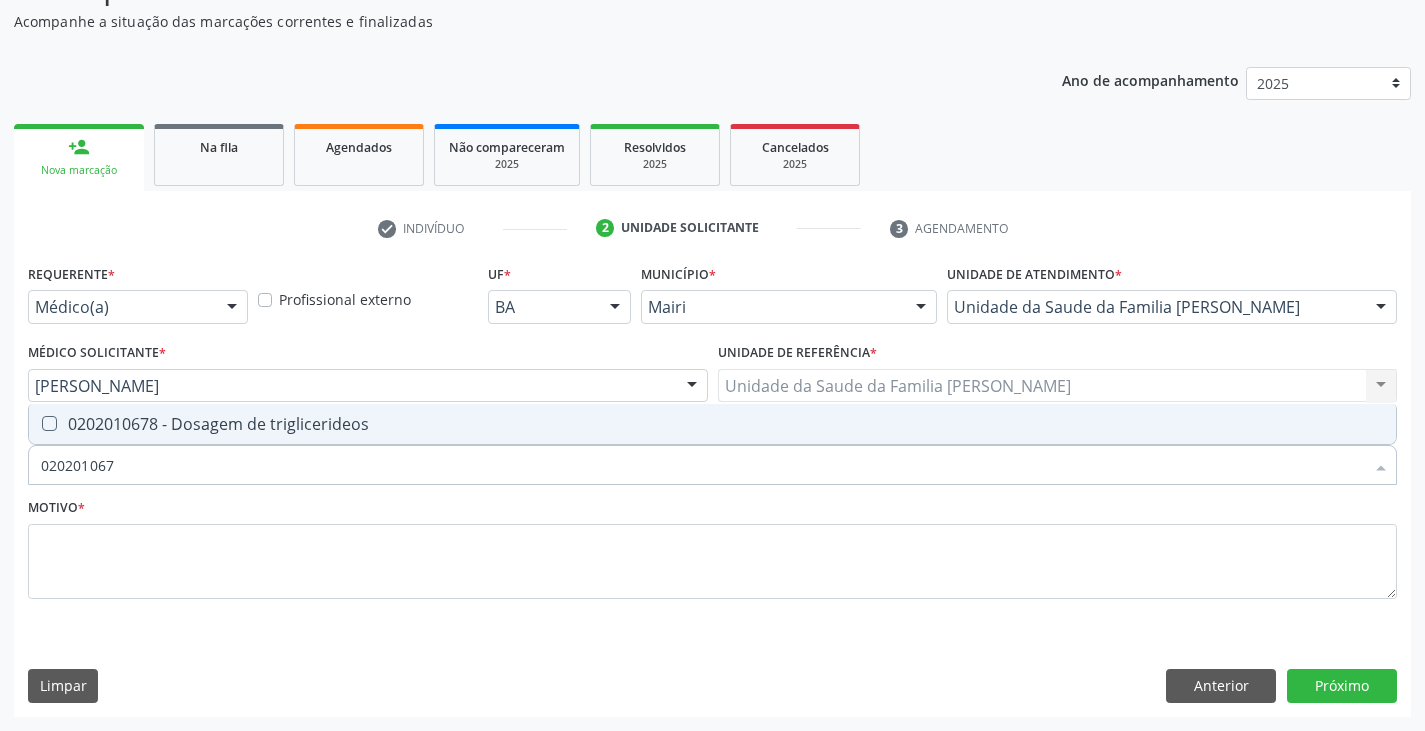click on "0202010678 - Dosagem de triglicerideos" at bounding box center [712, 424] 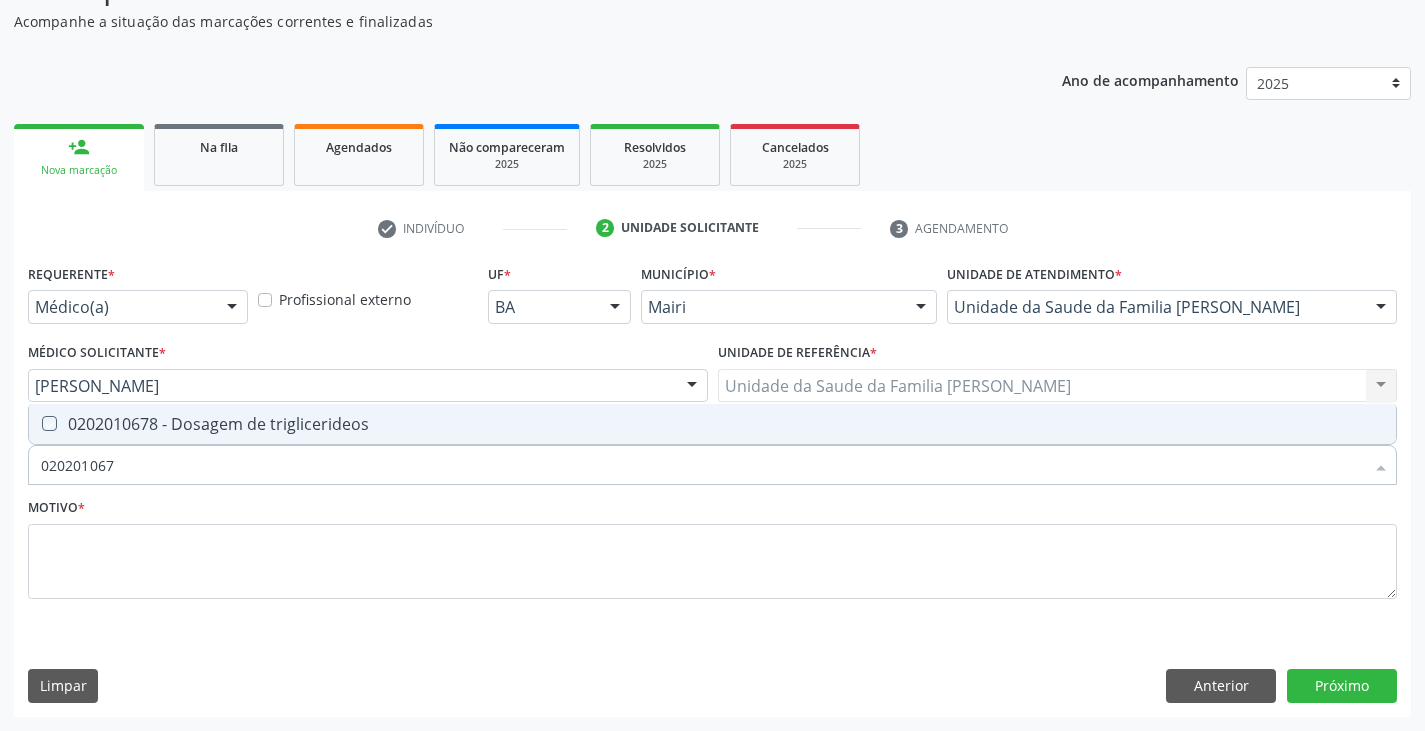 checkbox on "true" 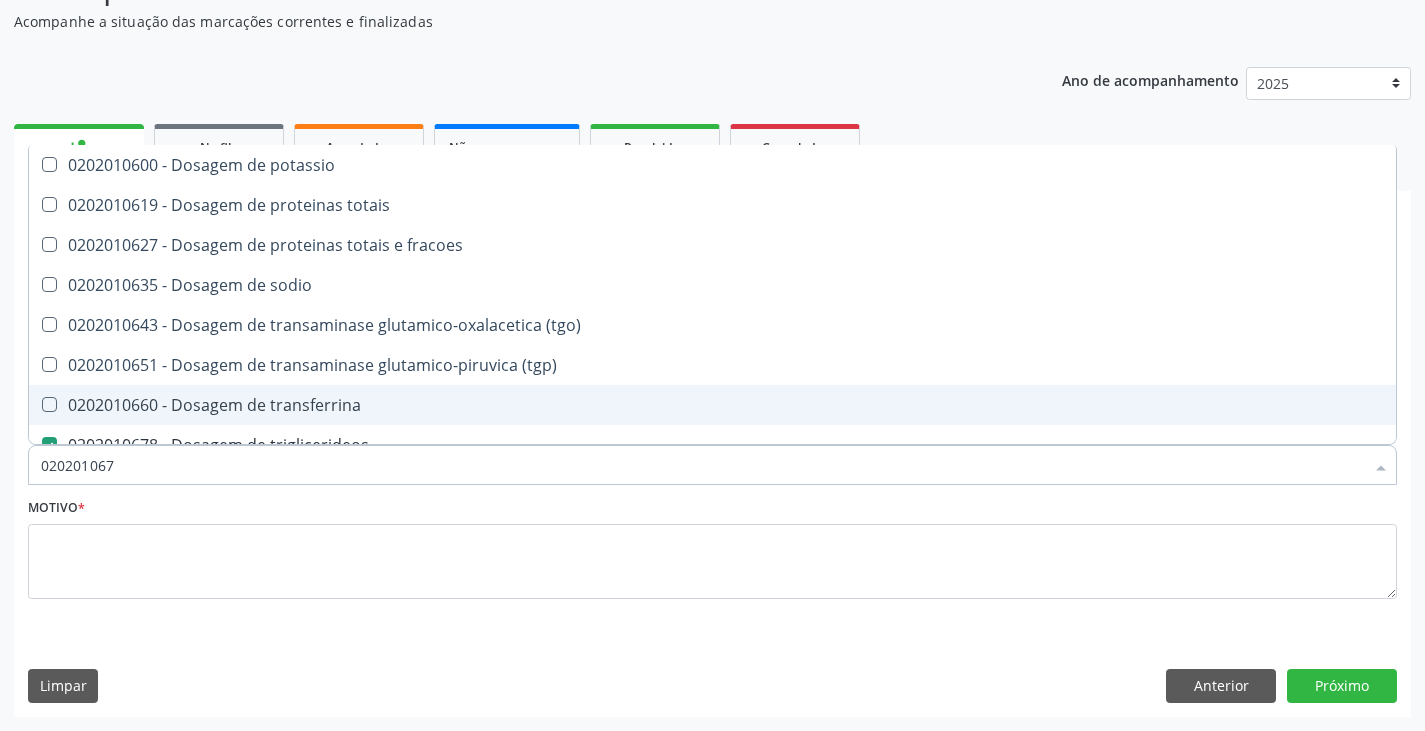type on "02020106" 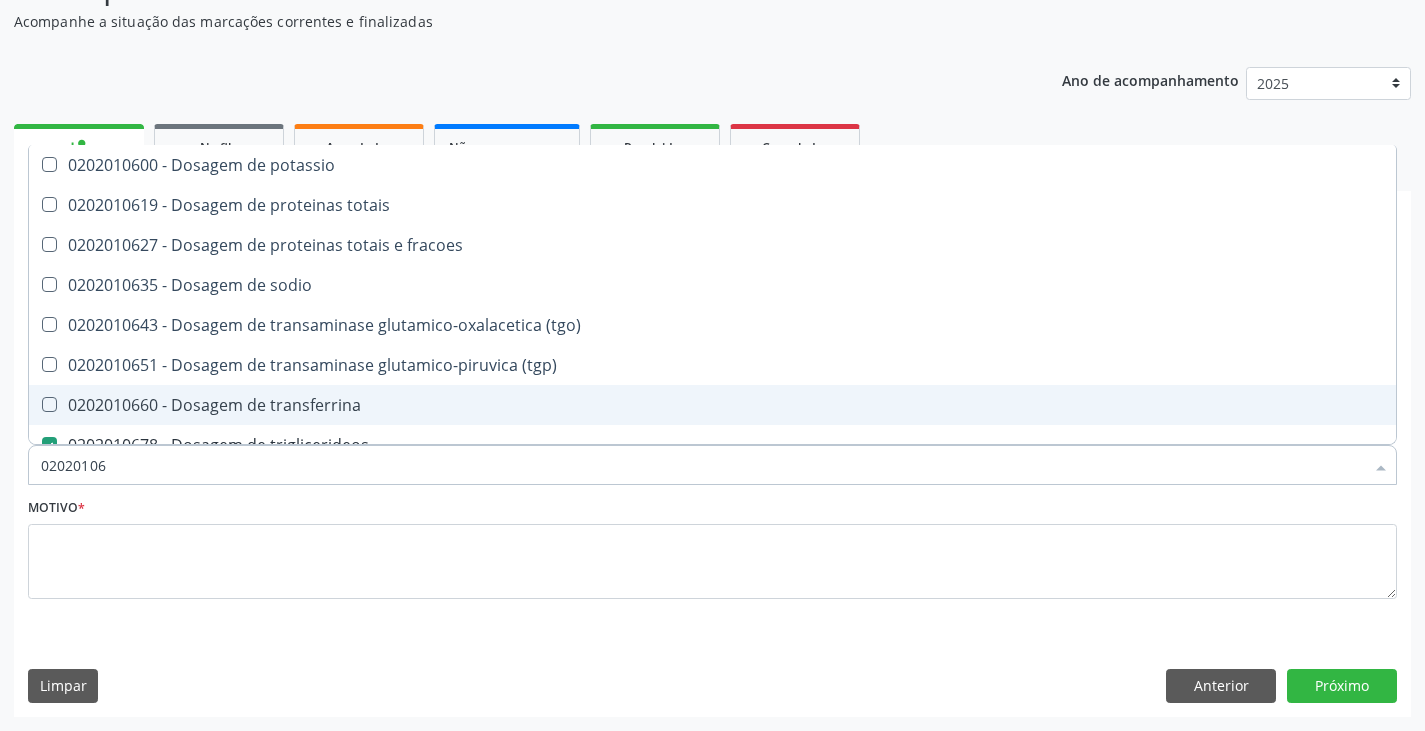 type on "020201069" 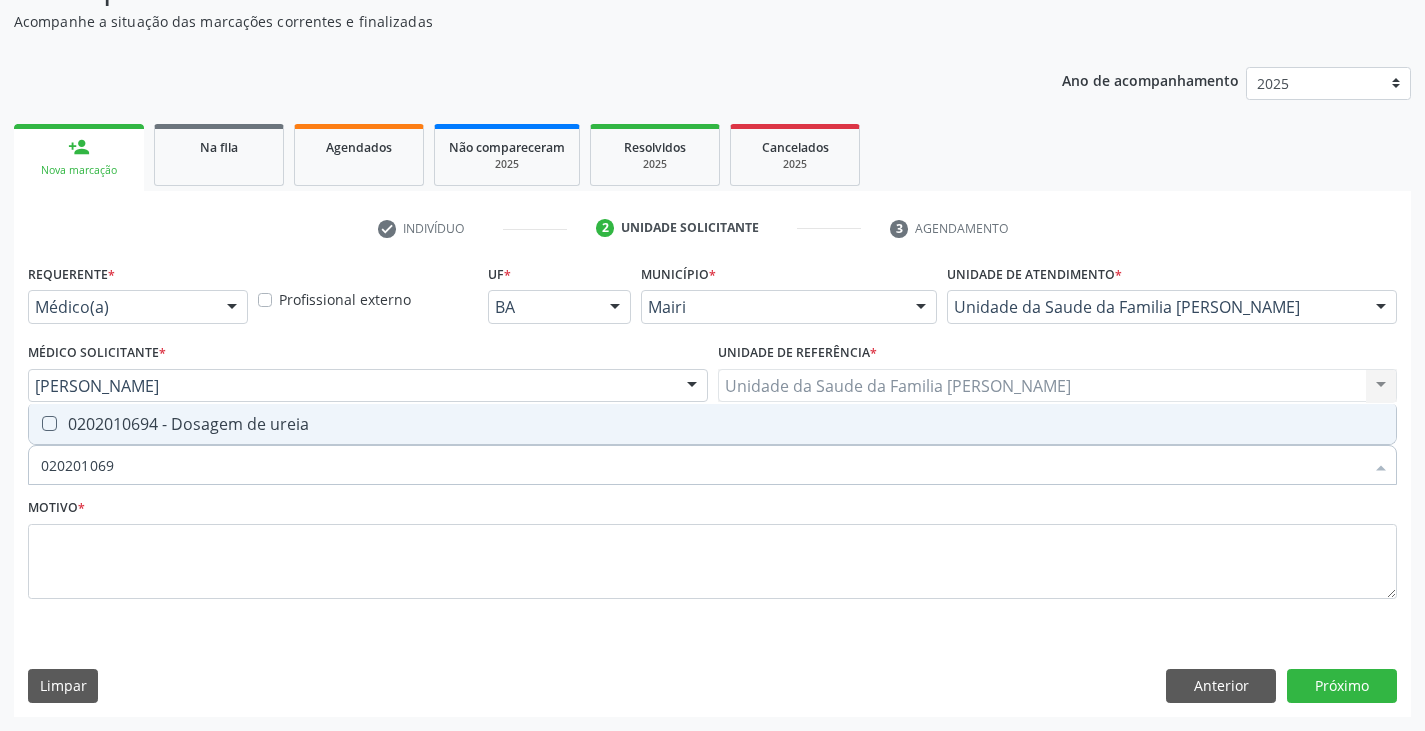 click on "0202010694 - Dosagem de ureia" at bounding box center [712, 424] 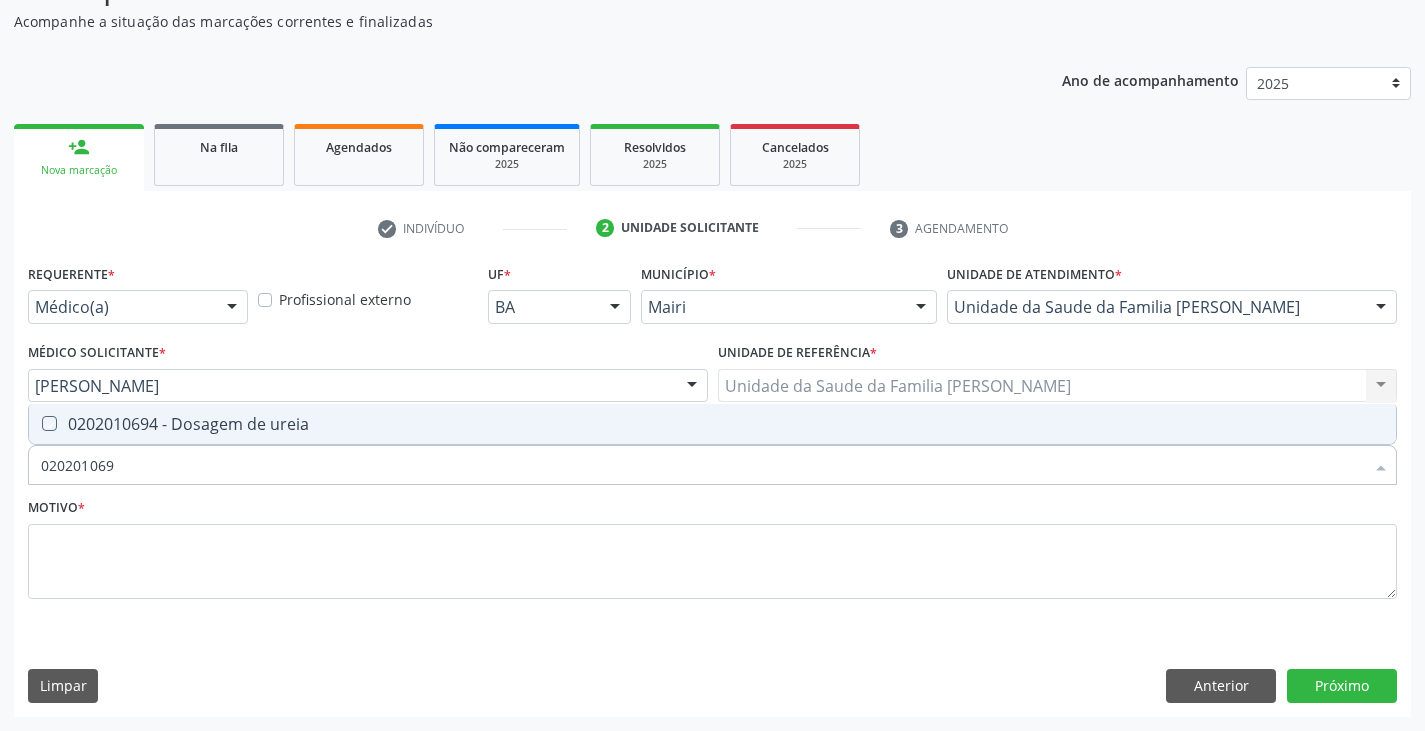 checkbox on "true" 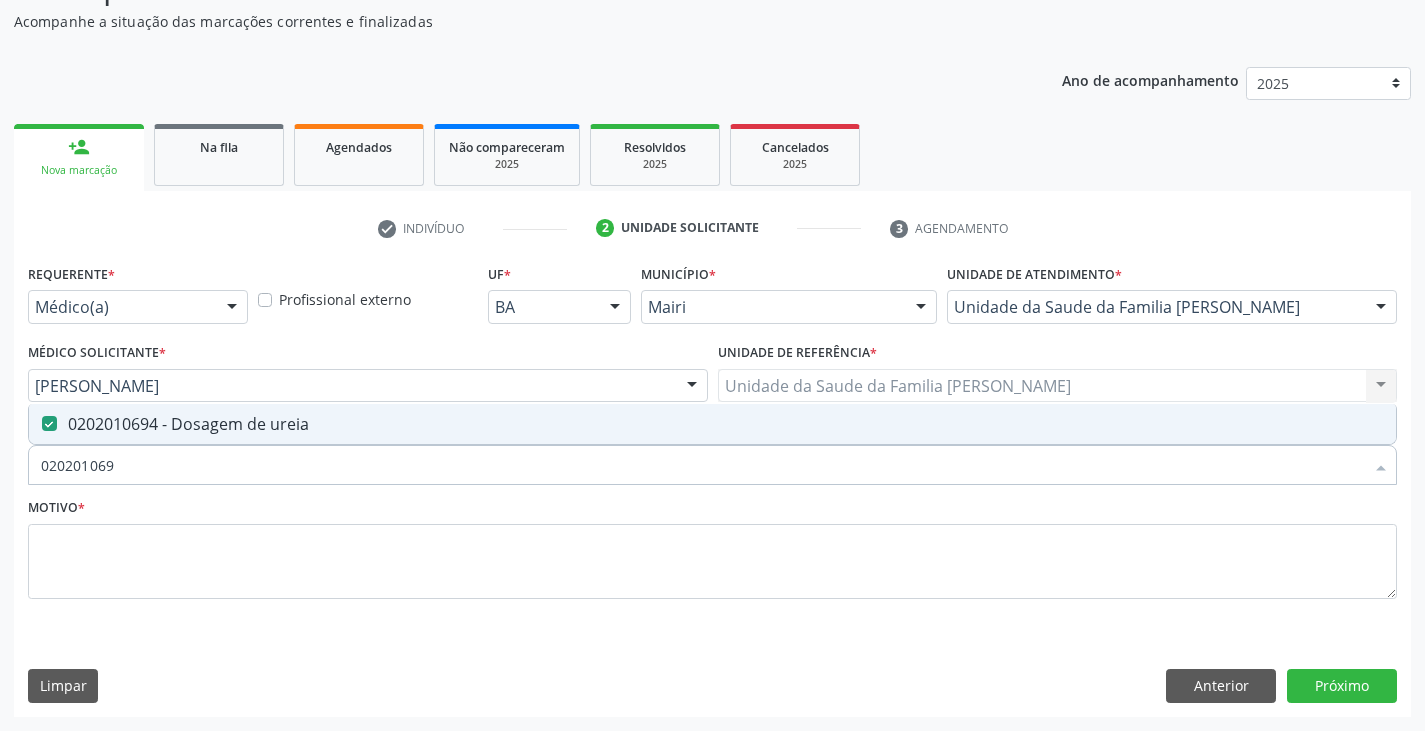 type on "02020106" 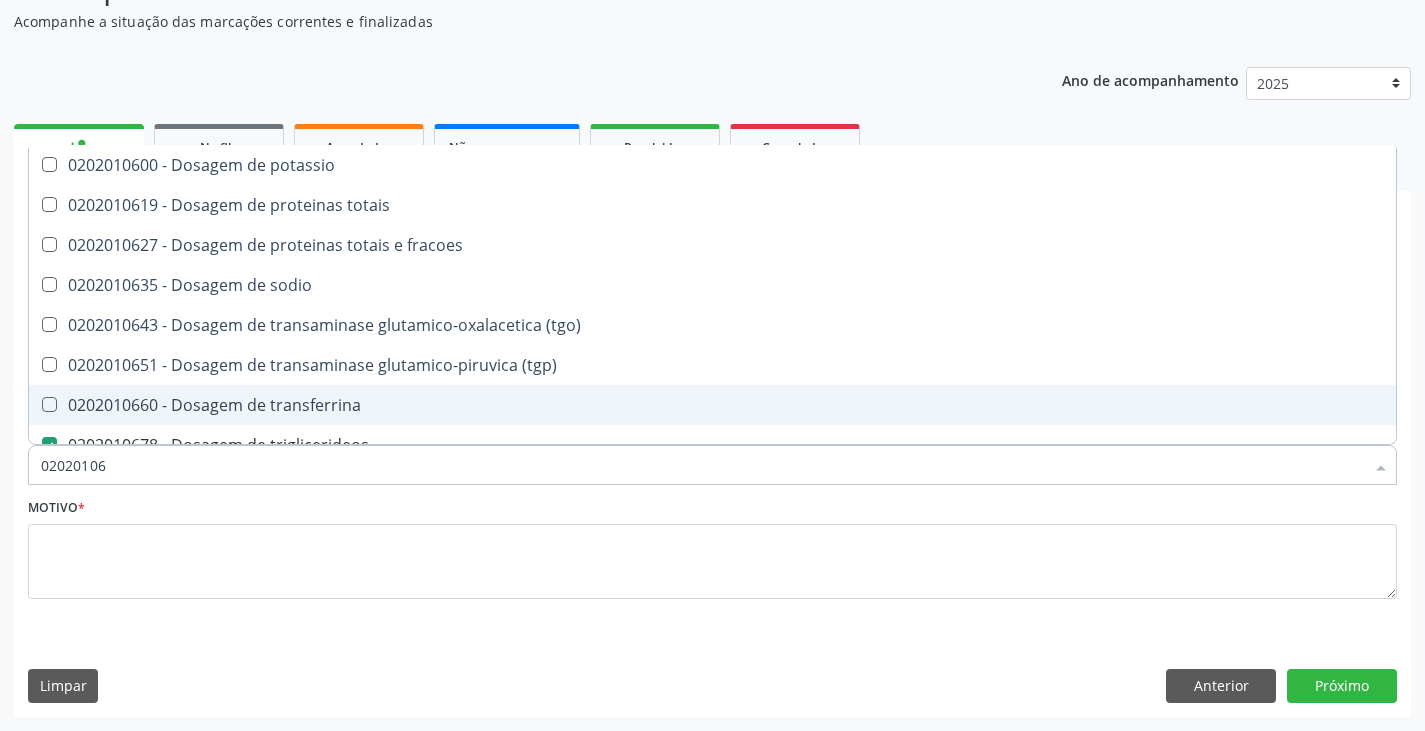 type on "0202010" 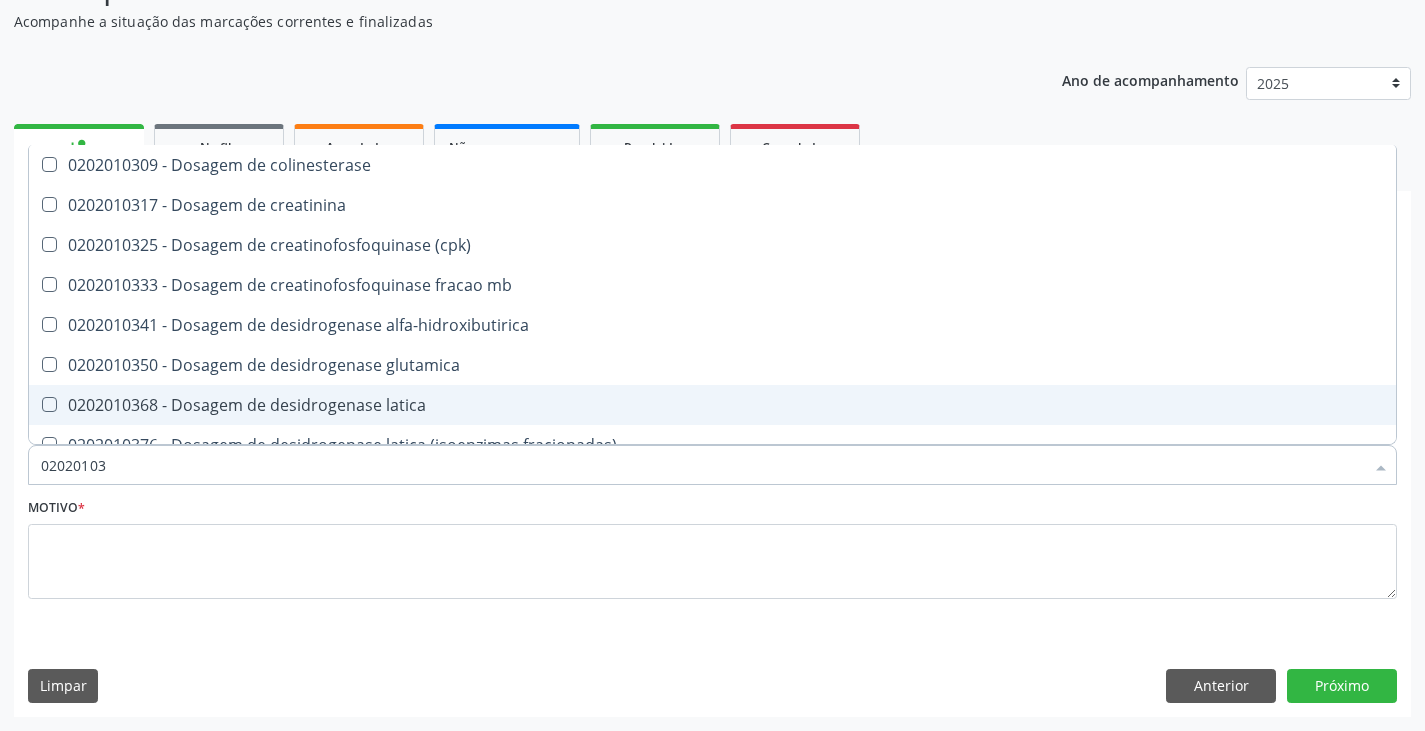 type on "020201031" 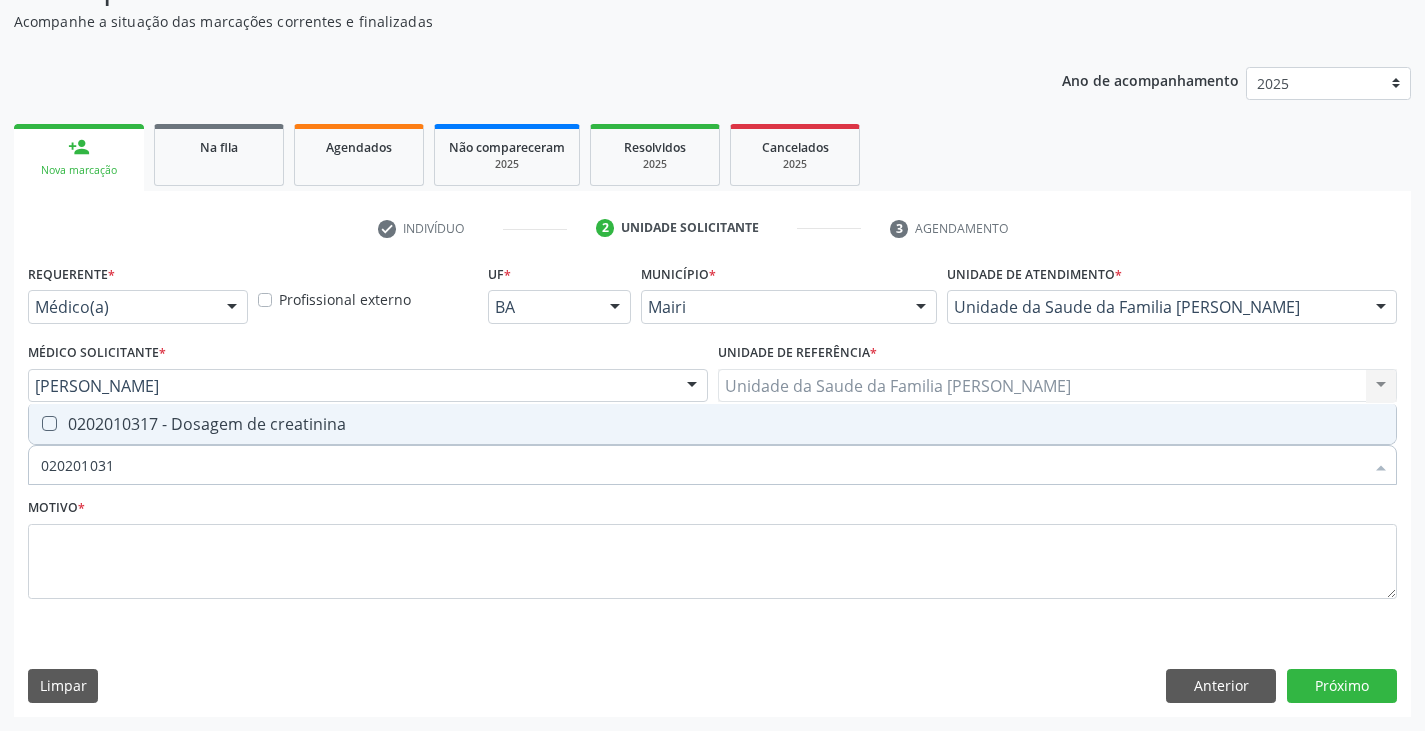 click on "0202010317 - Dosagem de creatinina" at bounding box center (712, 424) 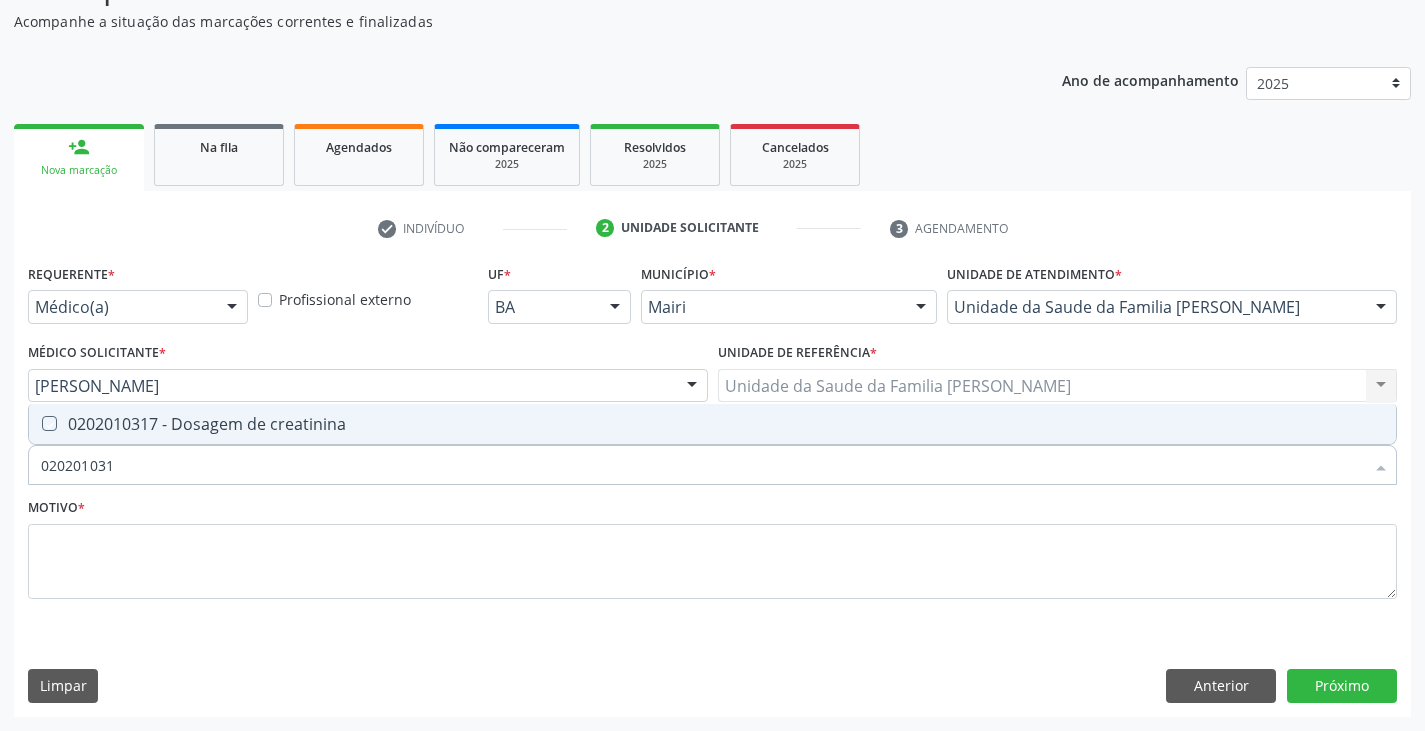 checkbox on "true" 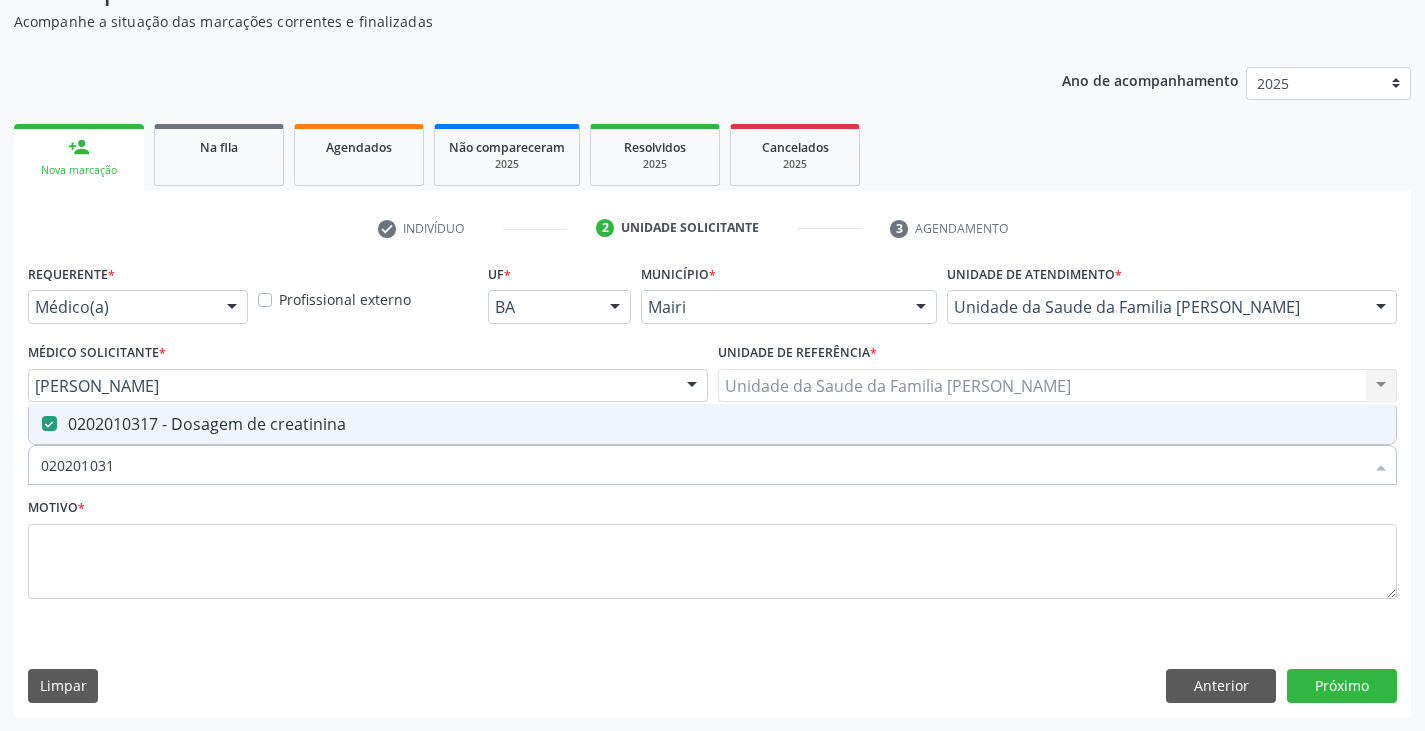 type on "02020103" 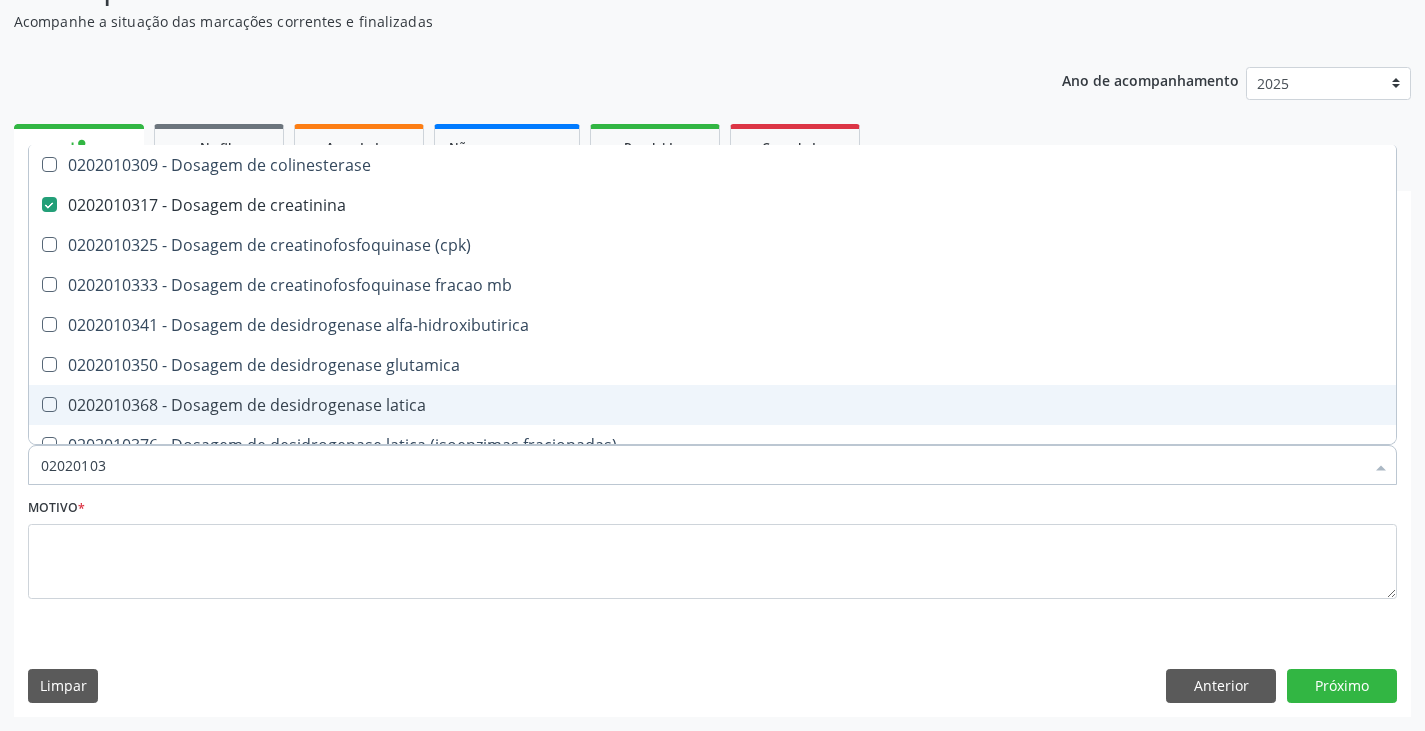 type on "0202010" 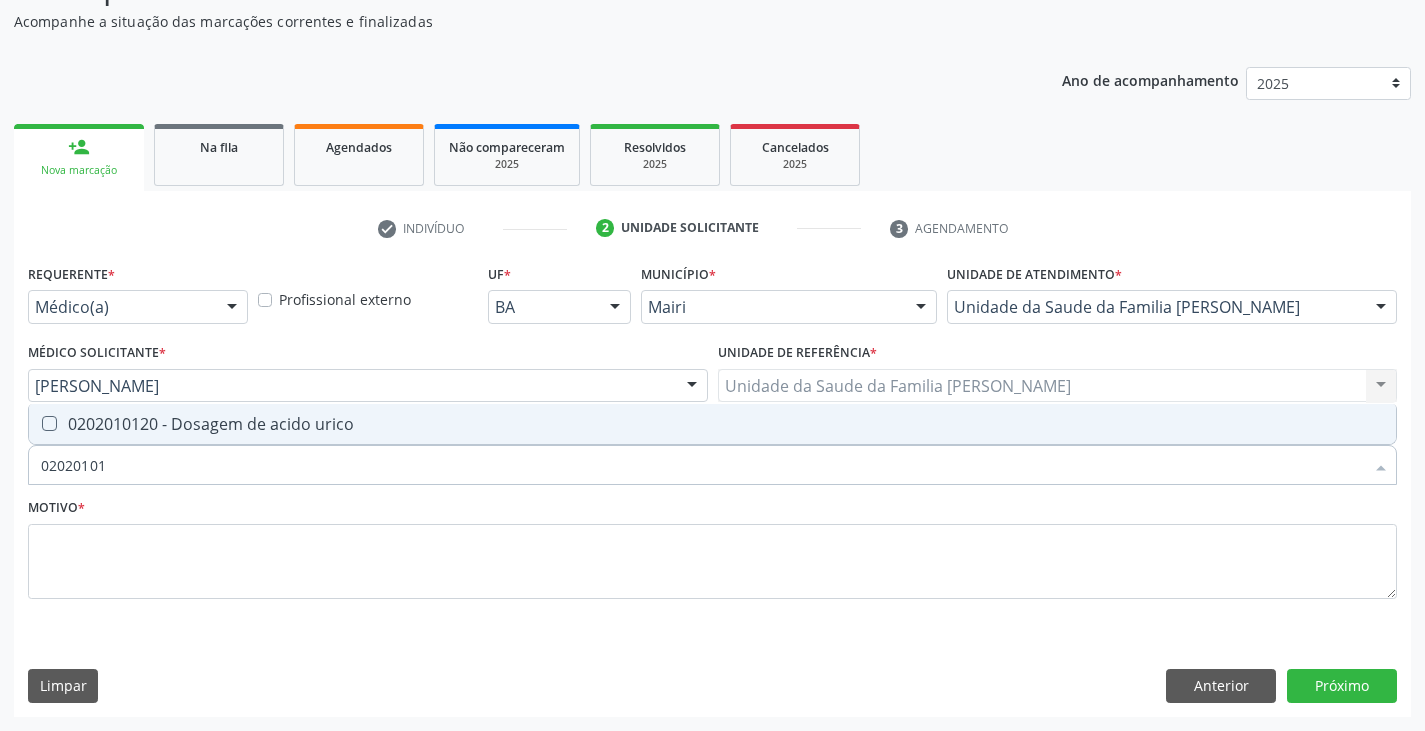 type on "020201012" 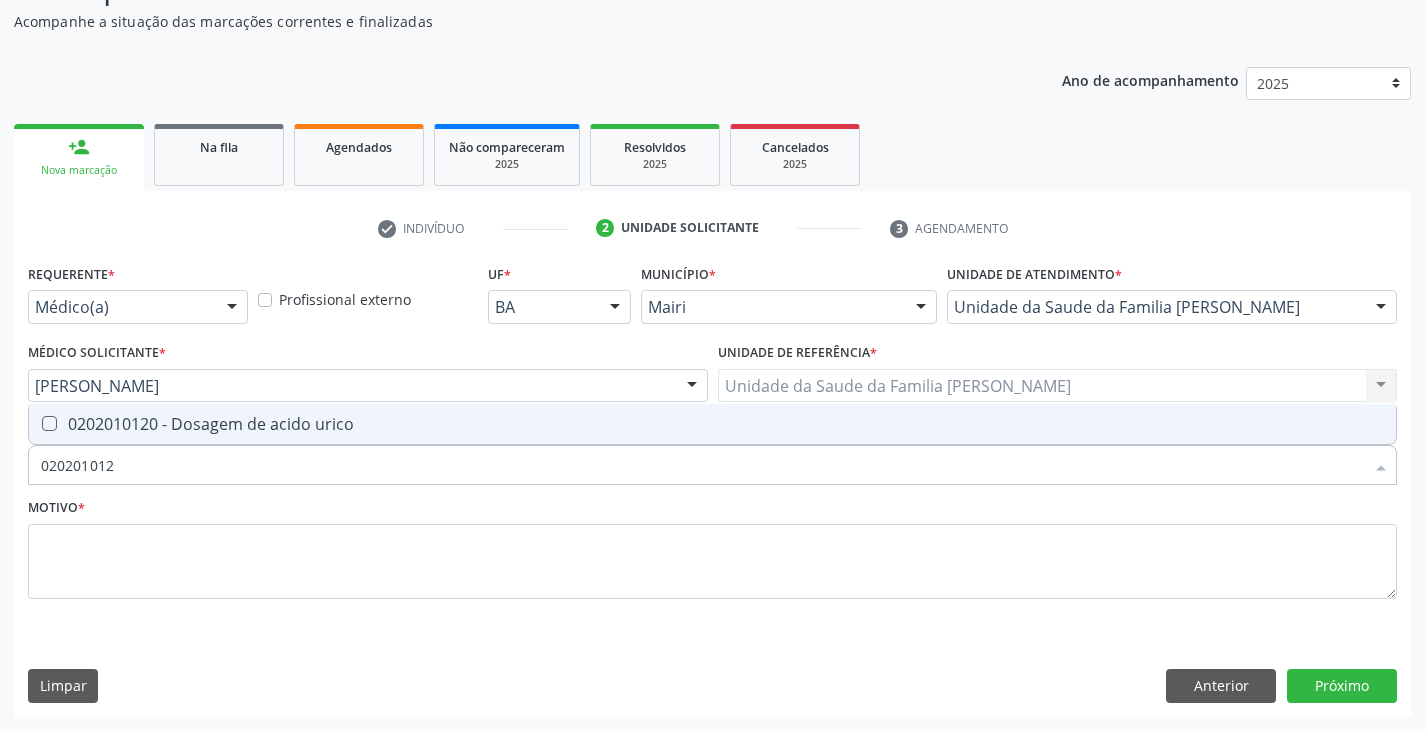 click on "0202010120 - Dosagem de acido urico" at bounding box center [712, 424] 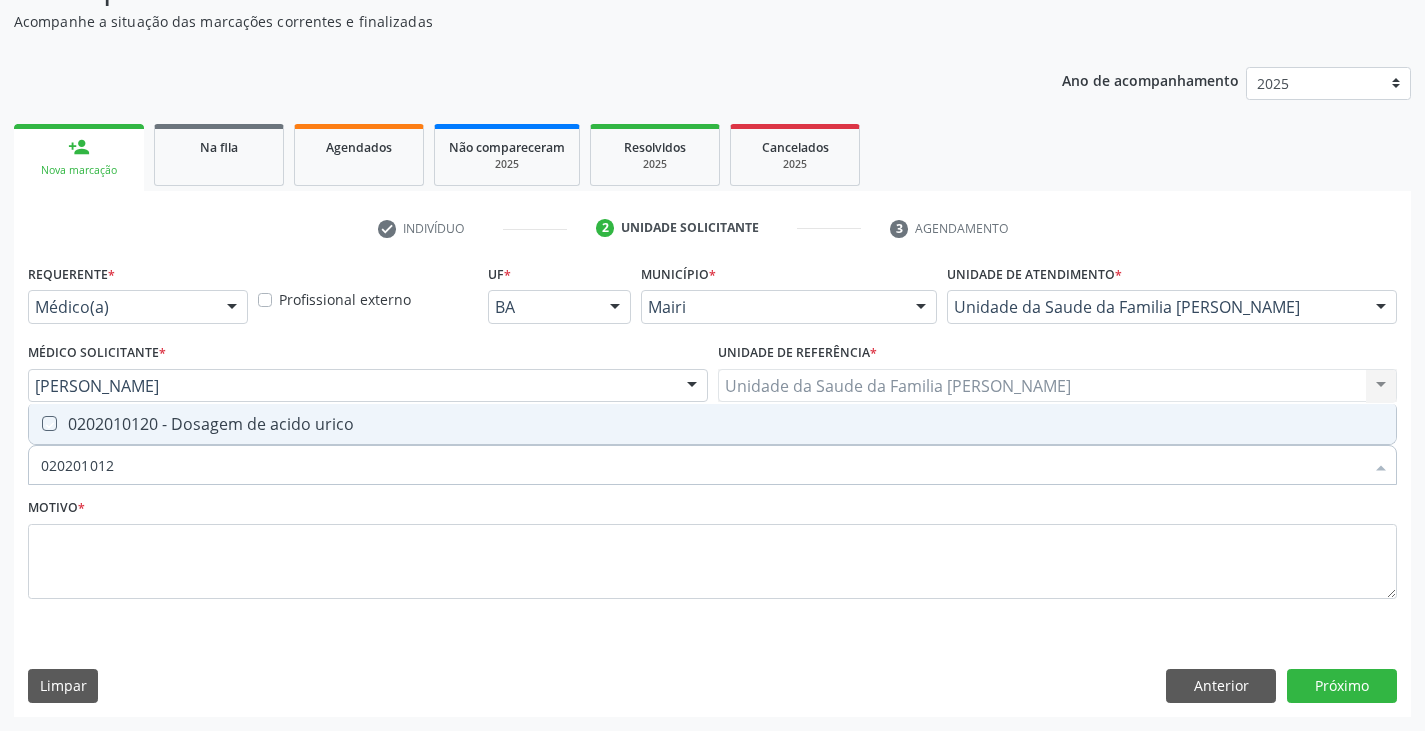 checkbox on "true" 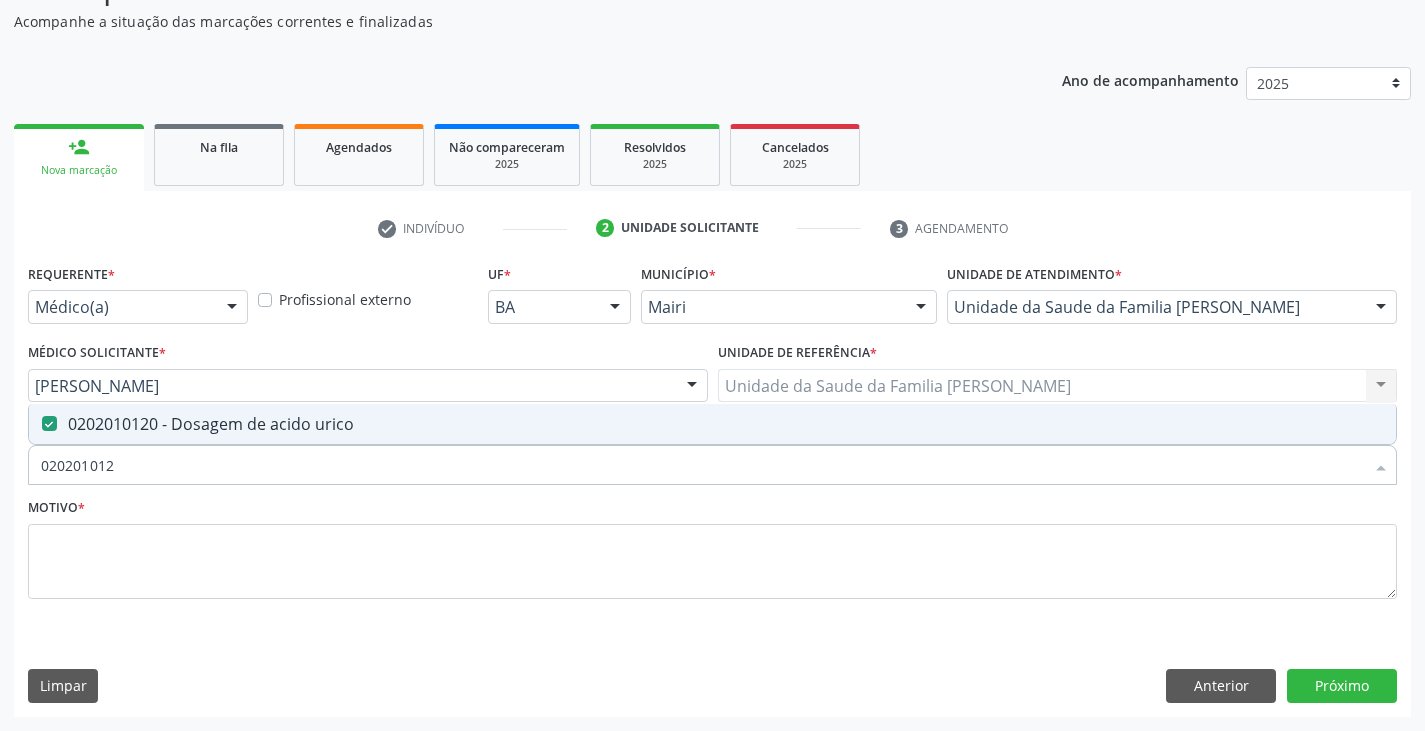 type on "02020101" 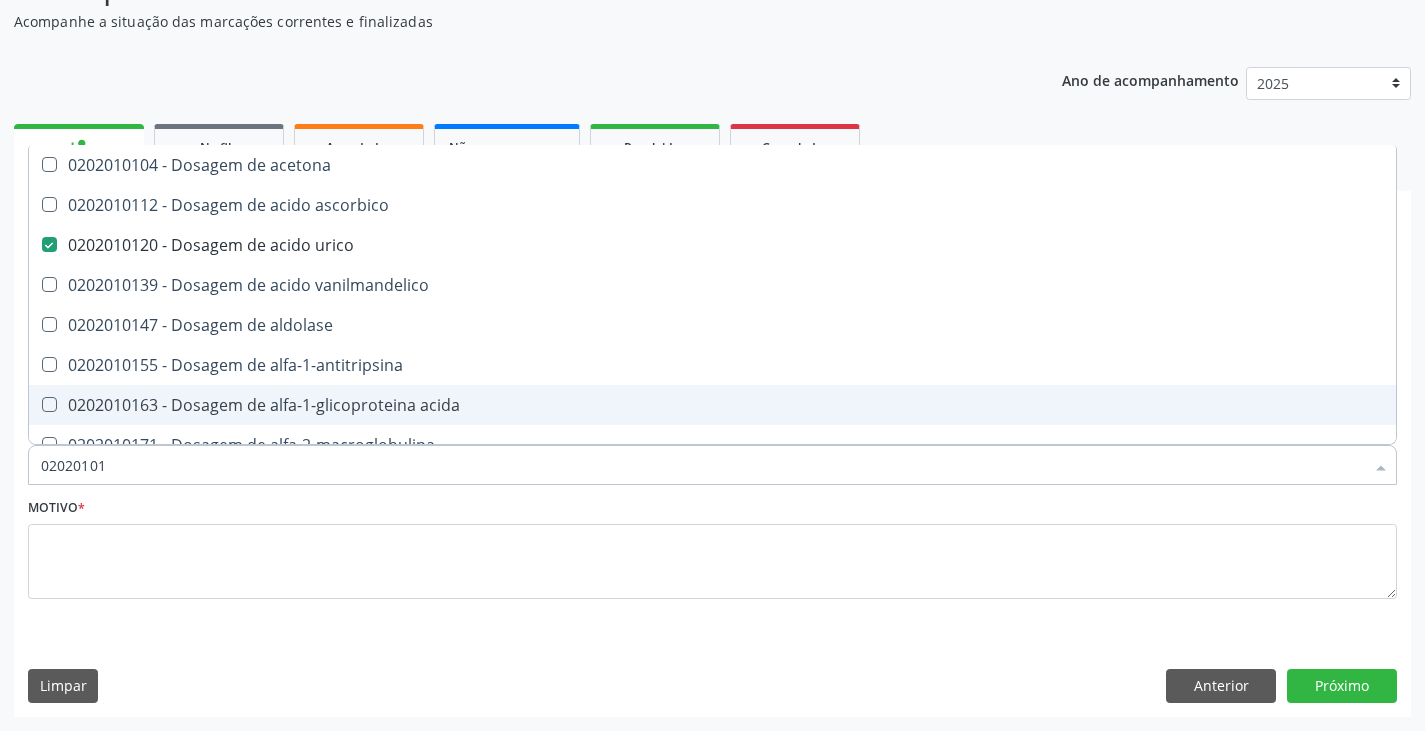 type on "0202010" 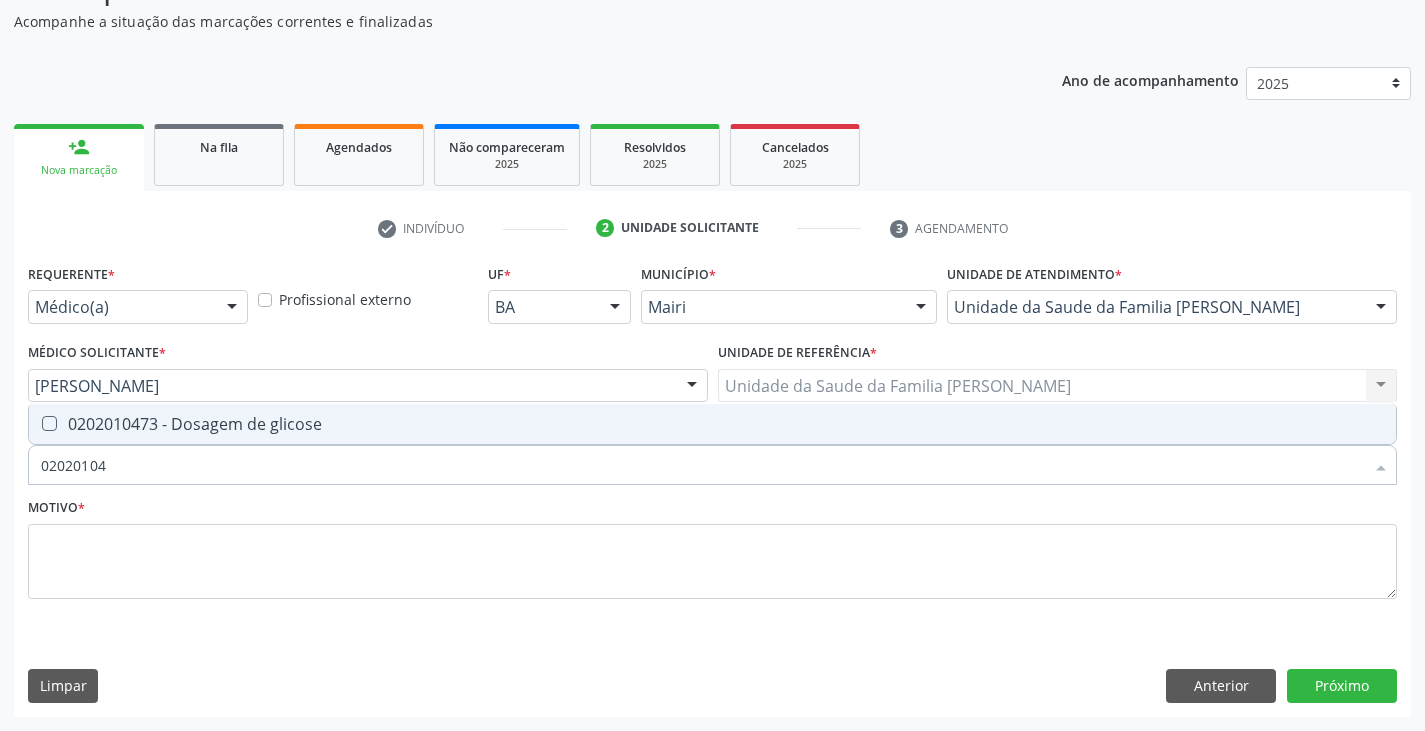 type on "020201047" 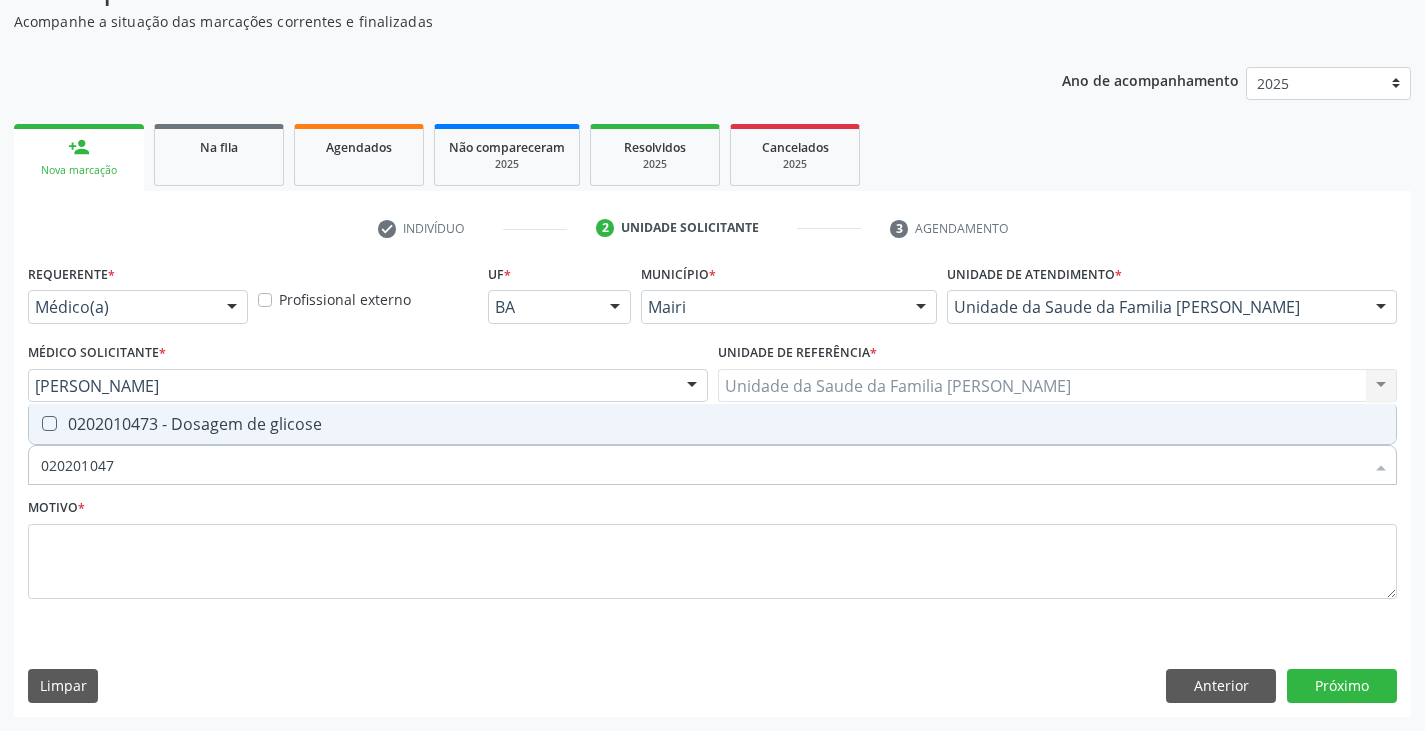 click on "0202010473 - Dosagem de glicose" at bounding box center [712, 424] 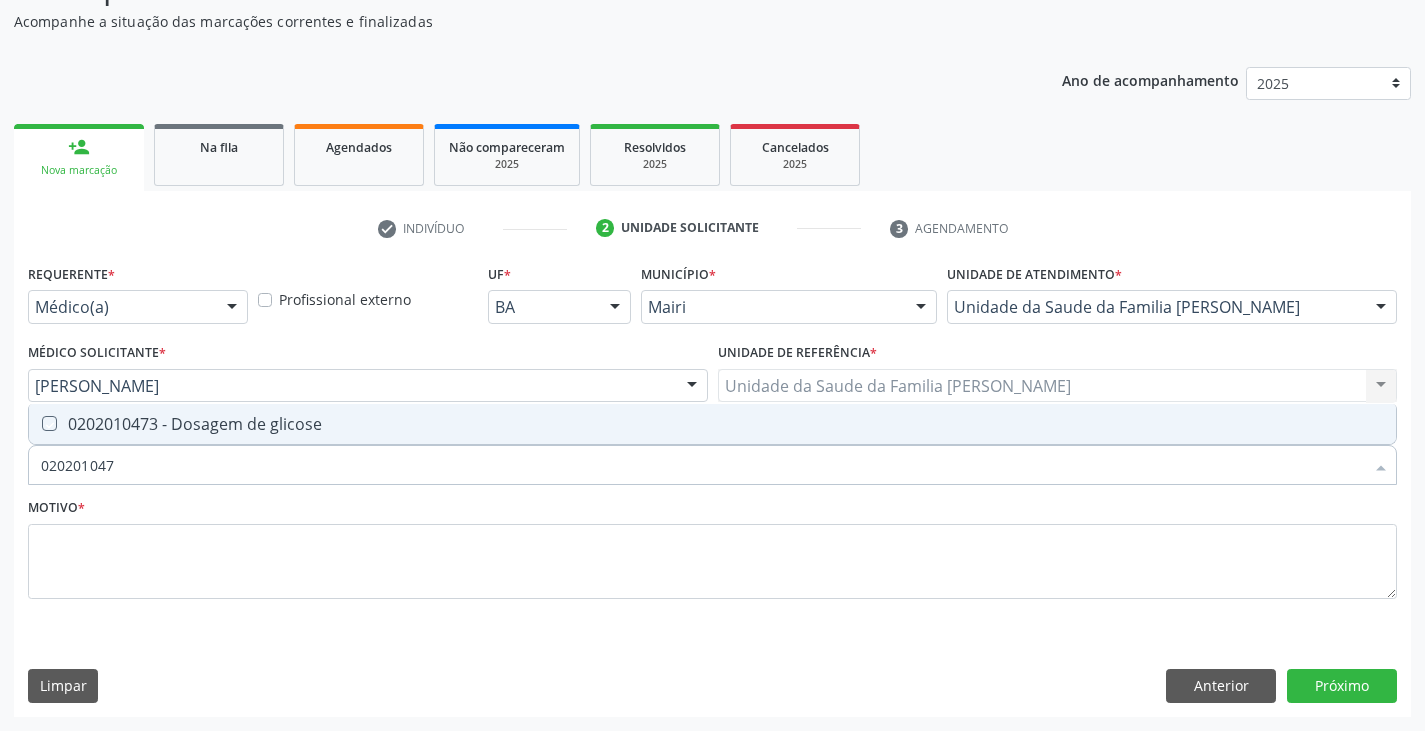 checkbox on "true" 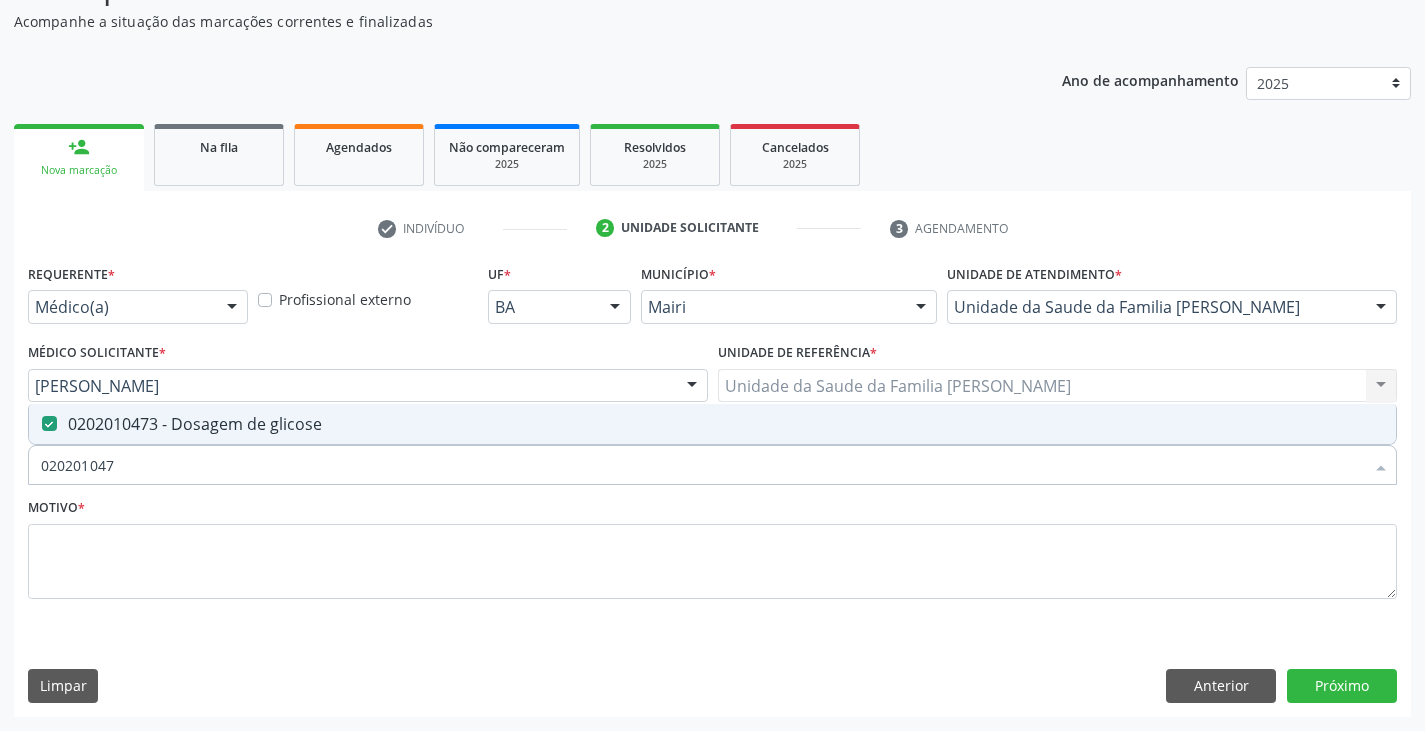 type on "02020104" 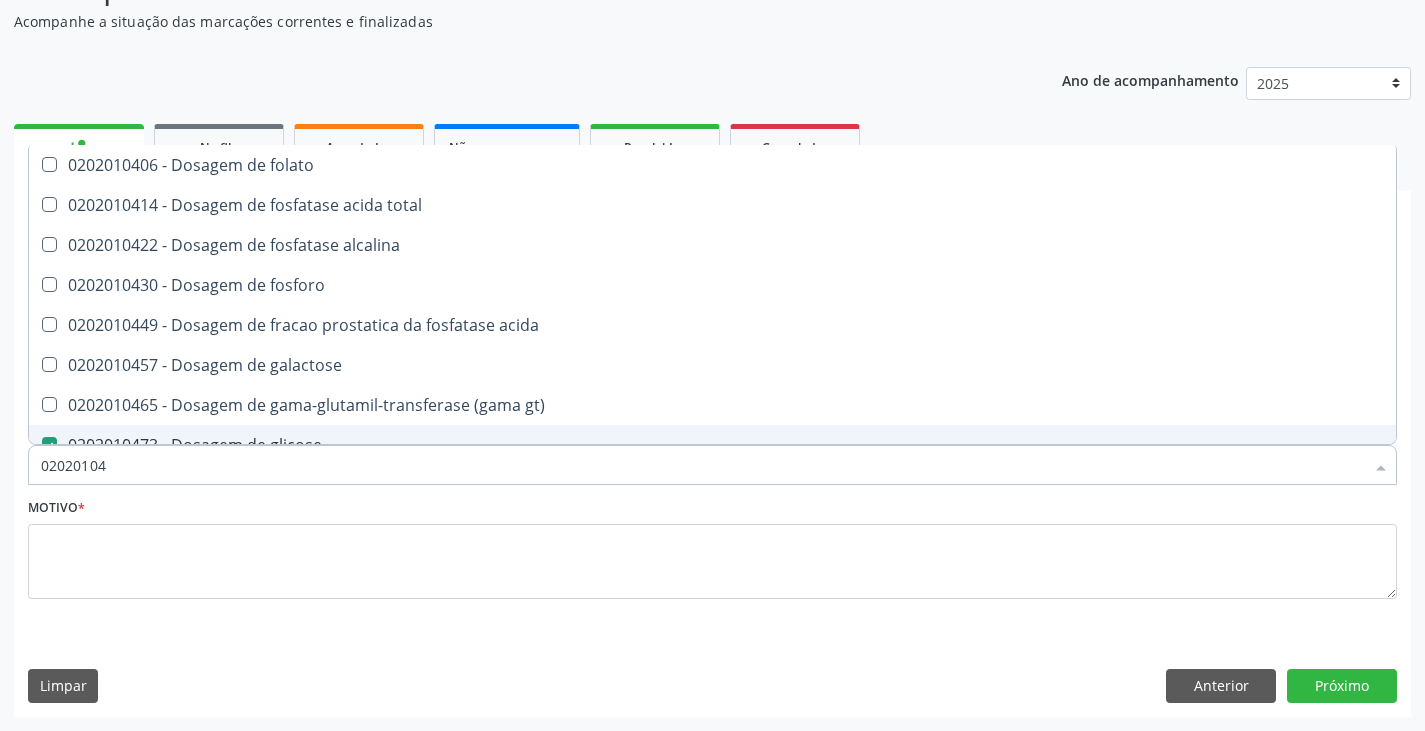 type on "0202010" 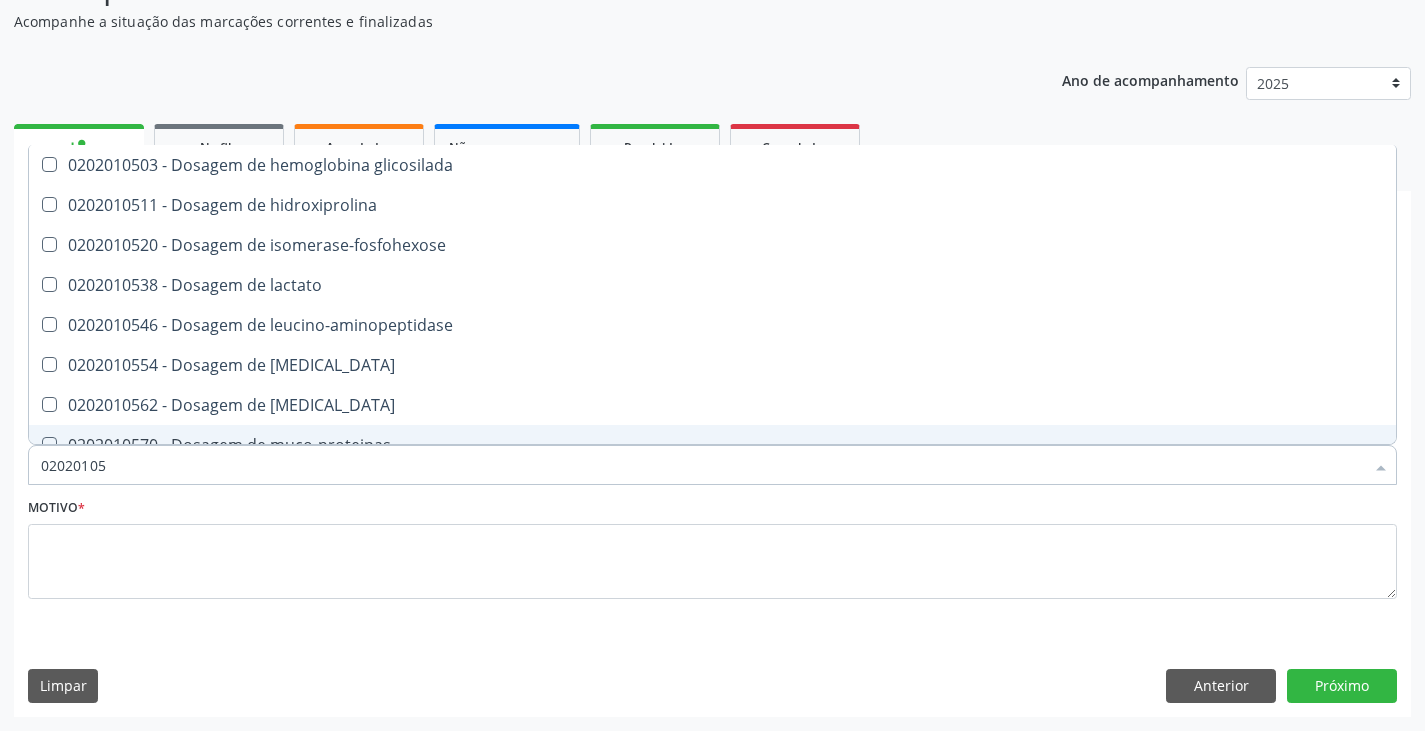 type on "020201050" 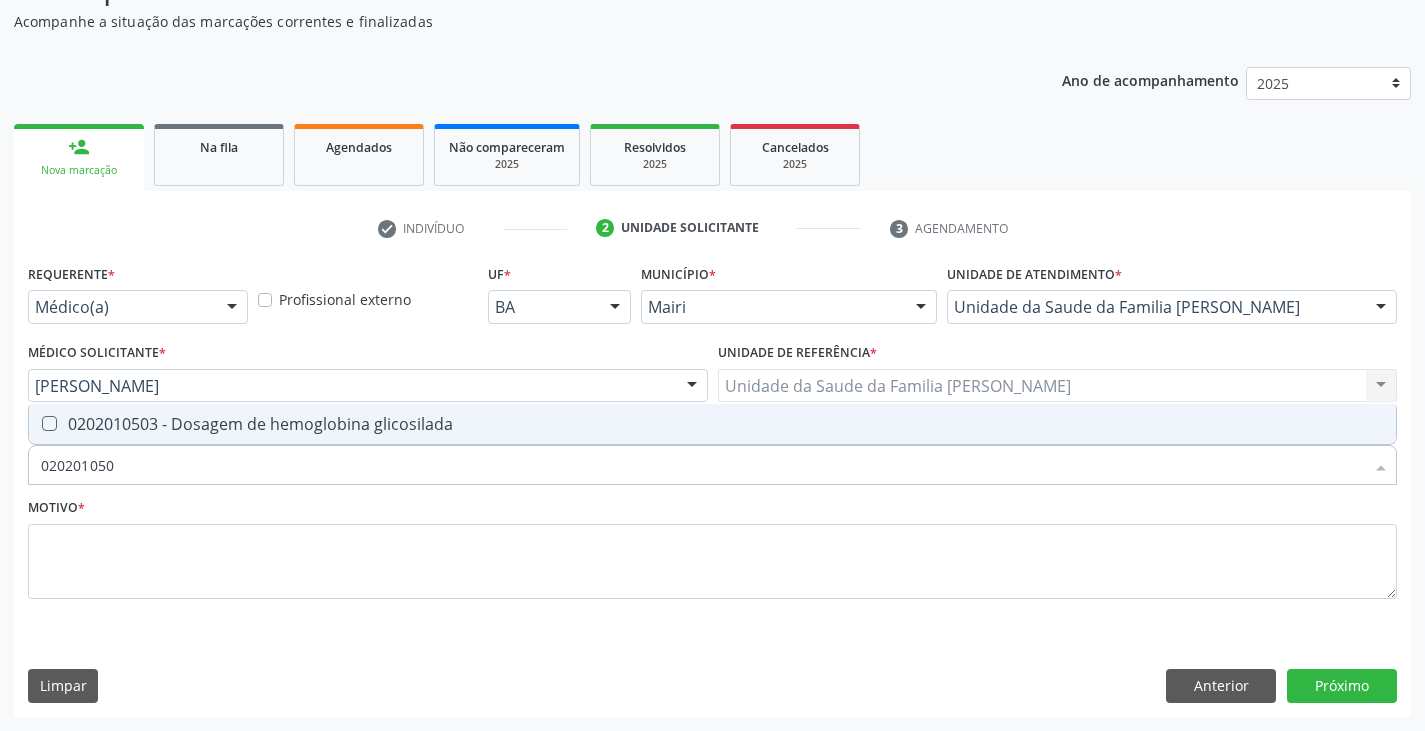 click on "0202010503 - Dosagem de hemoglobina glicosilada" at bounding box center (712, 424) 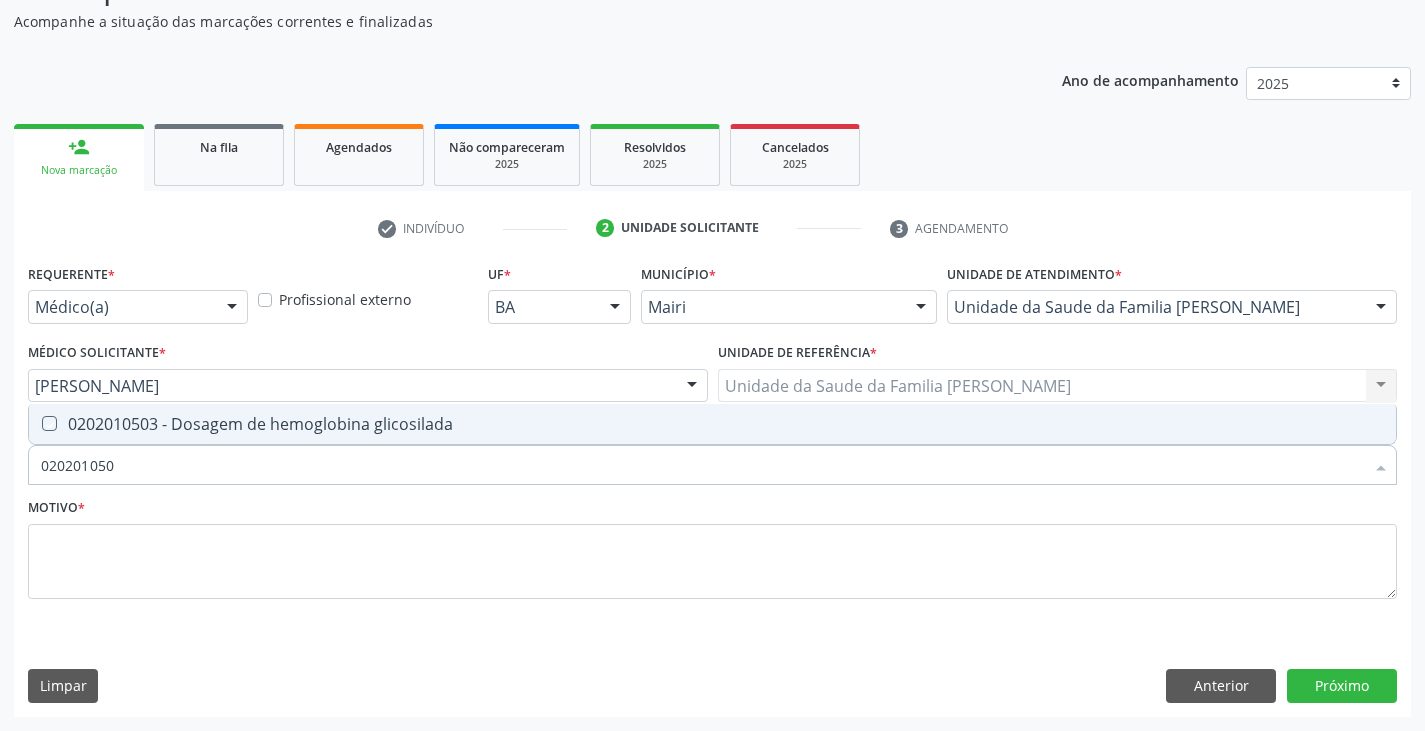 checkbox on "true" 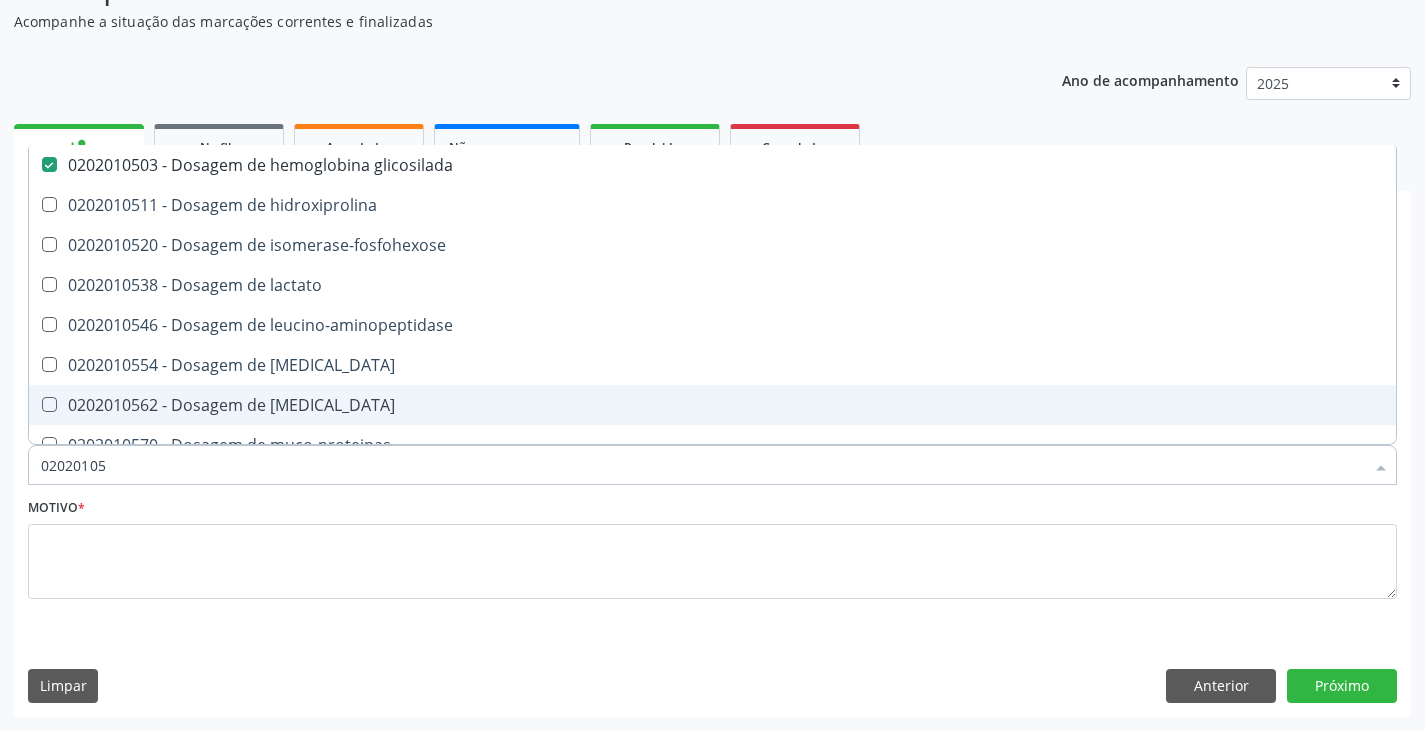 type on "0202010" 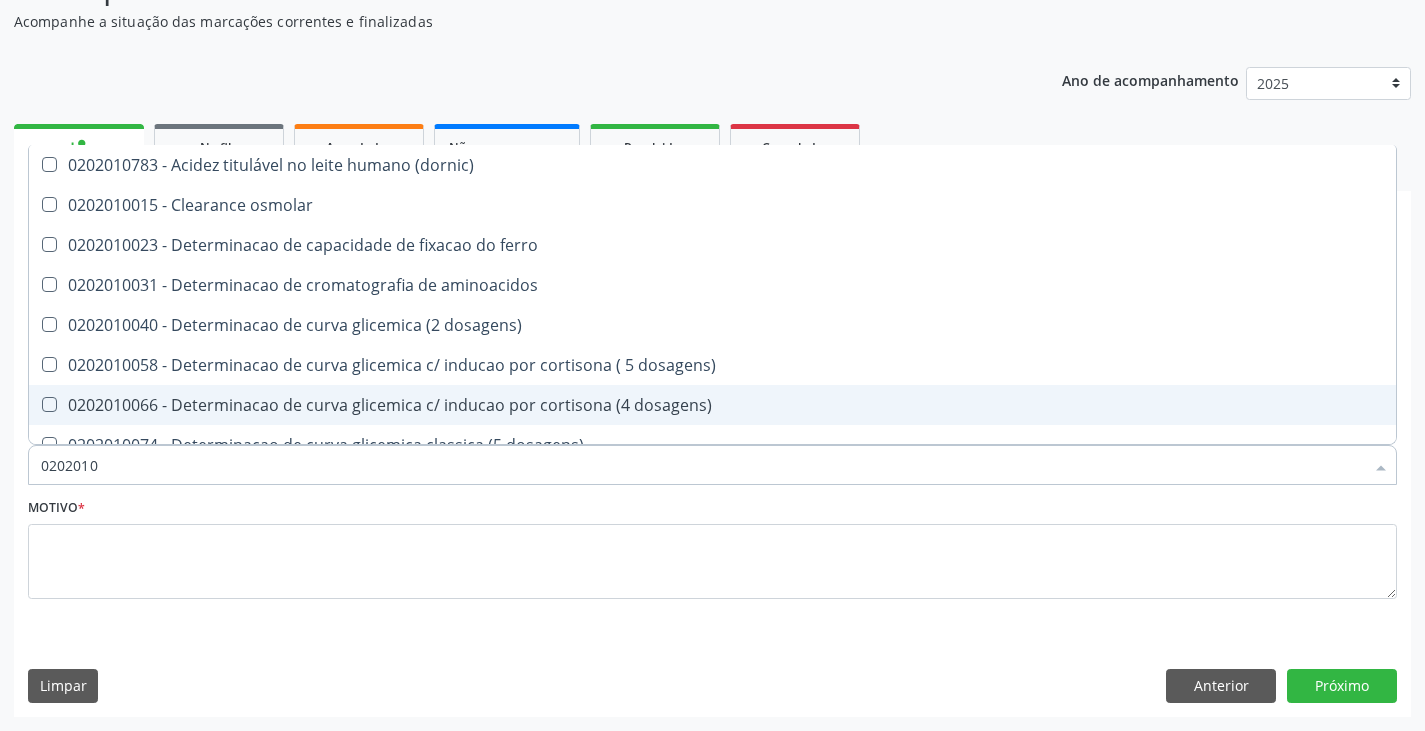 type on "02020102" 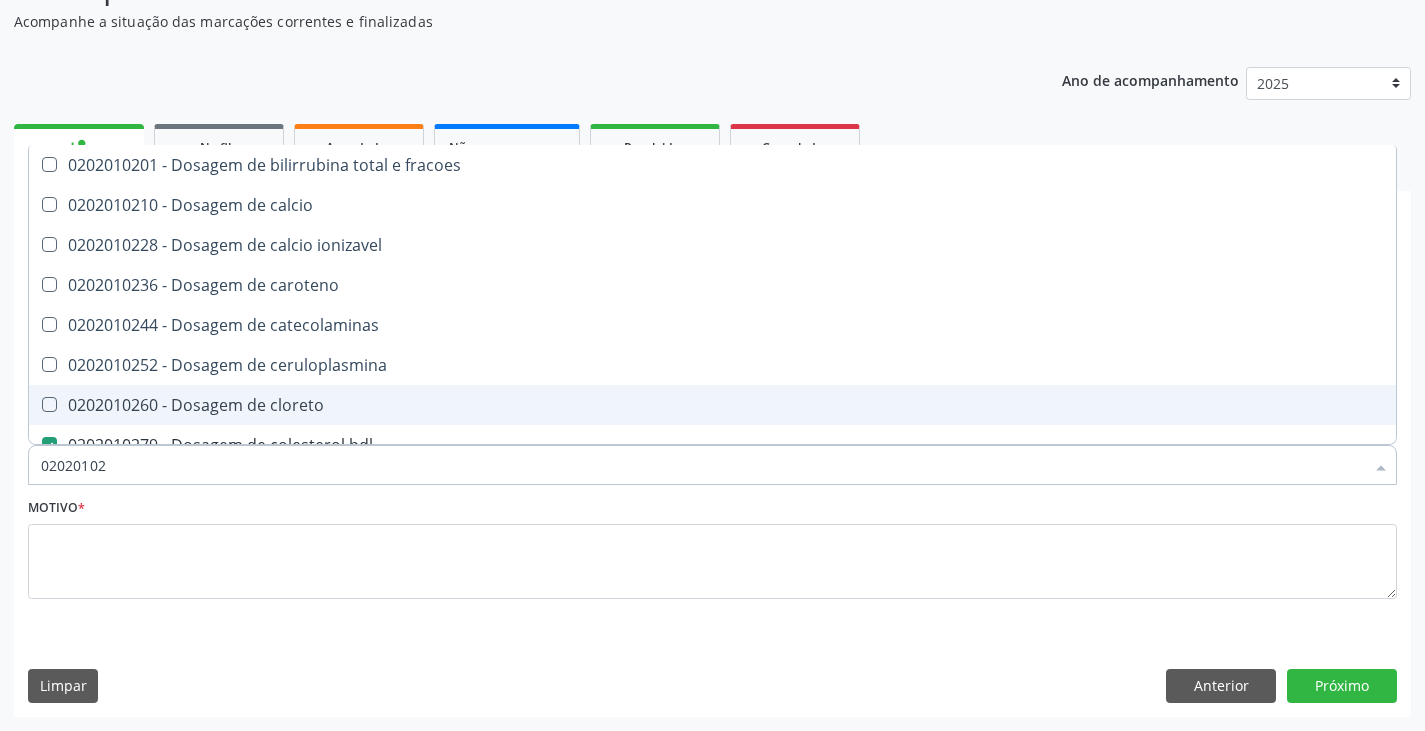 type on "020201029" 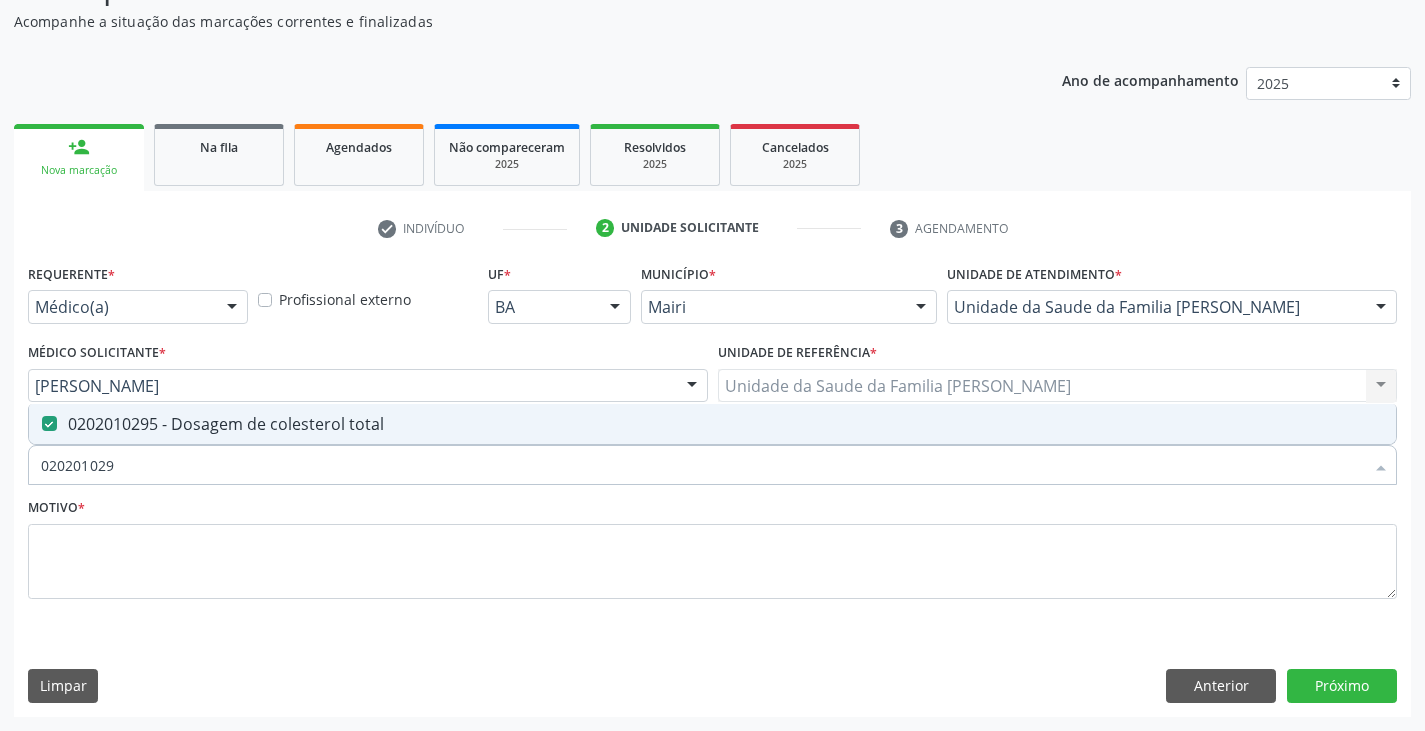type on "02020102" 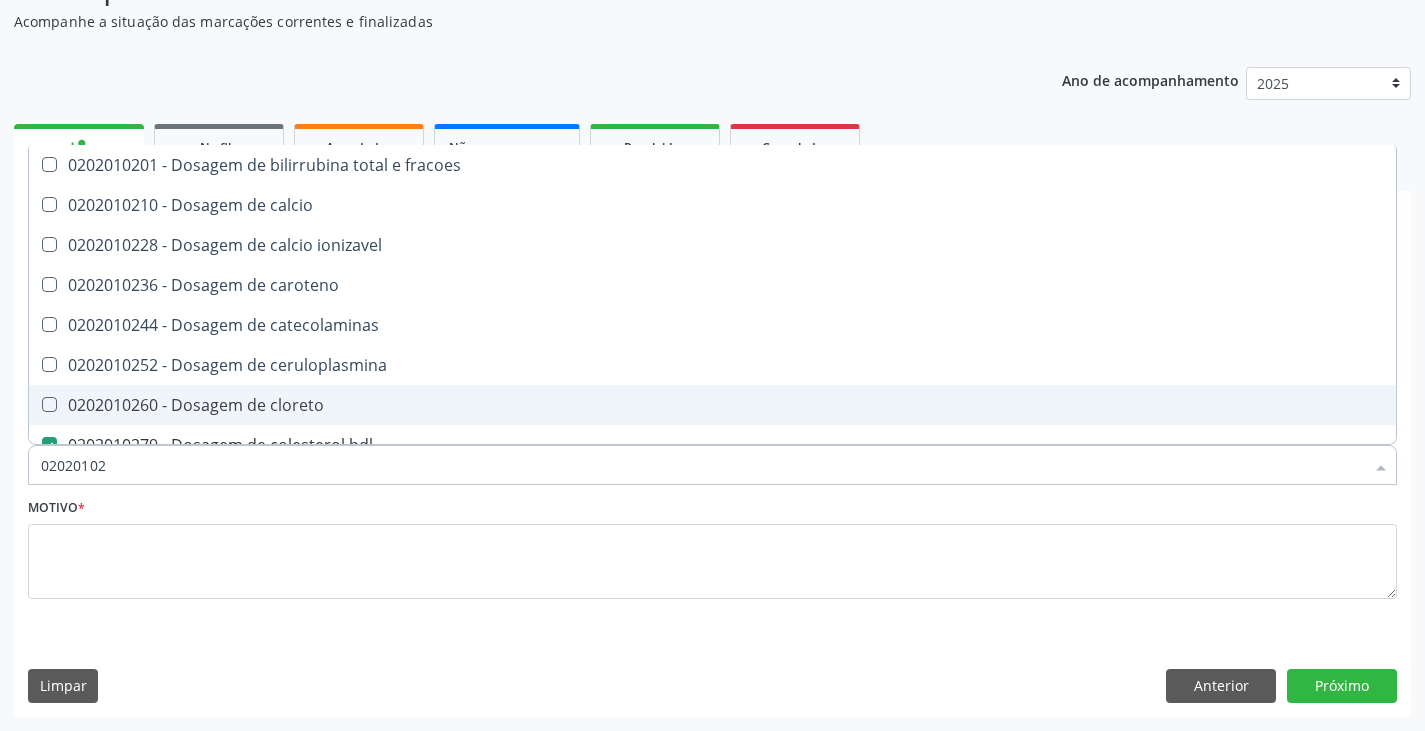 type on "0202010" 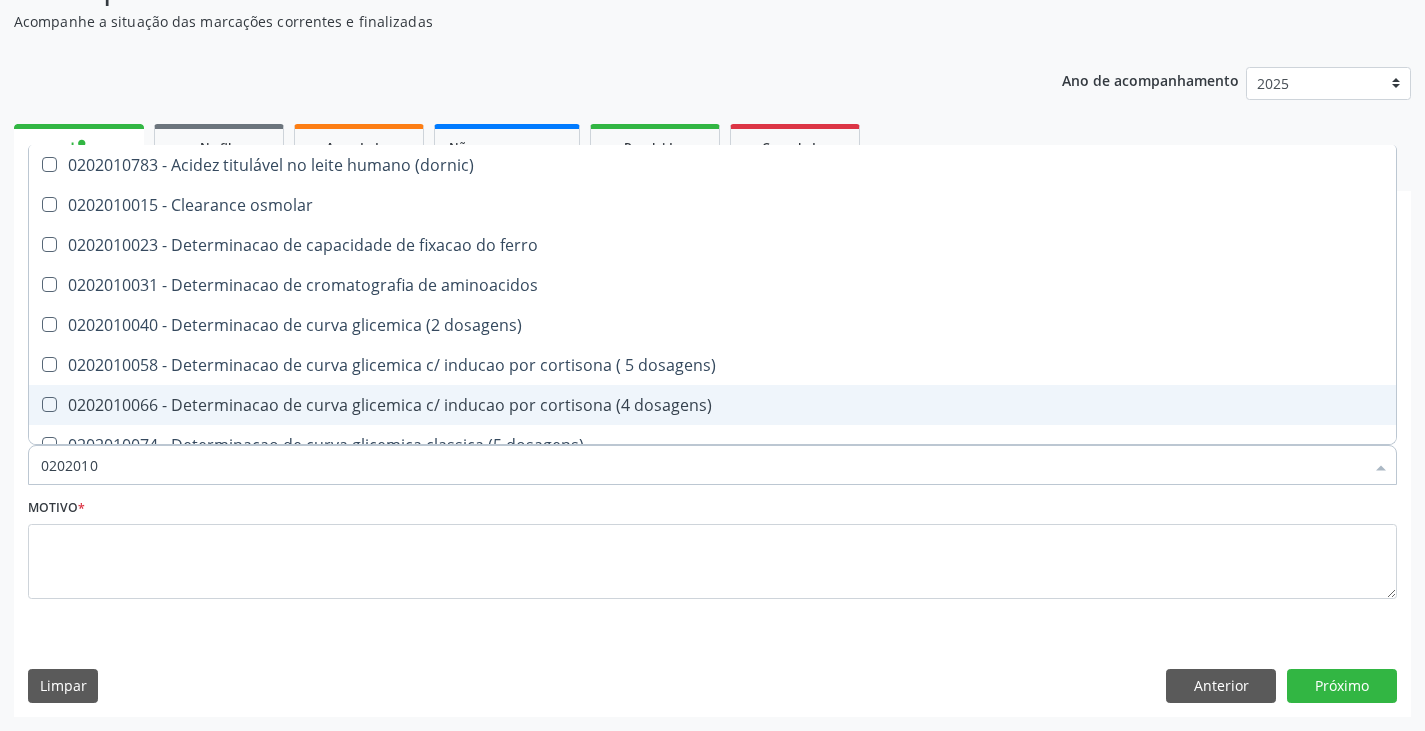 type on "02020106" 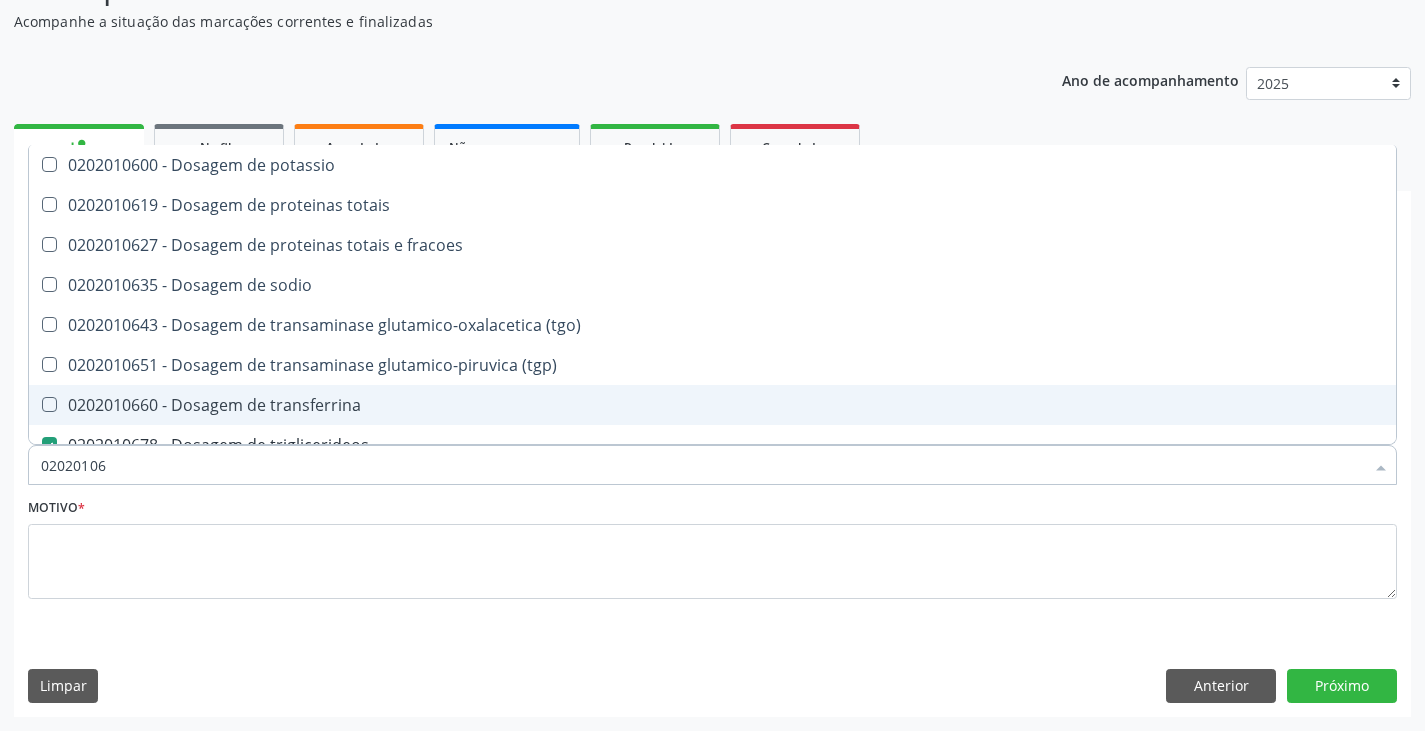 type on "020201067" 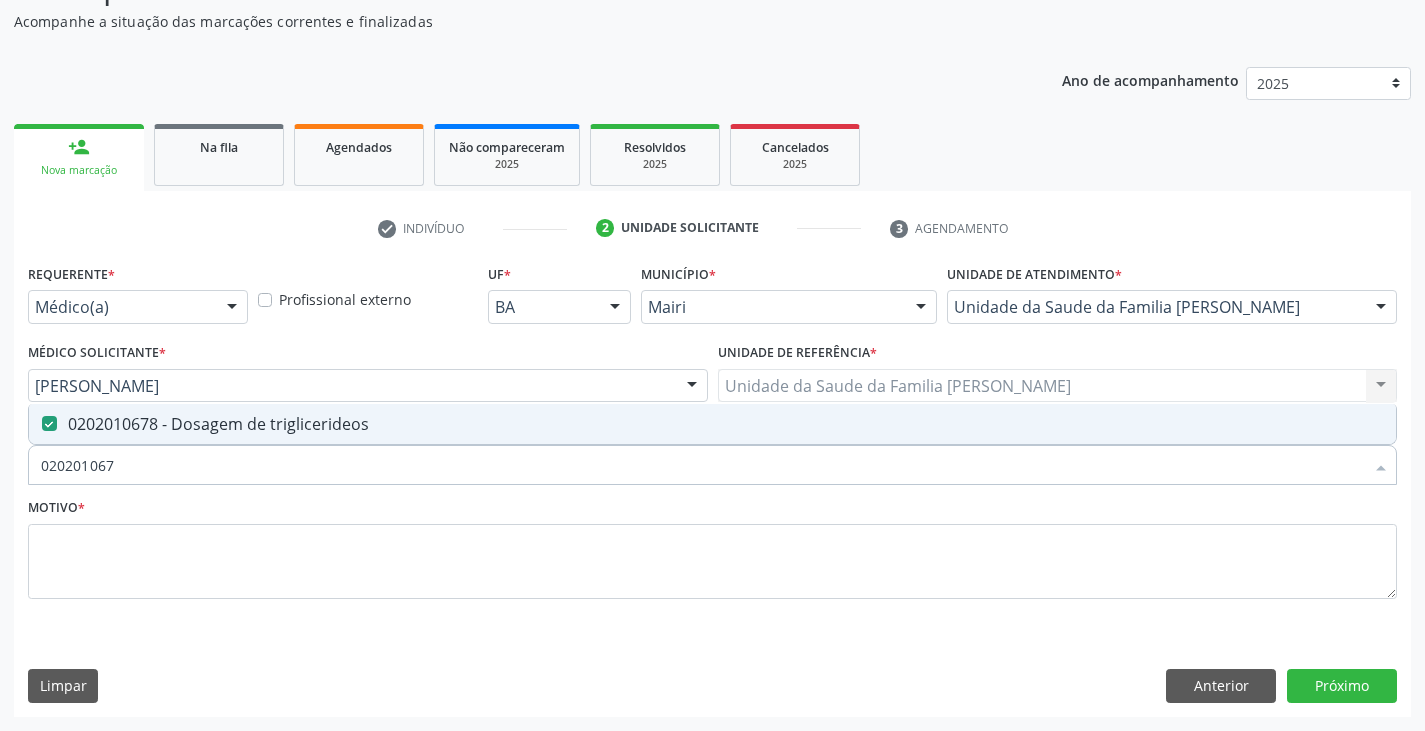 type on "02020106" 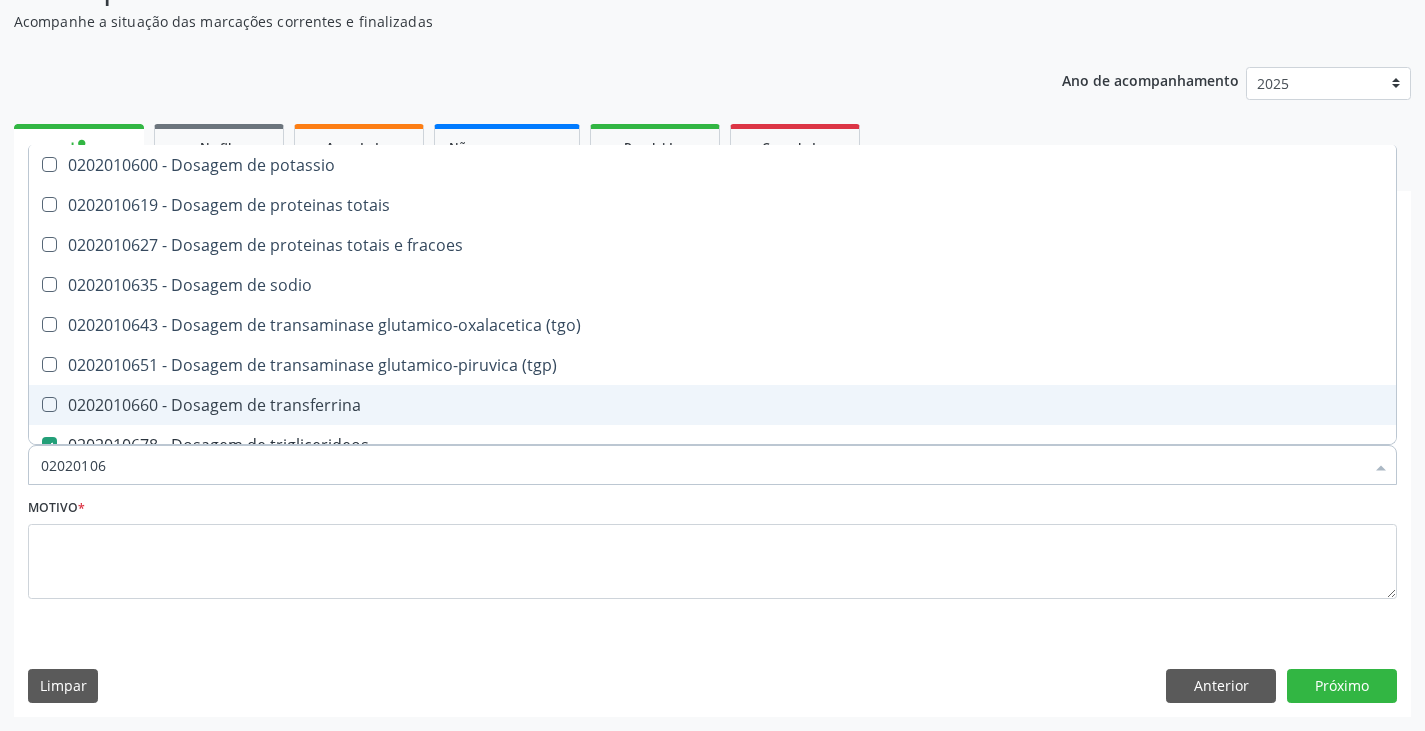 type on "020201069" 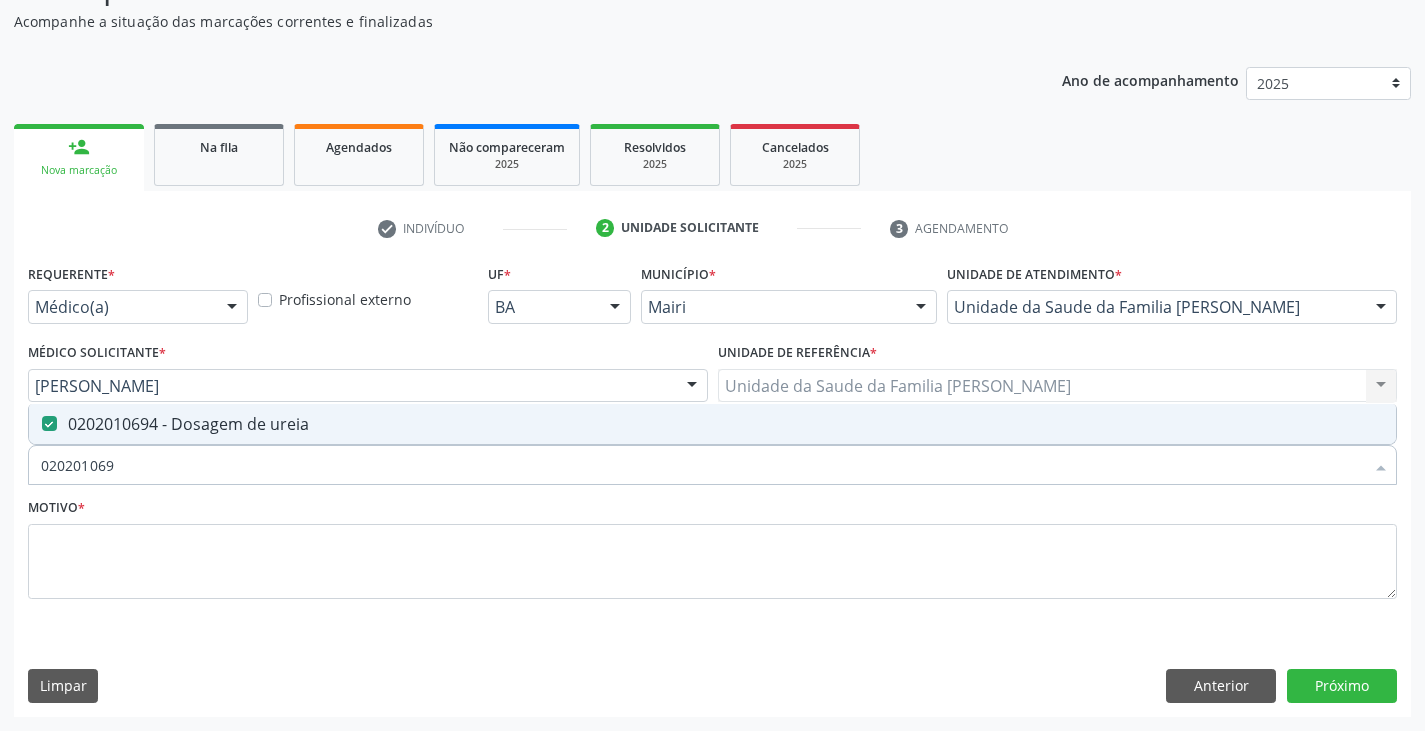type on "02020106" 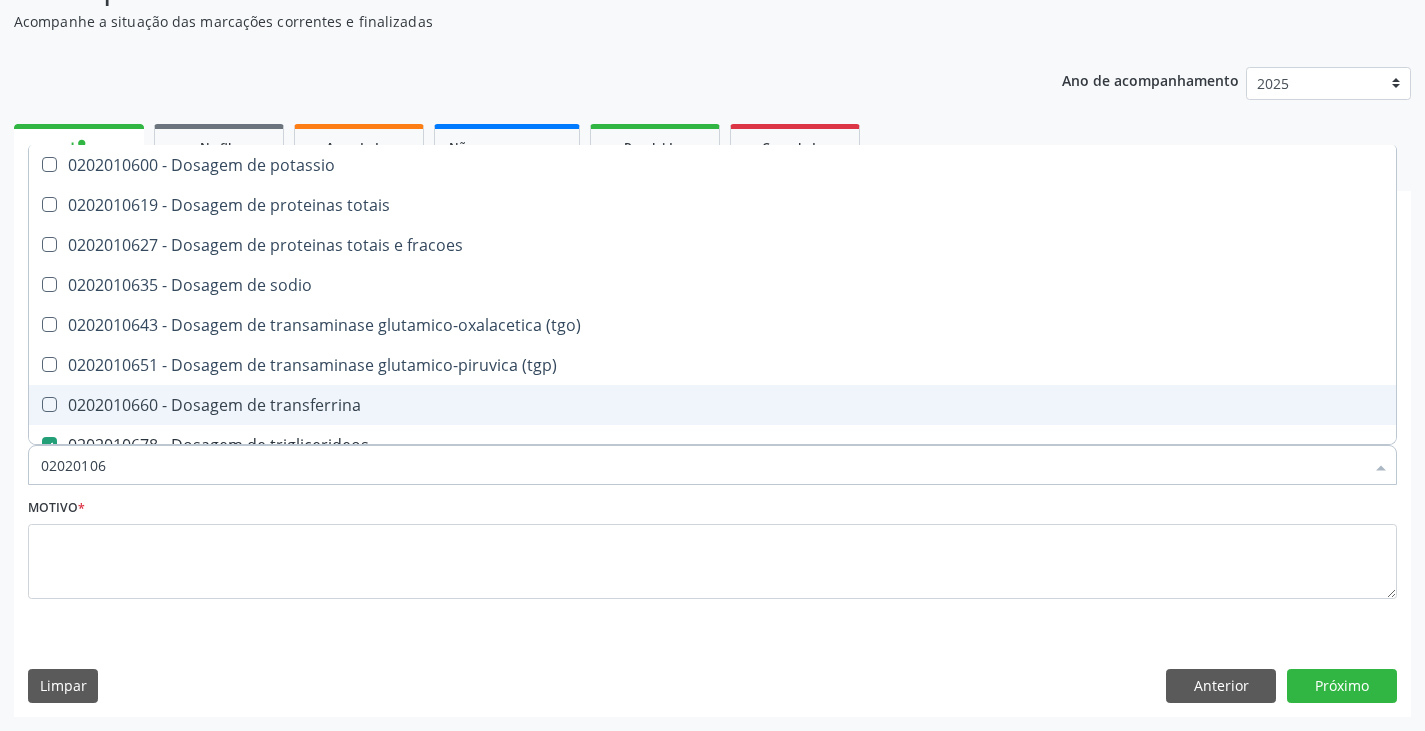 type on "0202010" 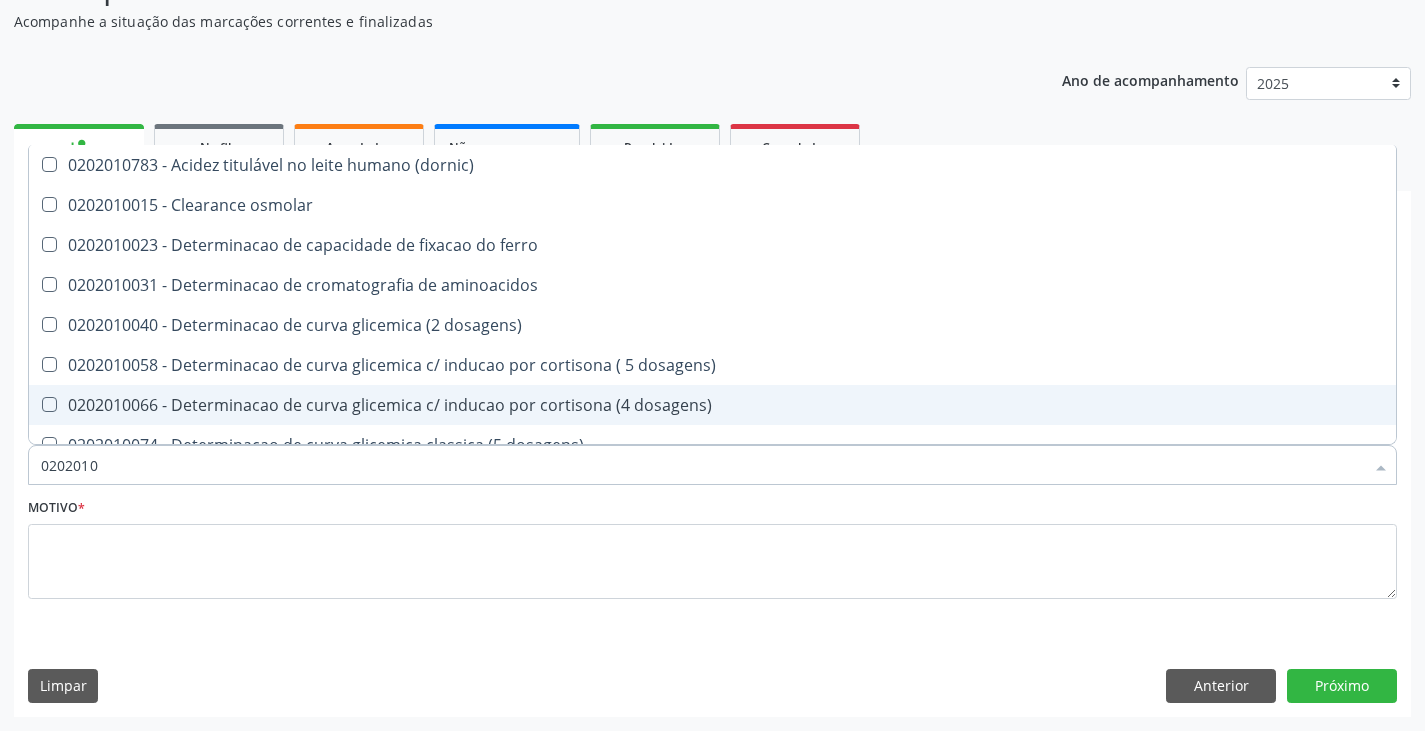 type on "02020106" 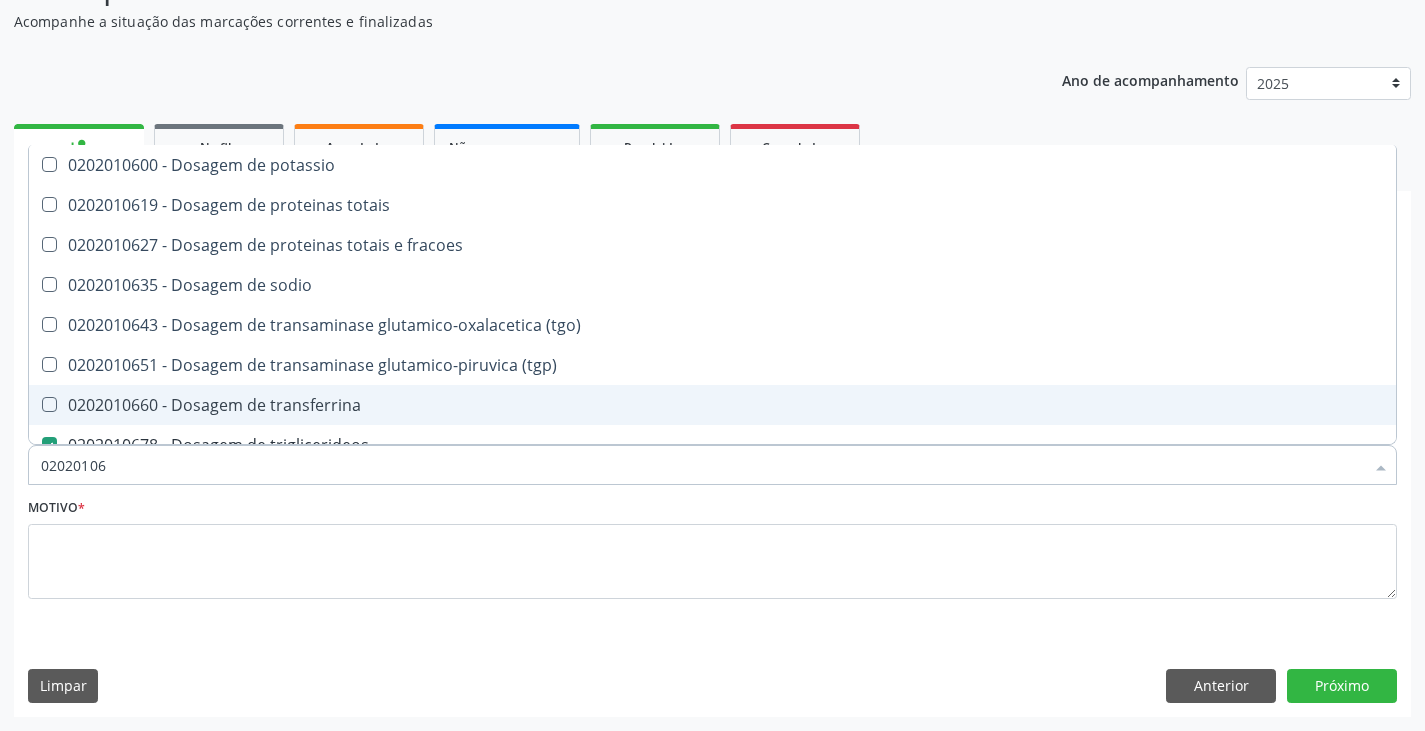 type on "020201064" 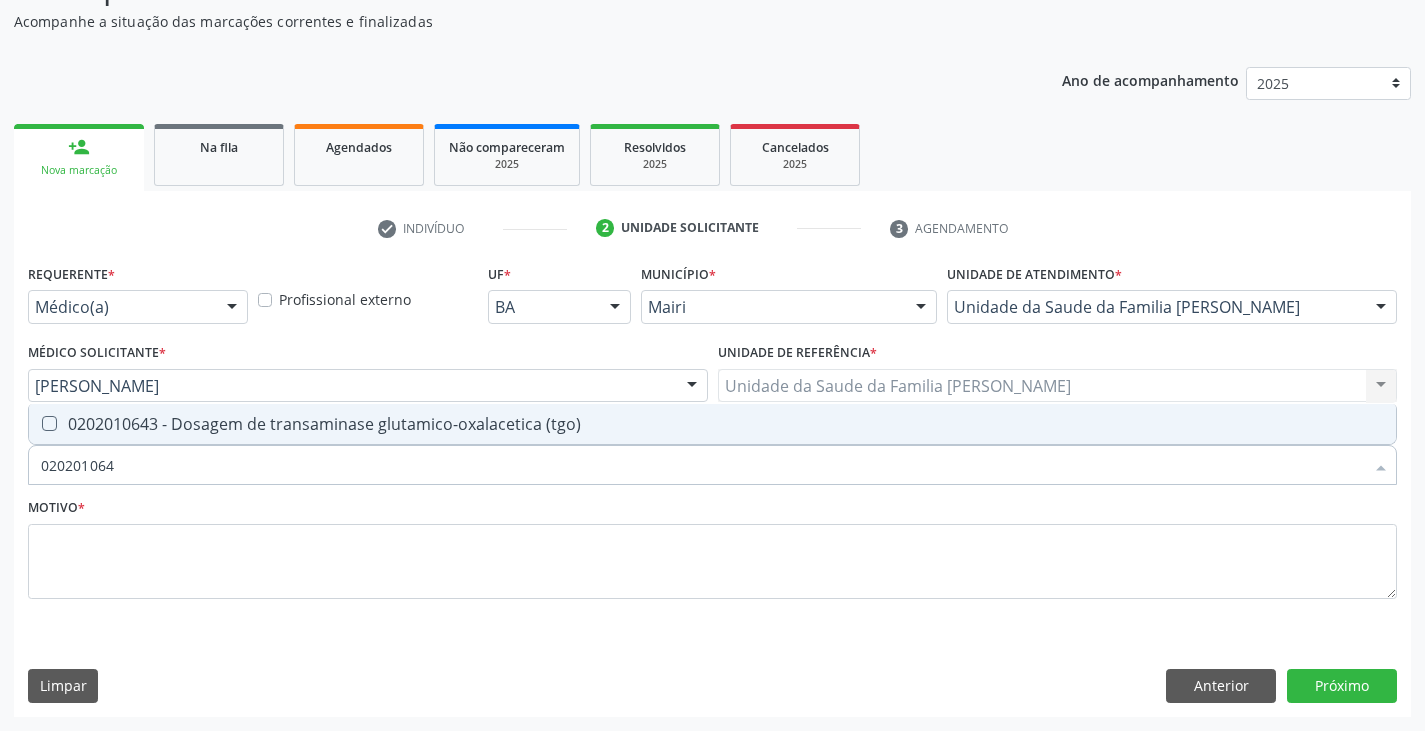 click on "0202010643 - Dosagem de transaminase glutamico-oxalacetica (tgo)" at bounding box center (712, 424) 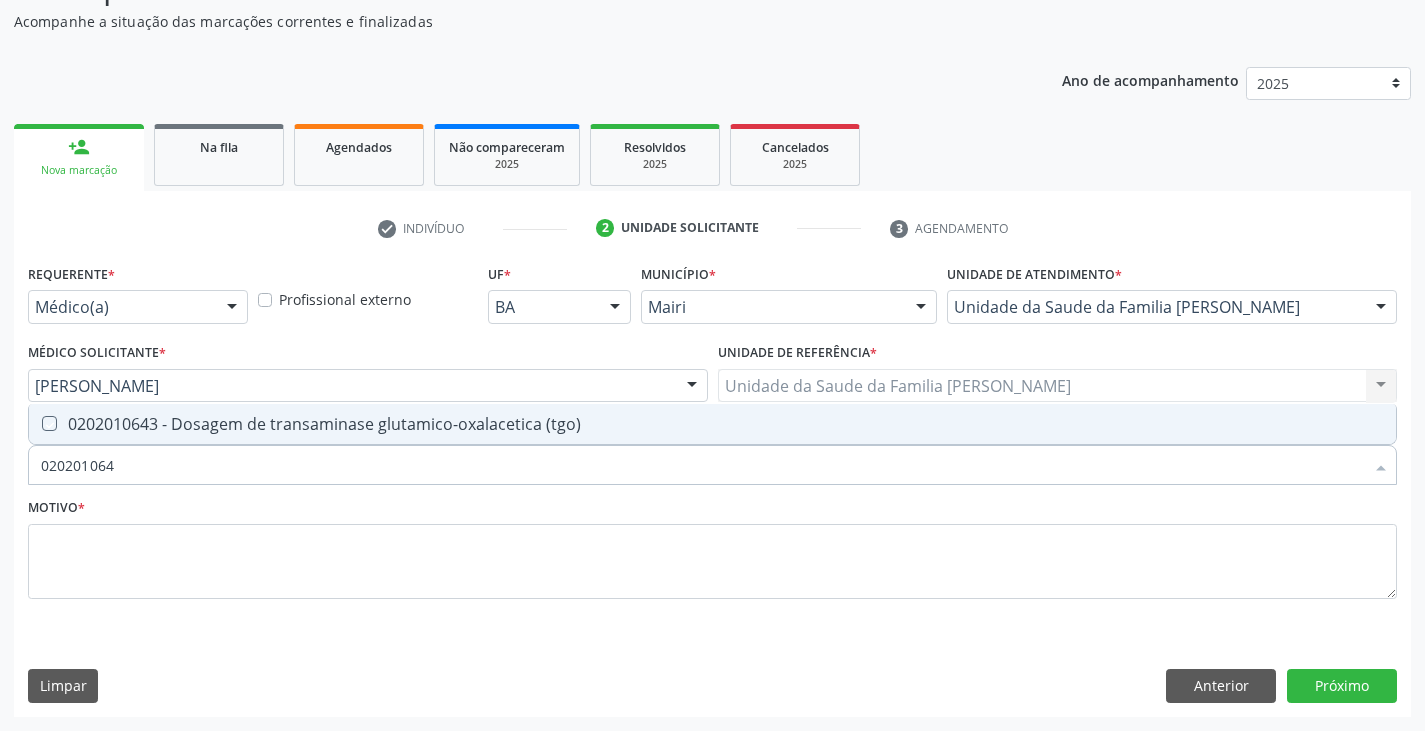 checkbox on "true" 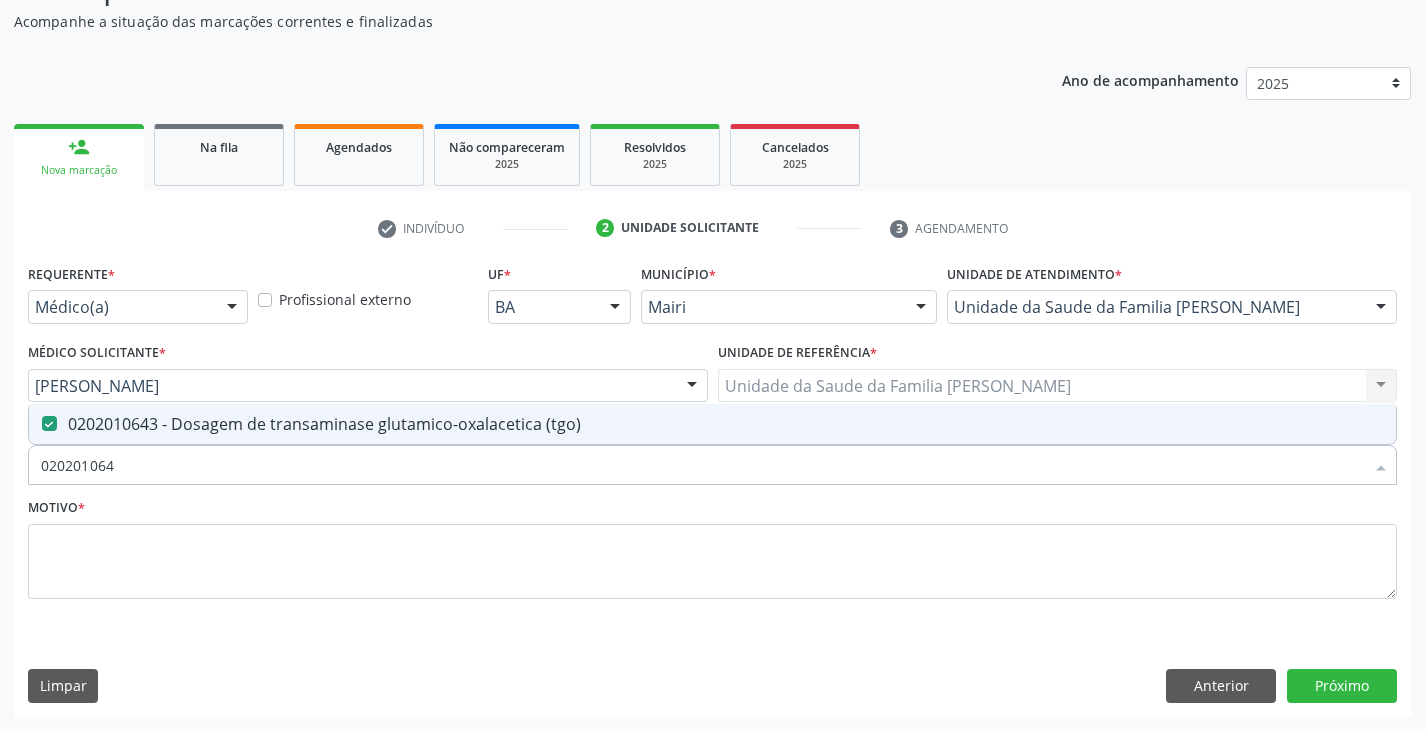 type on "02020106" 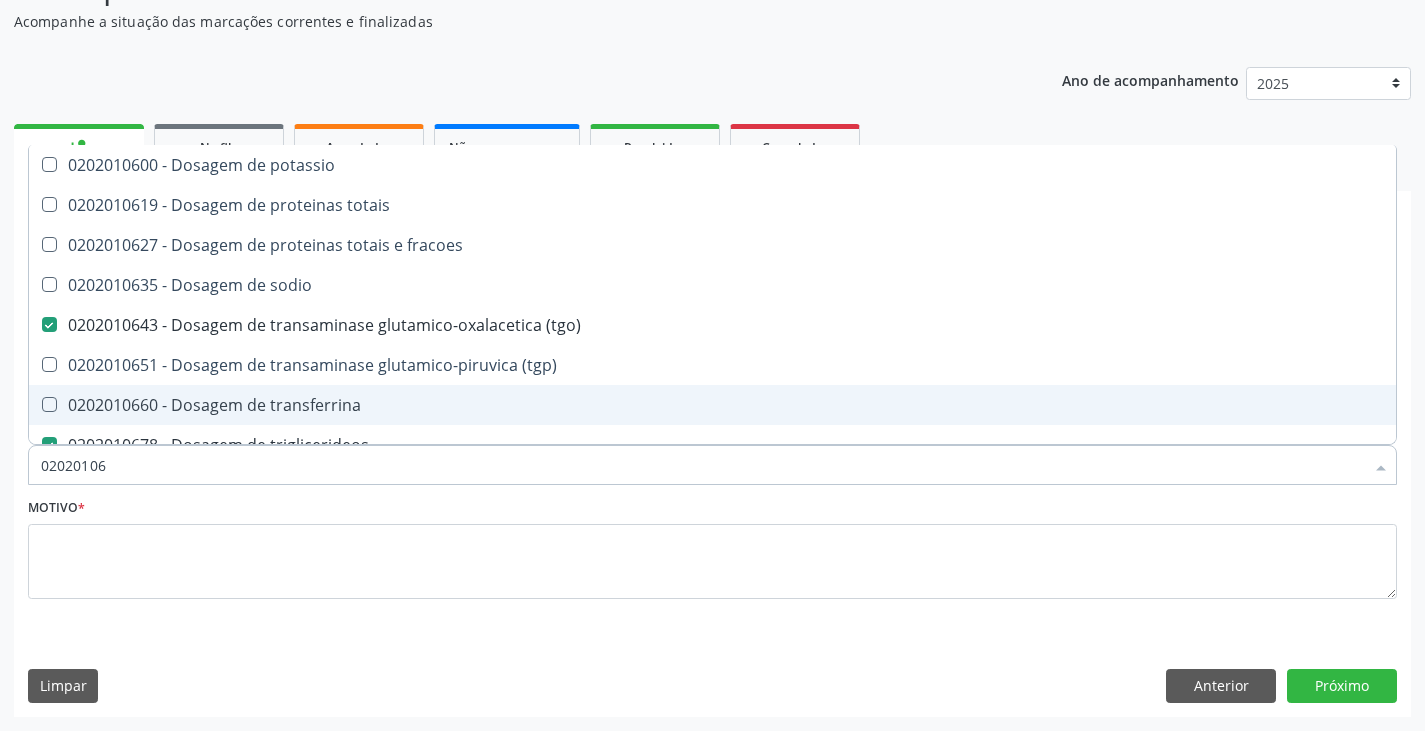 type on "020201065" 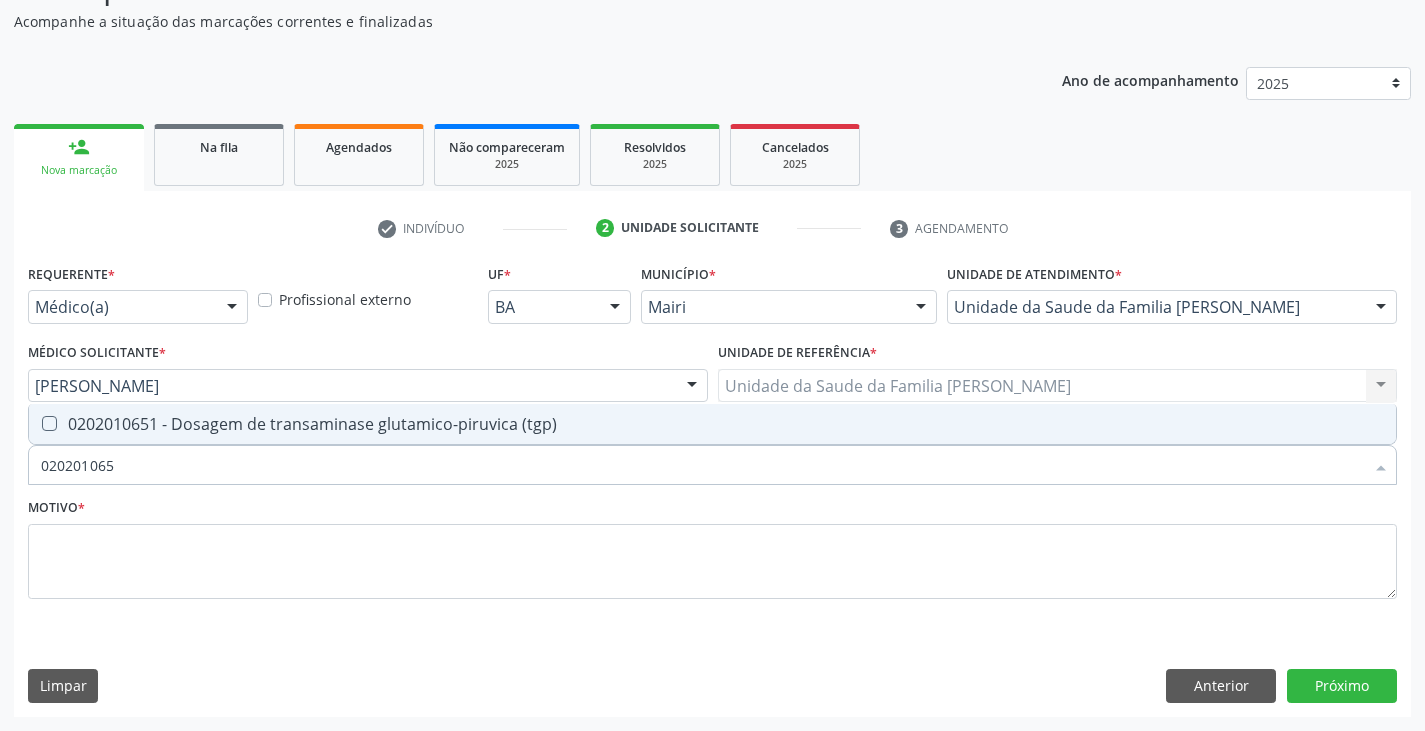 click on "0202010651 - Dosagem de transaminase glutamico-piruvica (tgp)" at bounding box center [712, 424] 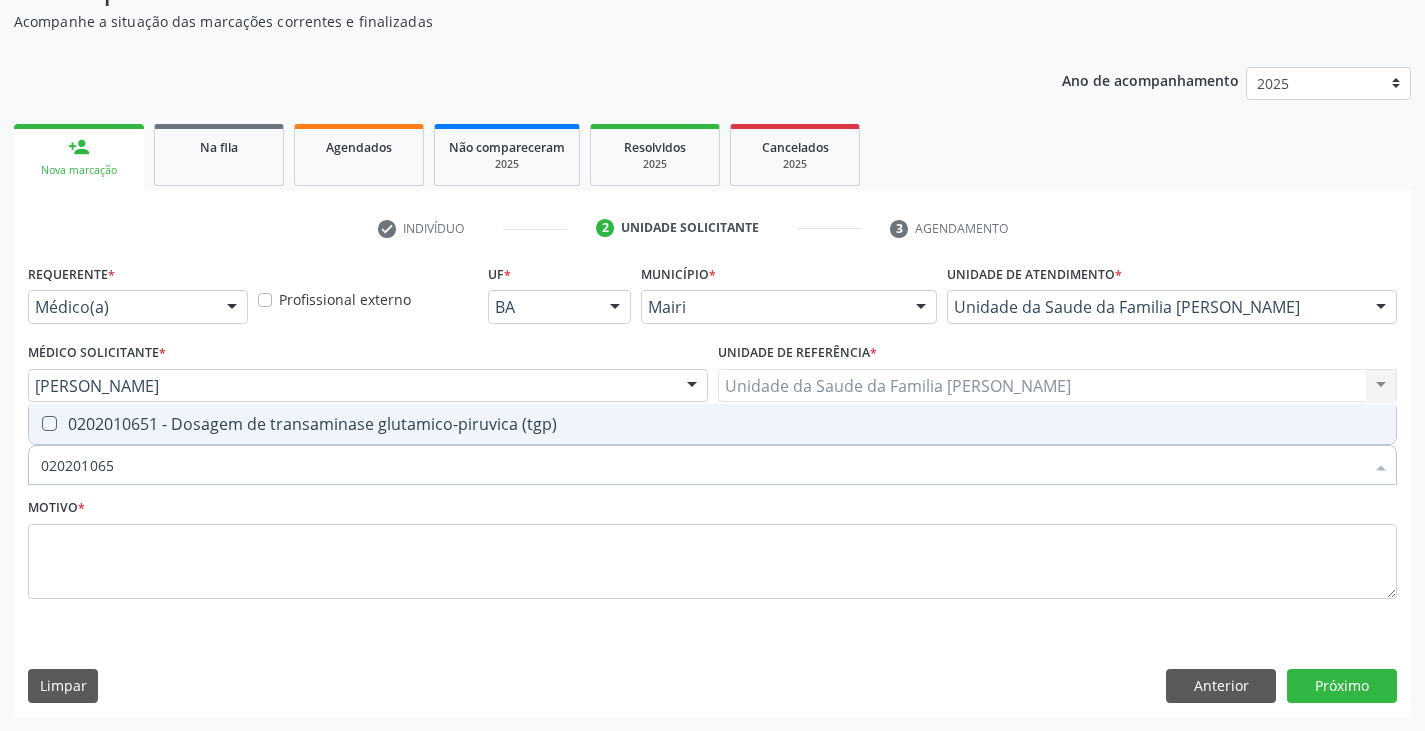 checkbox on "true" 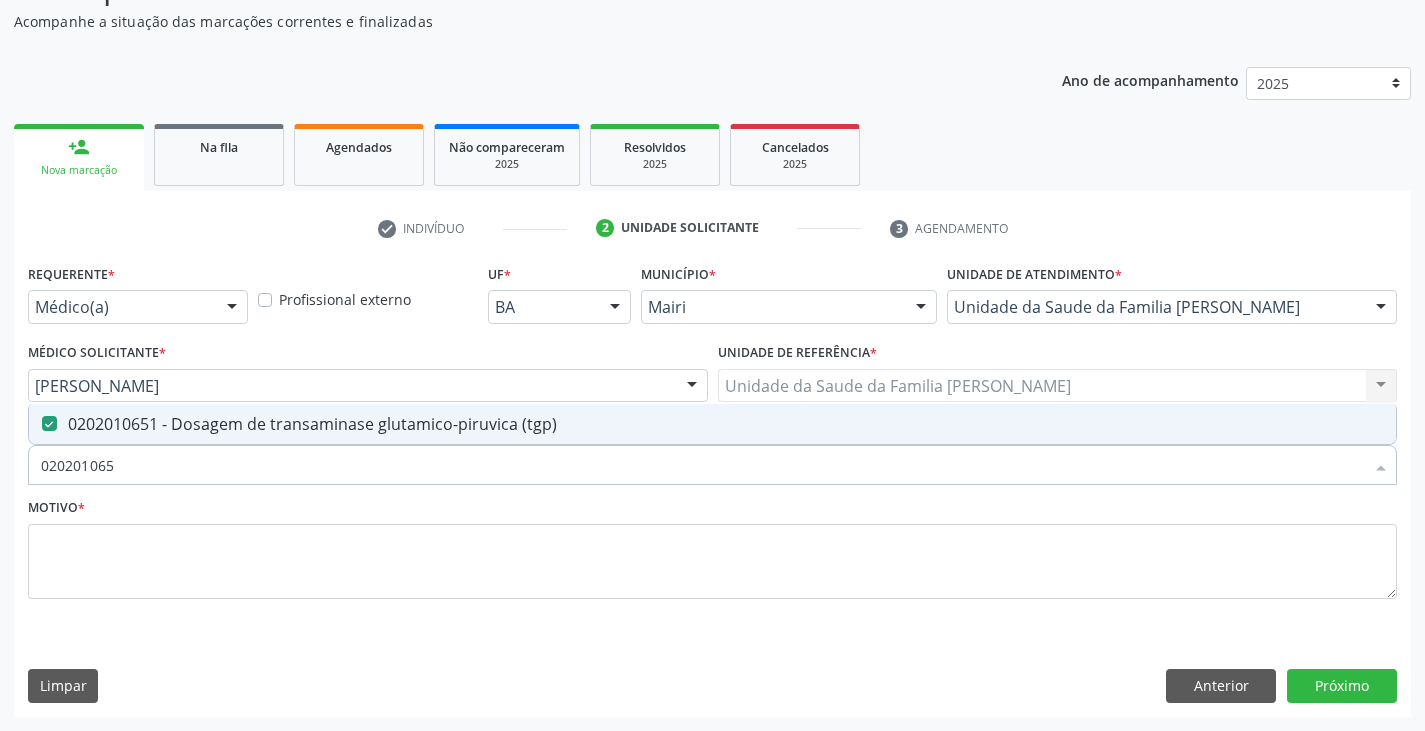 type on "02020106" 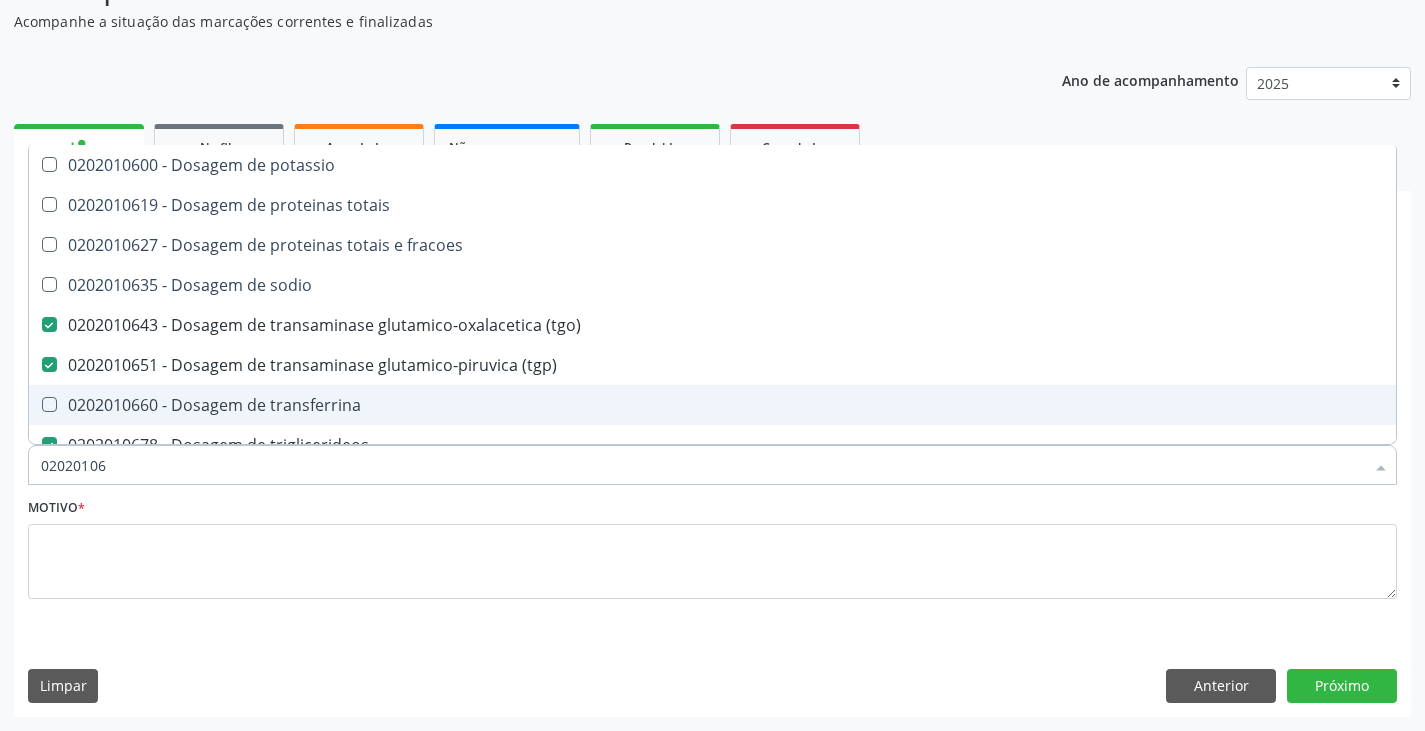type on "0202010" 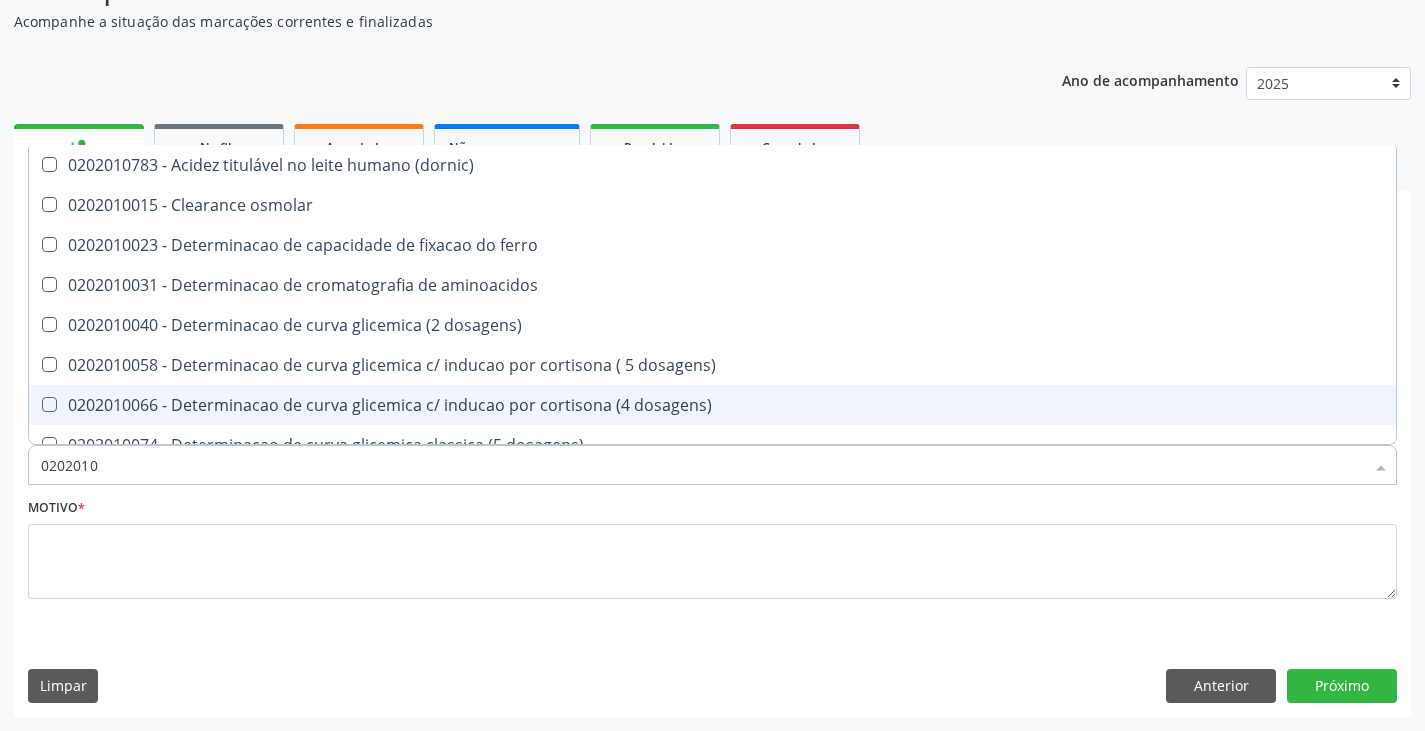 type on "020201" 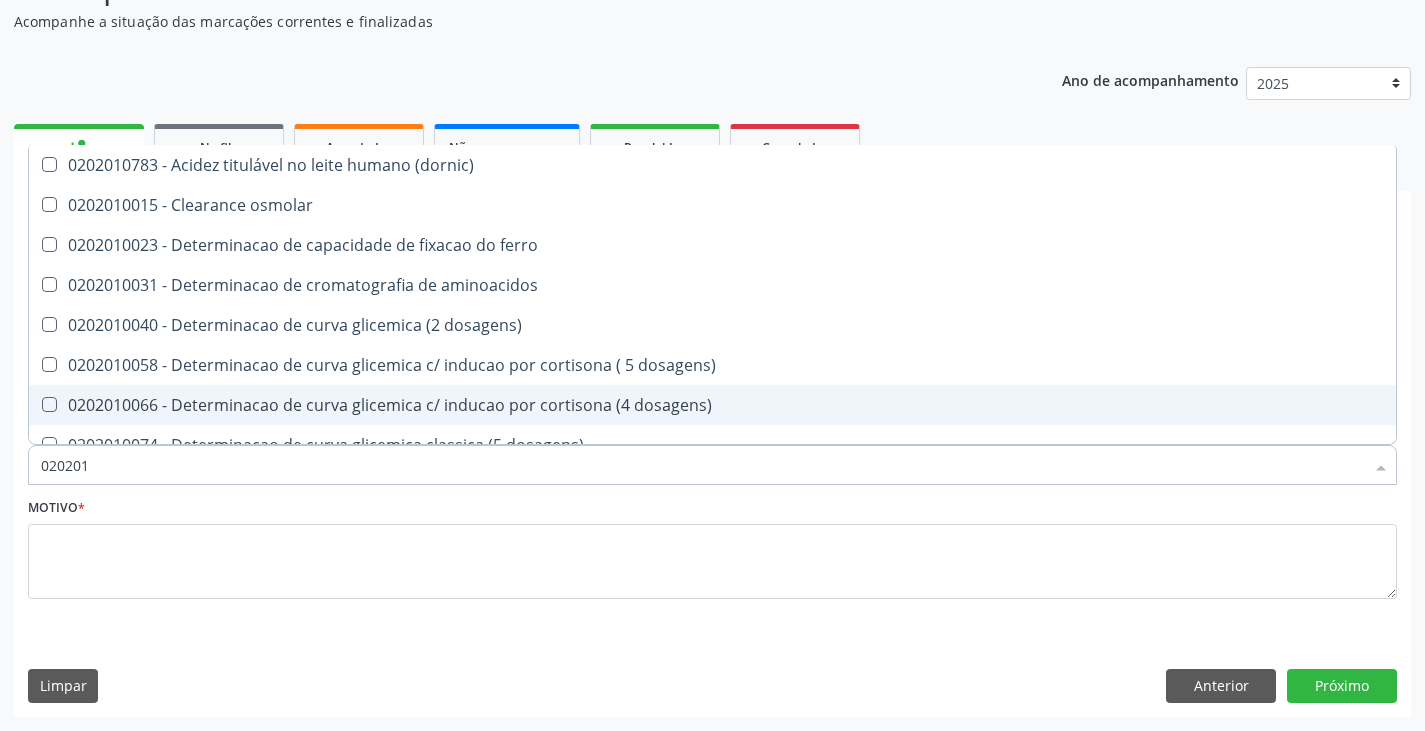 type on "02020" 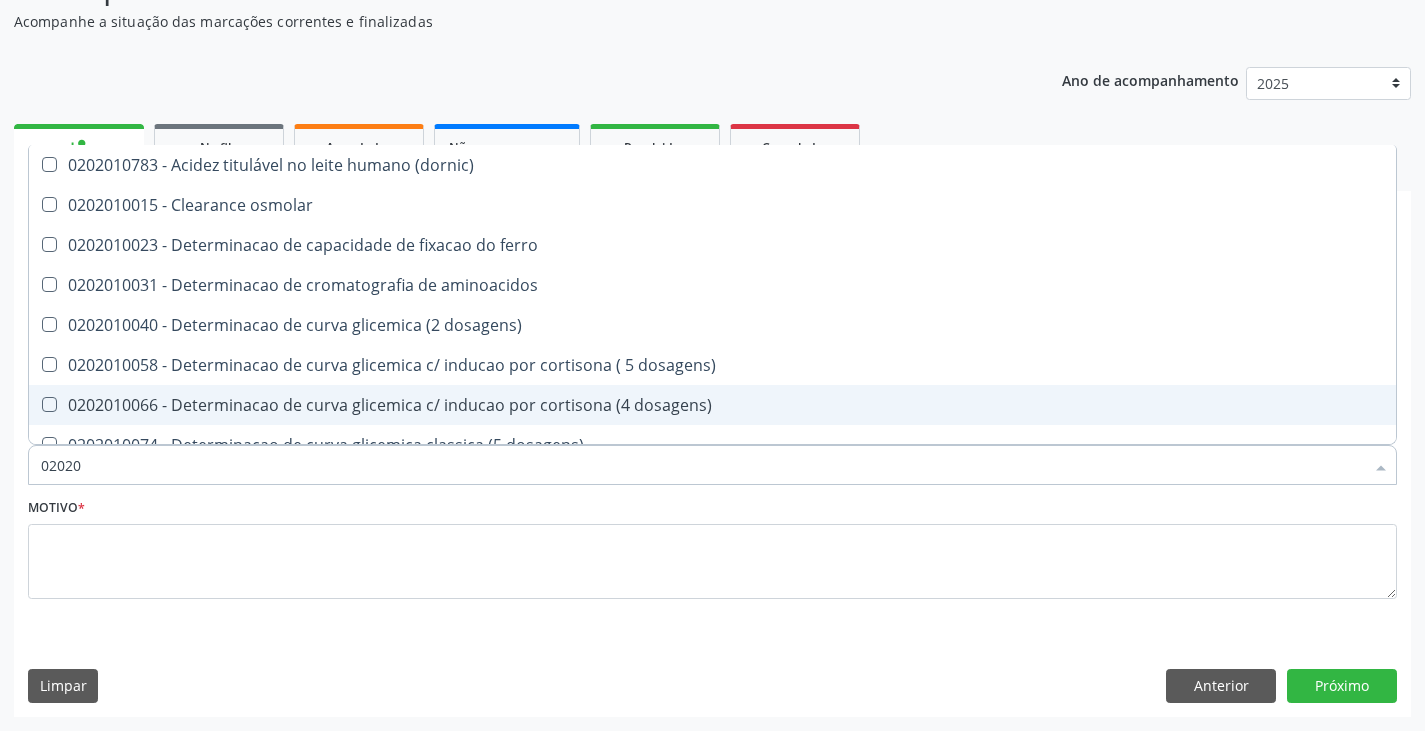 checkbox on "false" 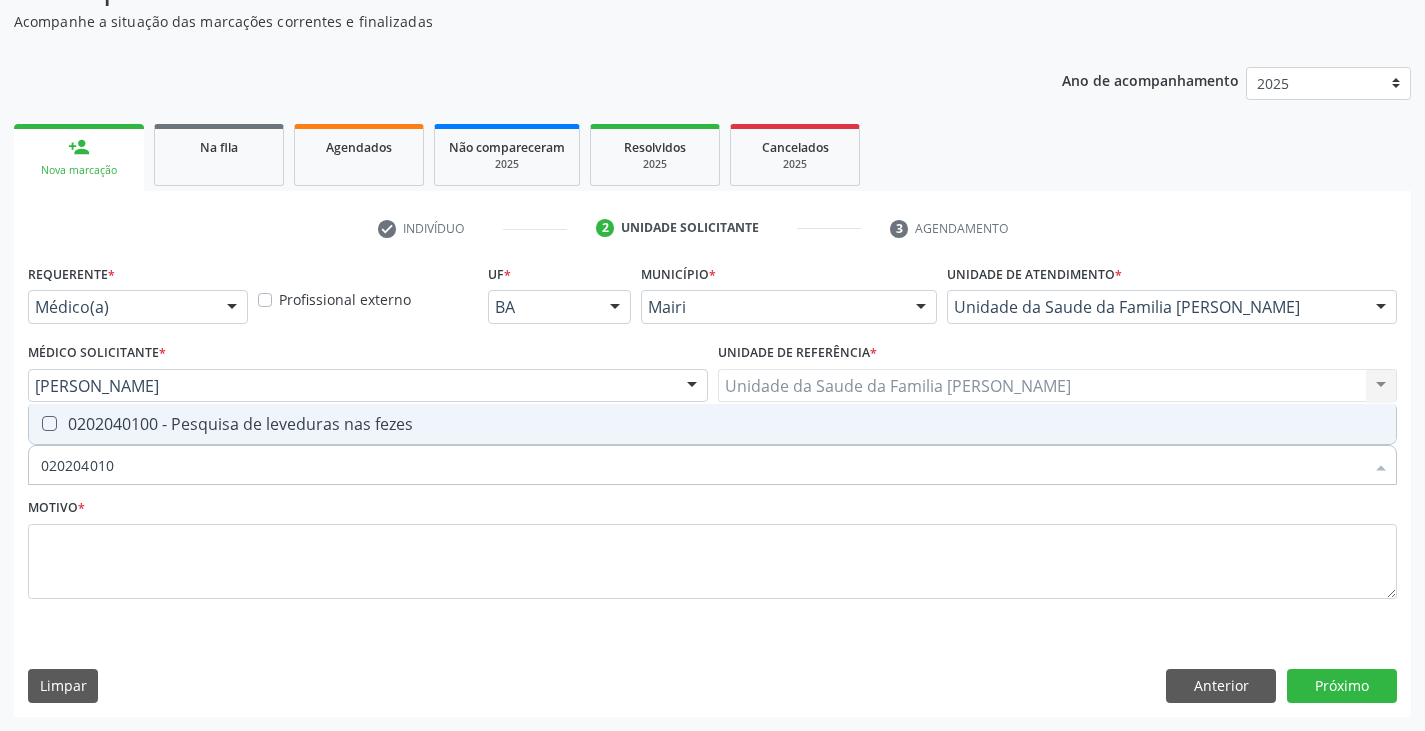 type on "0202040100" 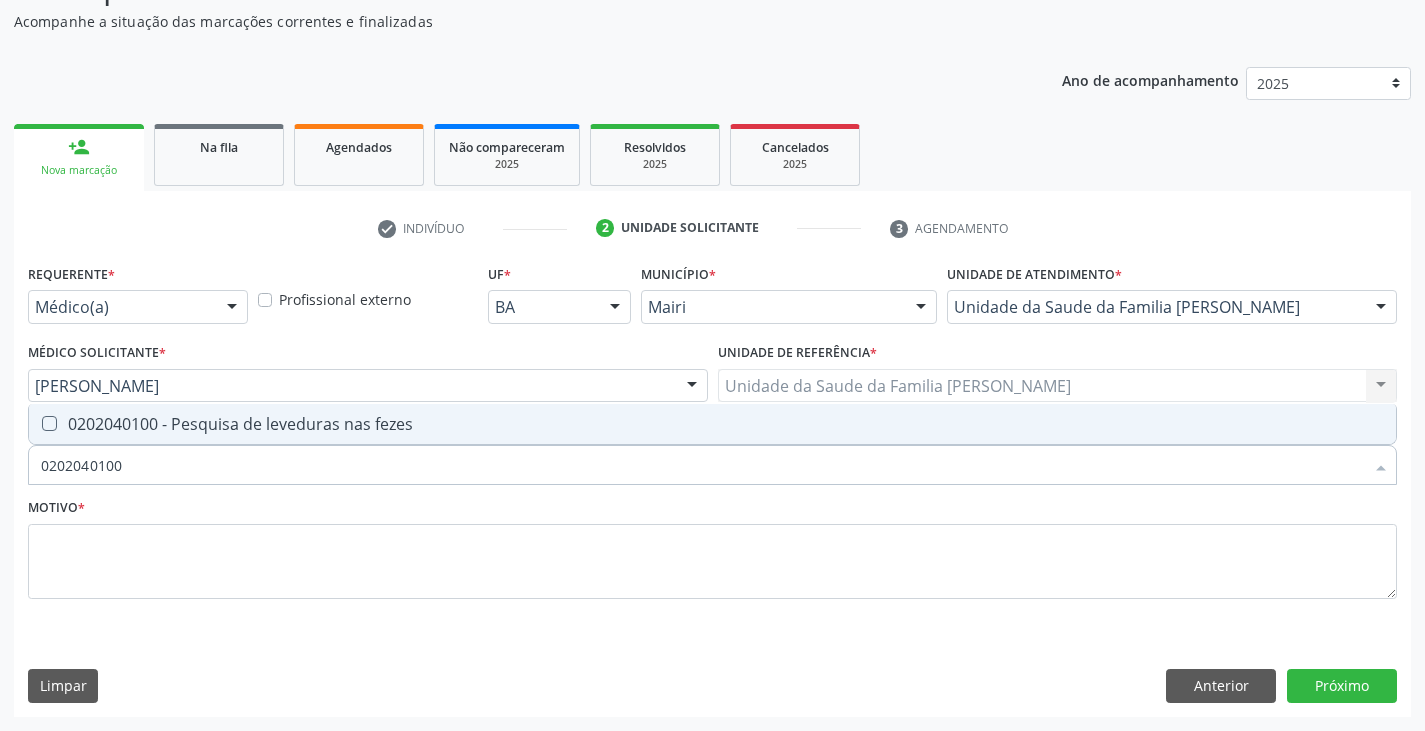 click on "0202040100 - Pesquisa de leveduras nas fezes" at bounding box center [712, 424] 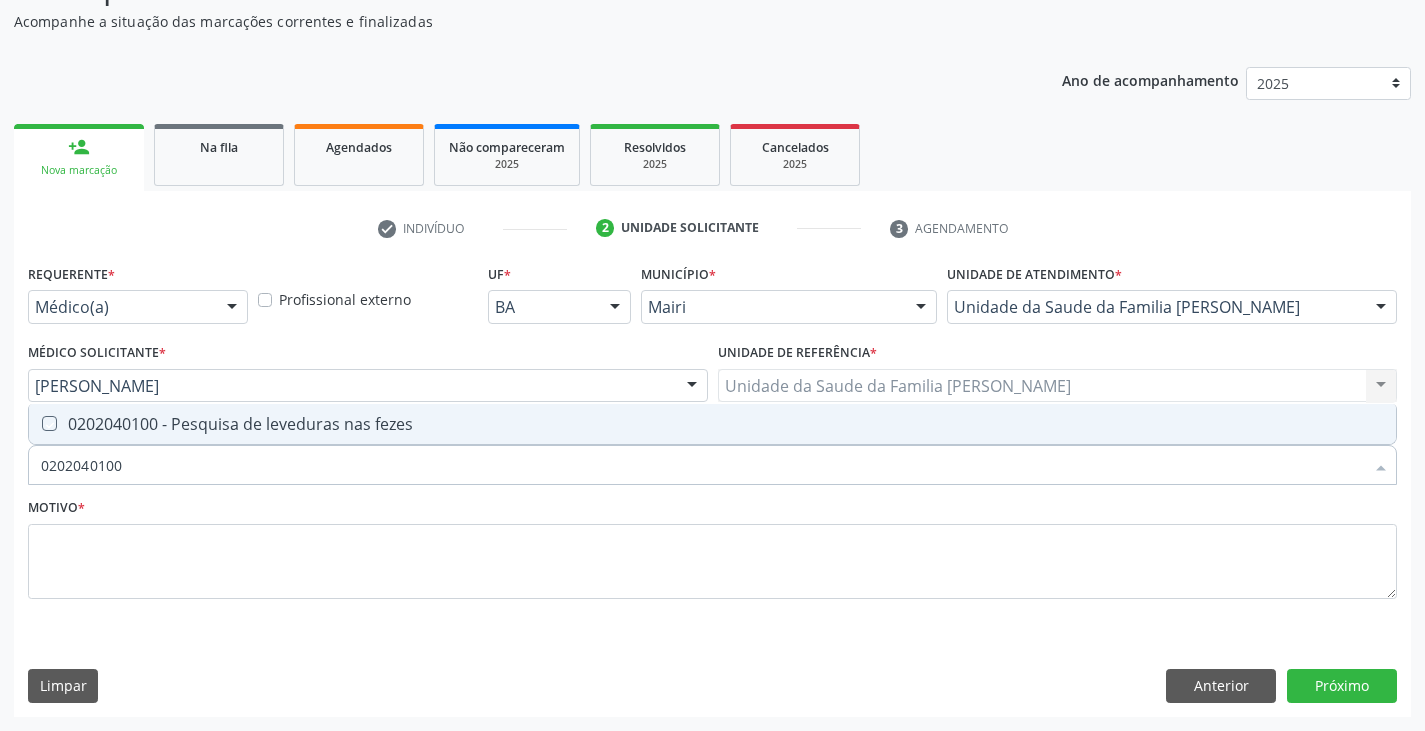 checkbox on "true" 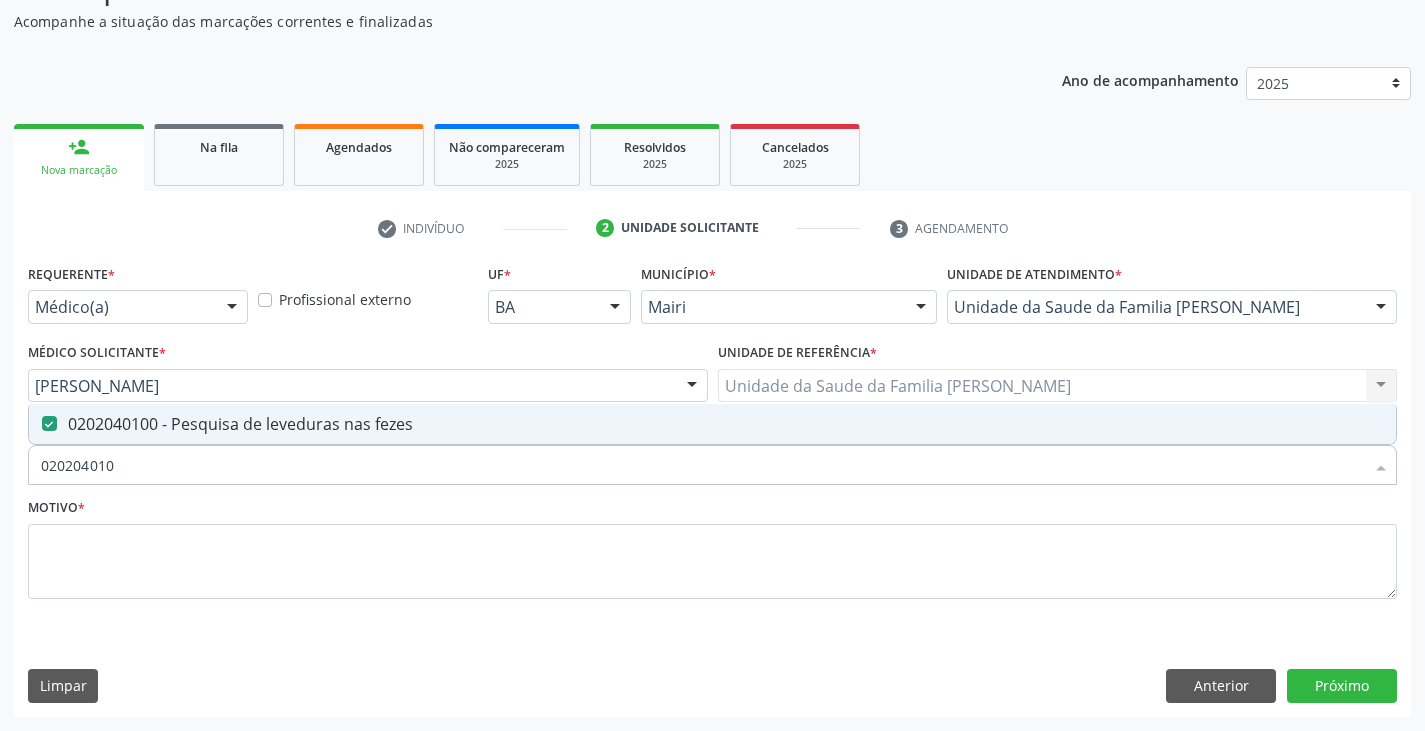 type on "02020401" 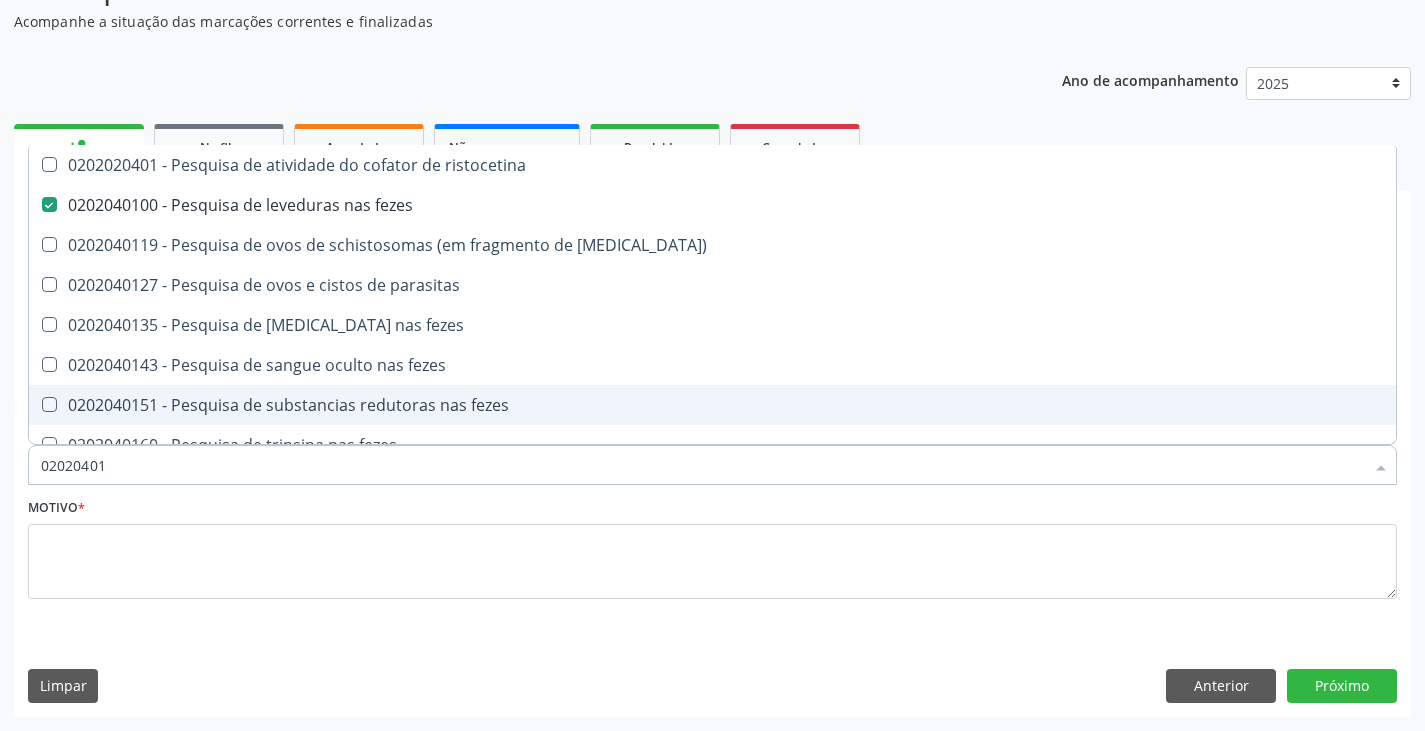 type on "0202040" 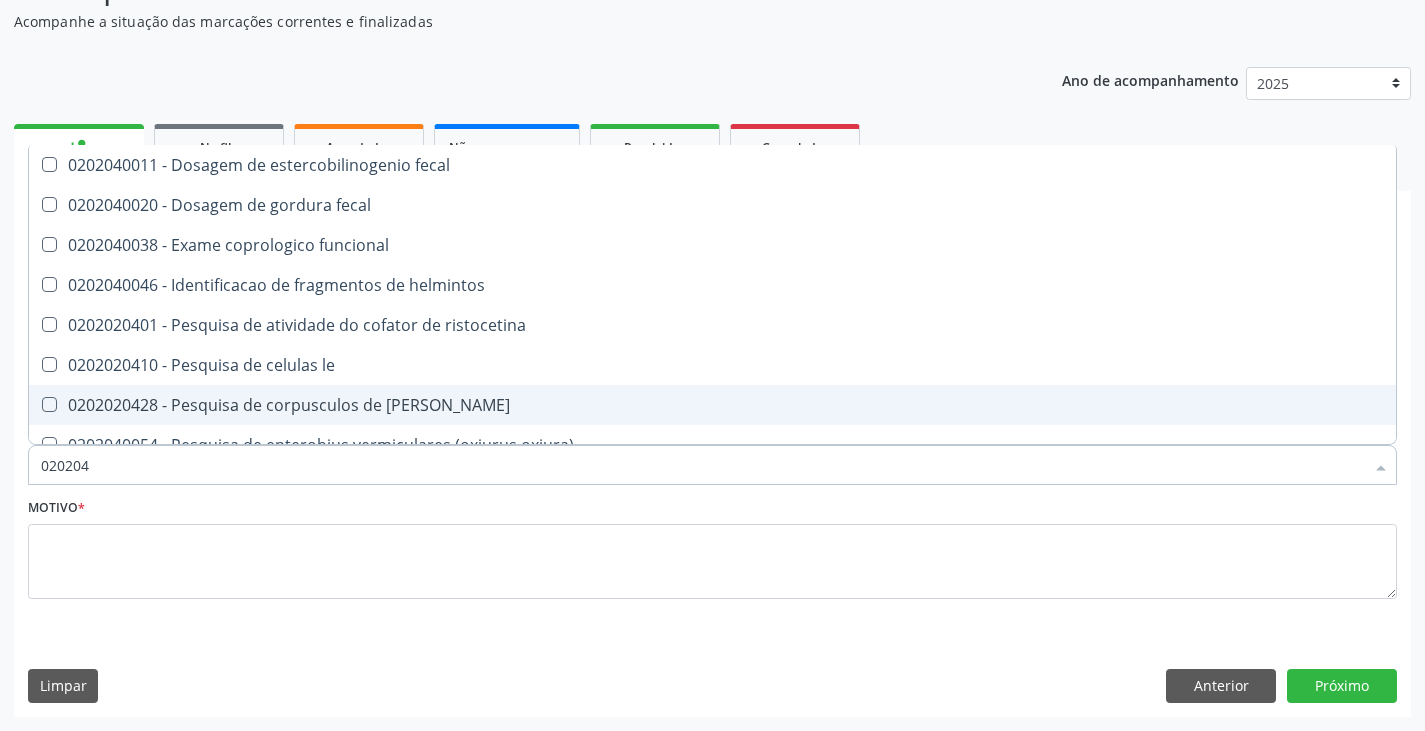 type on "02020" 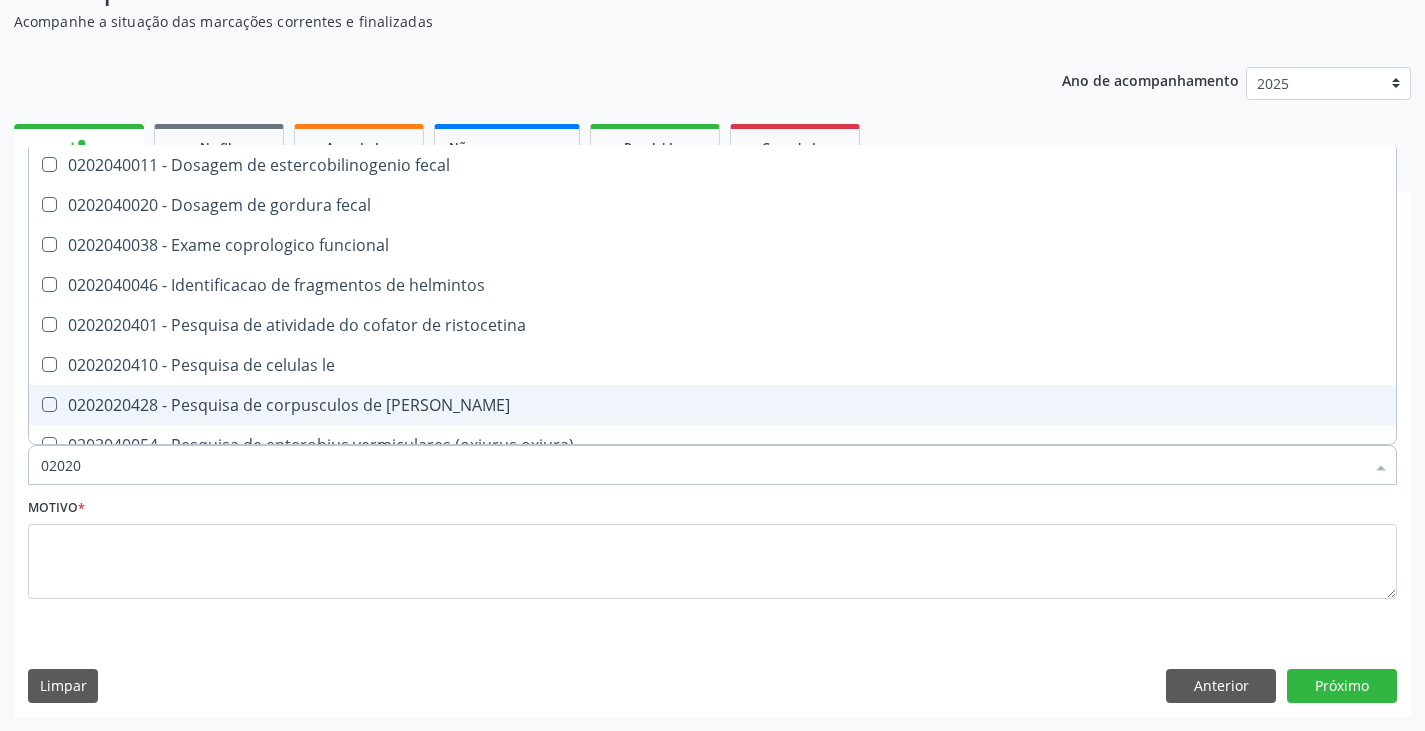 checkbox on "false" 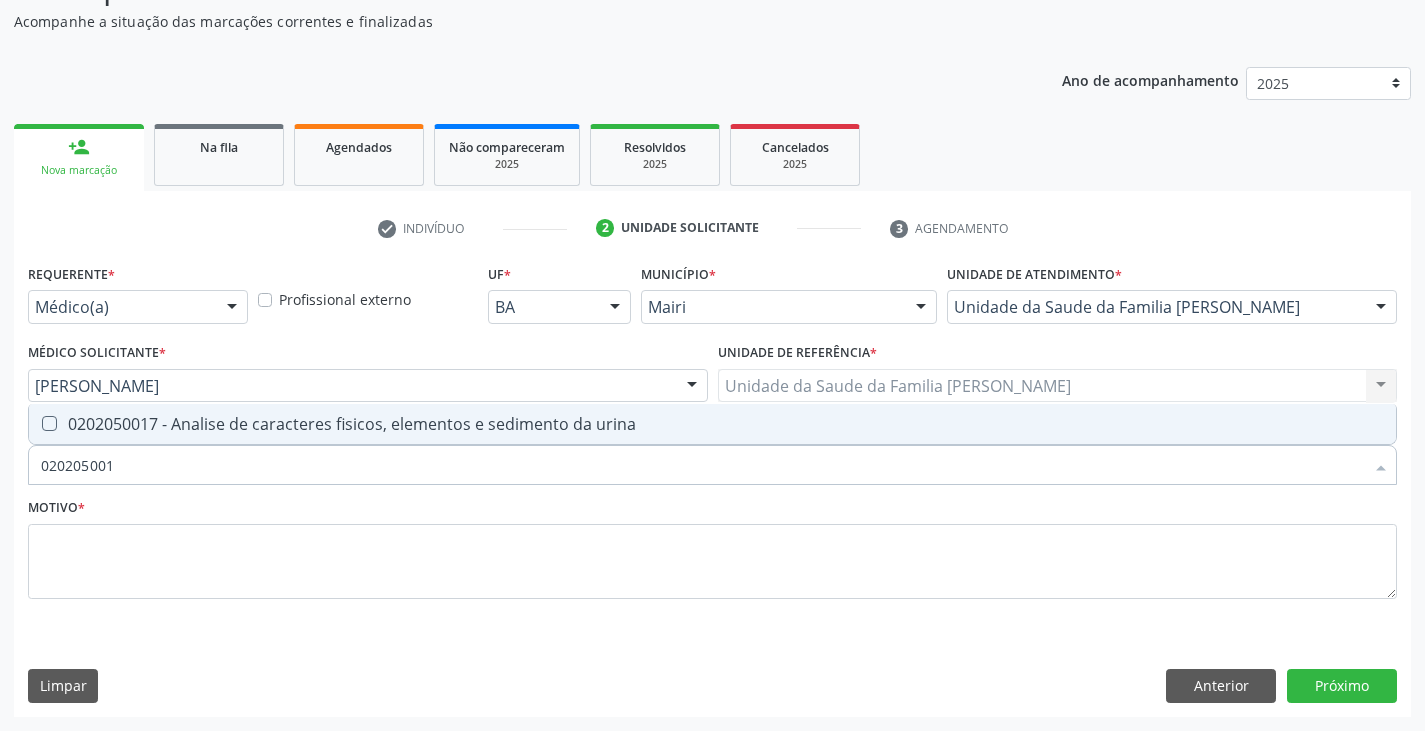 type on "0202050017" 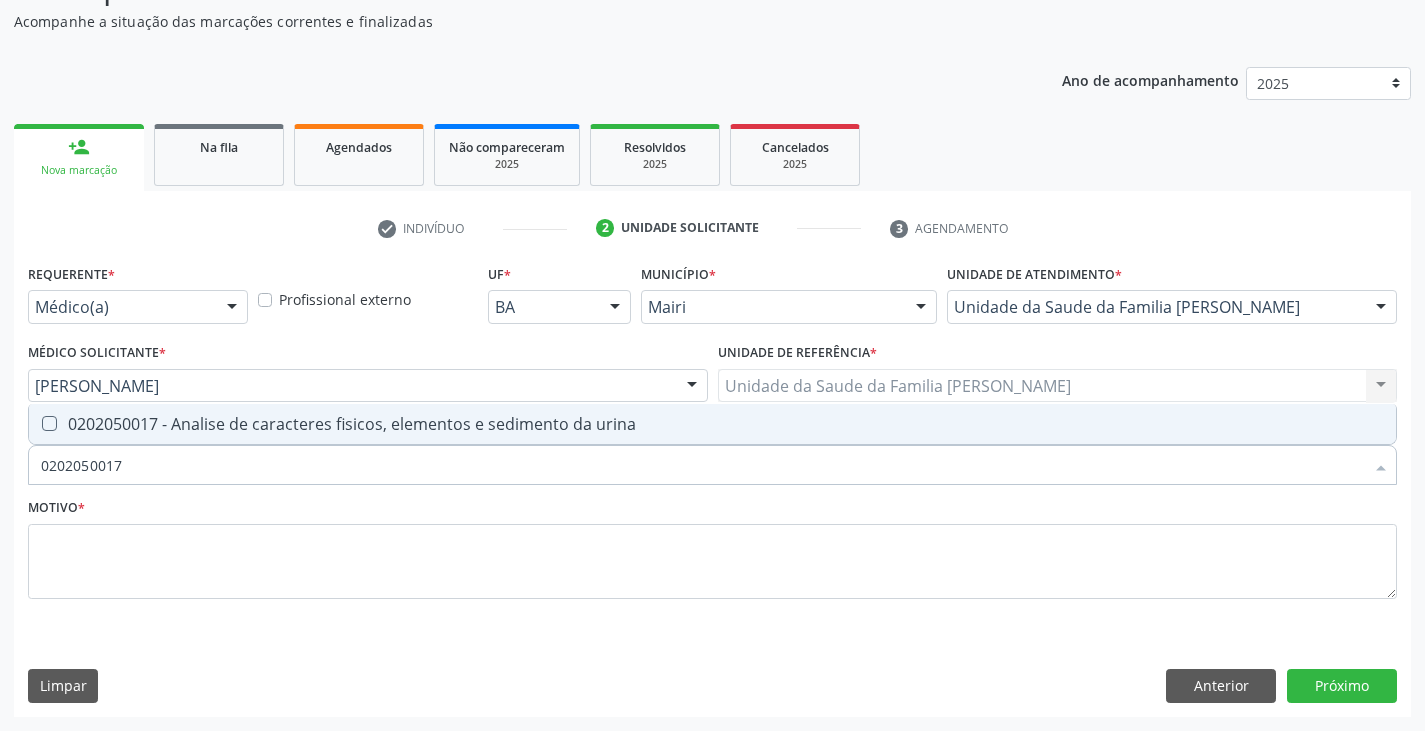 click on "0202050017 - Analise de caracteres fisicos, elementos e sedimento da urina" at bounding box center [712, 424] 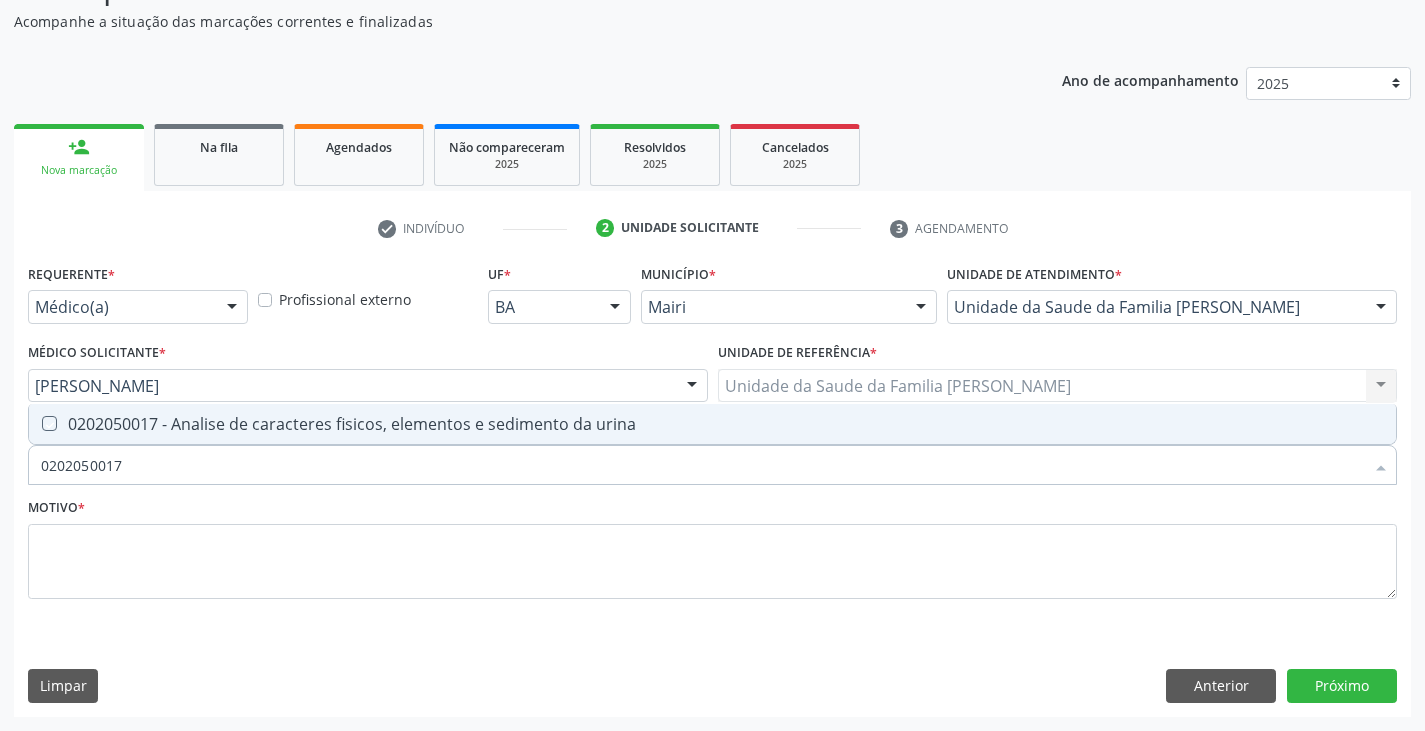 checkbox on "true" 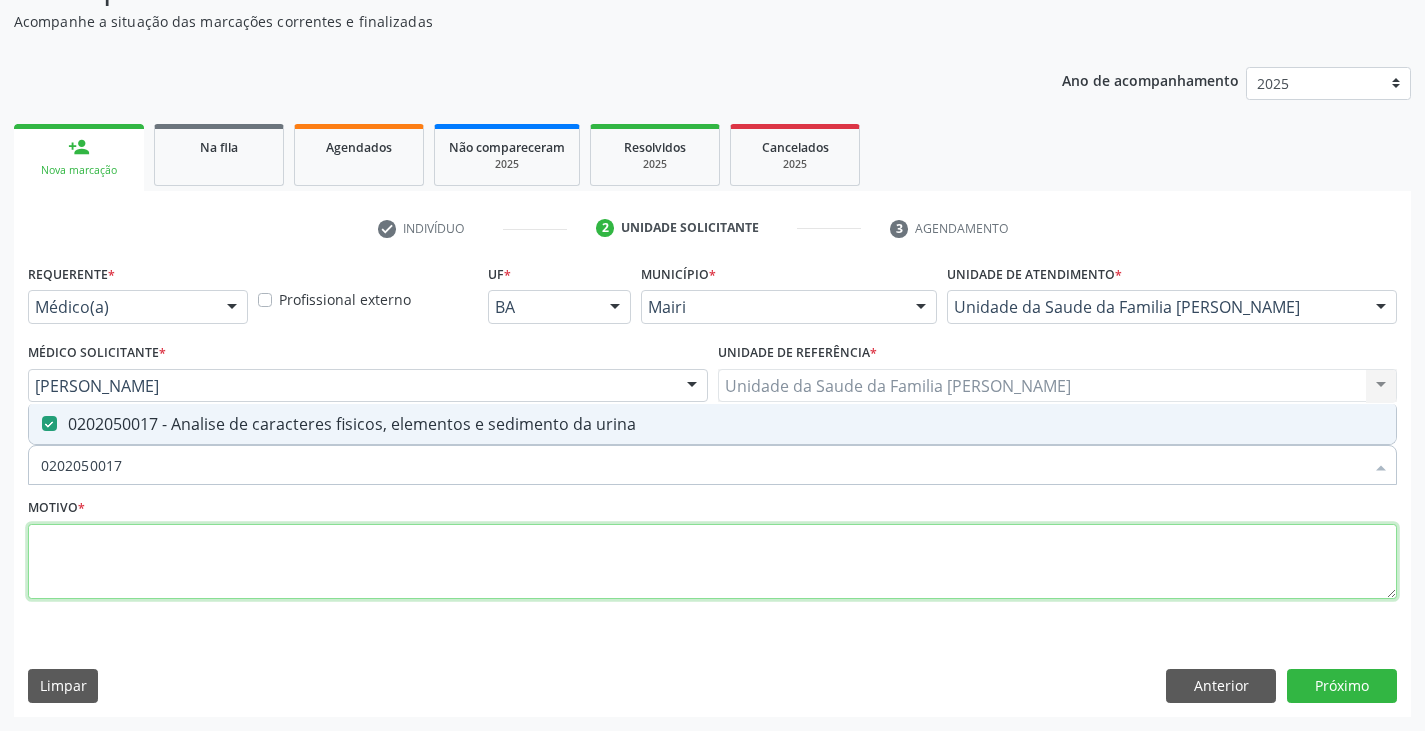 click at bounding box center [712, 562] 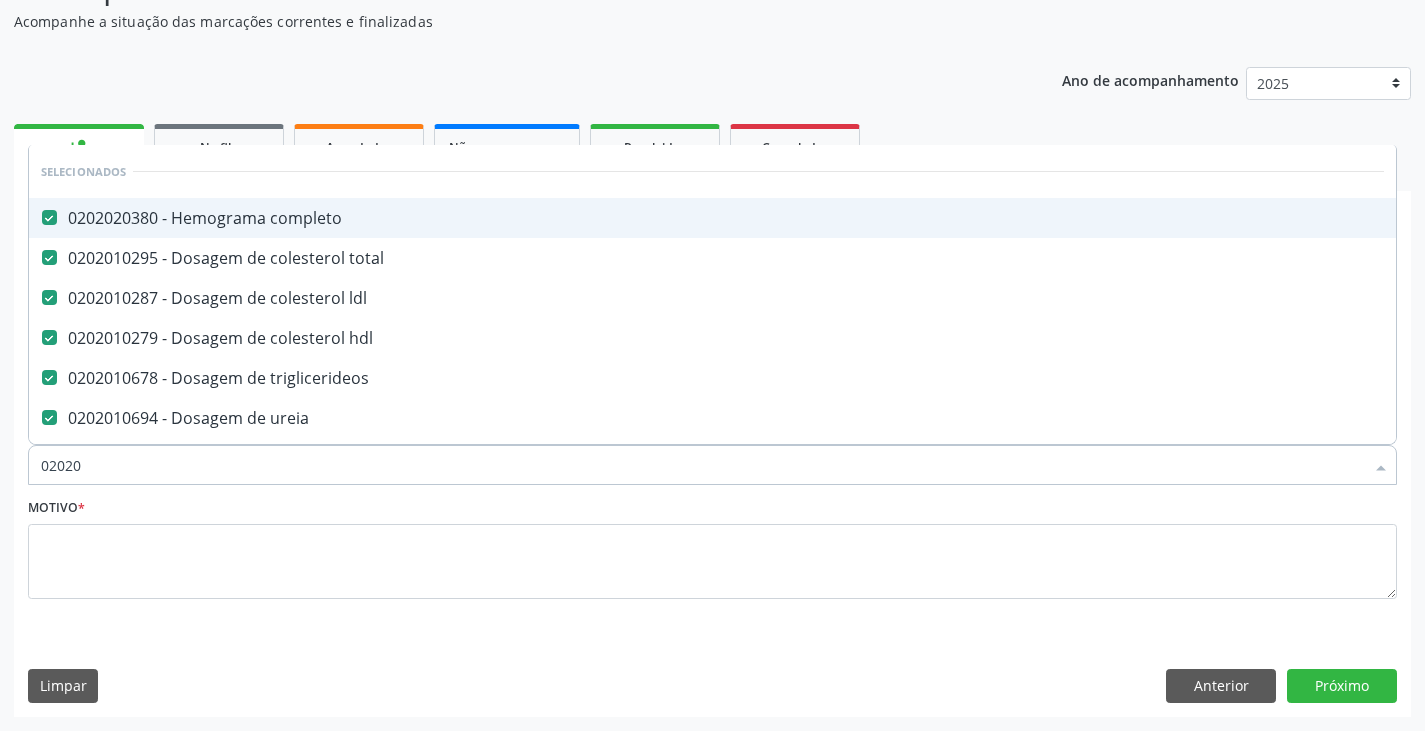 type on "020201" 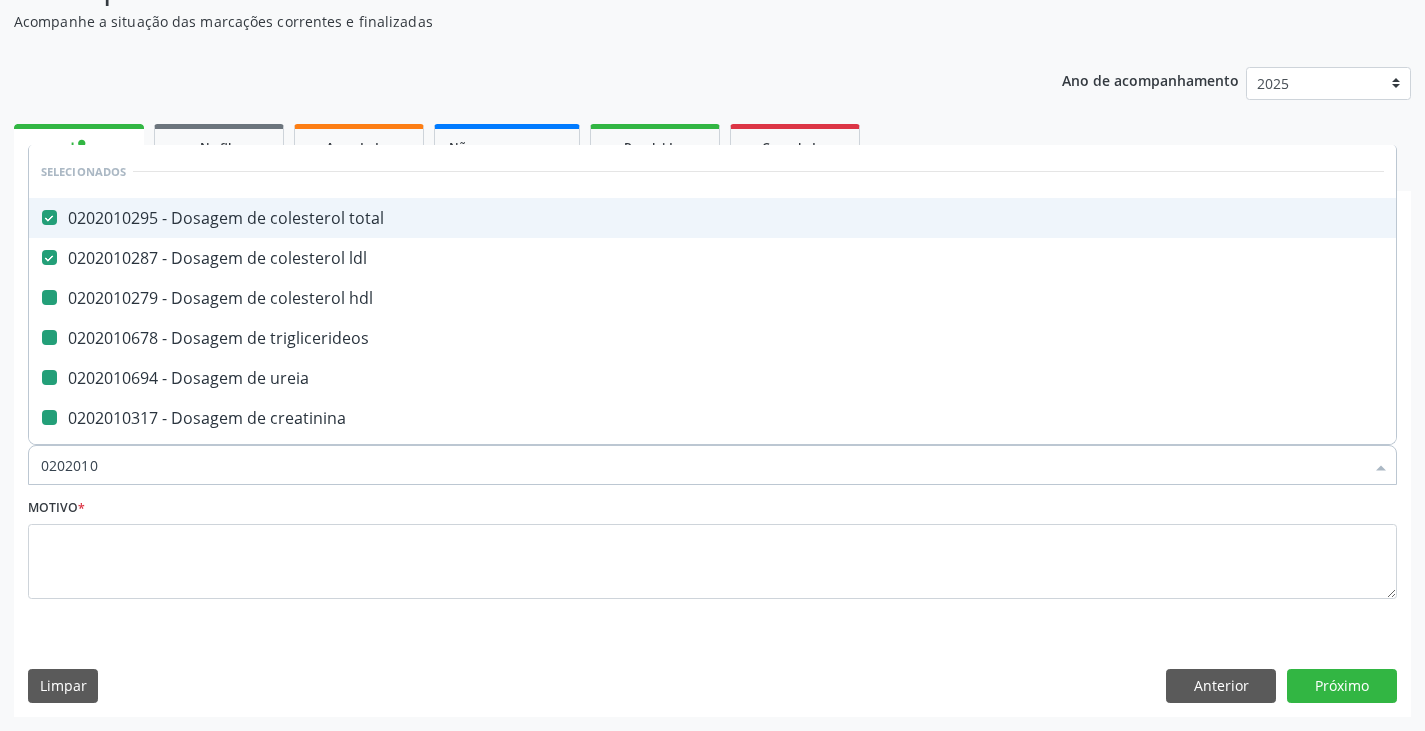 type on "02020103" 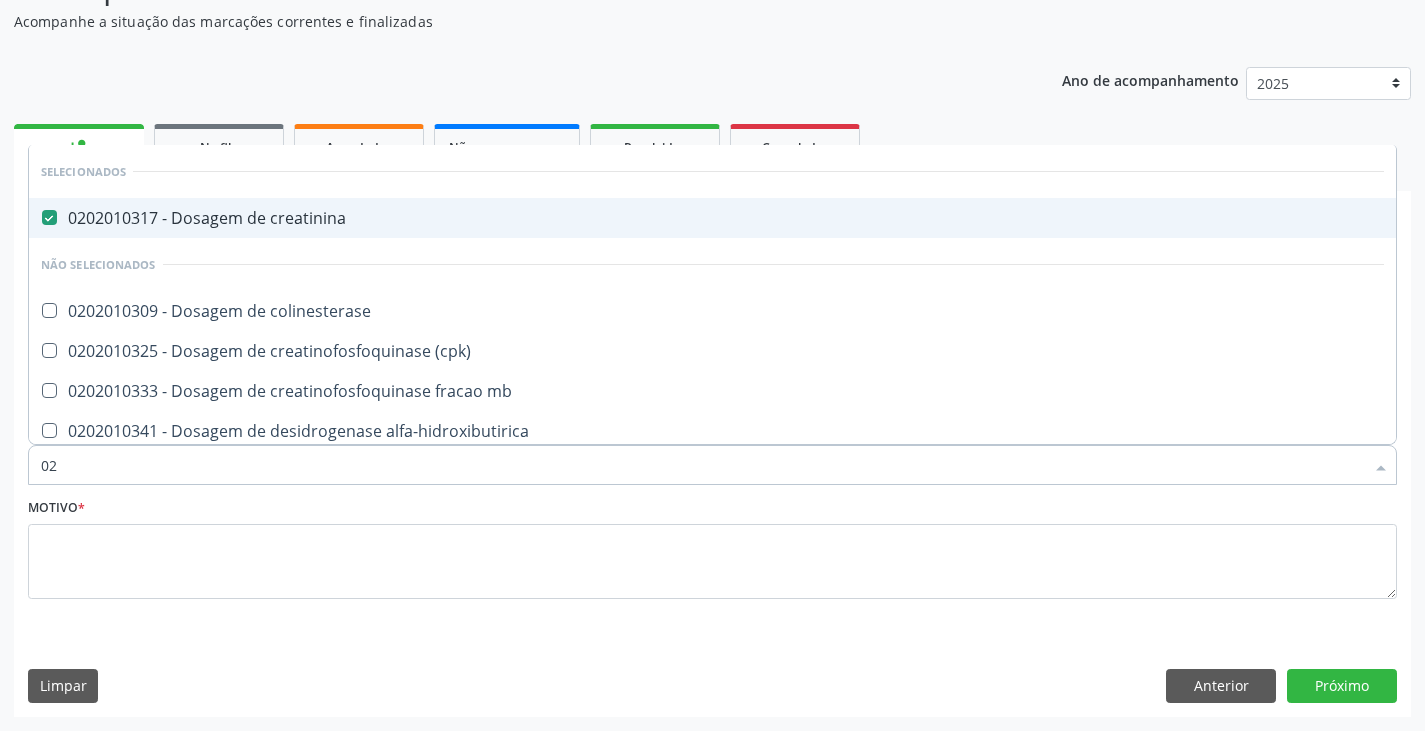 type on "0" 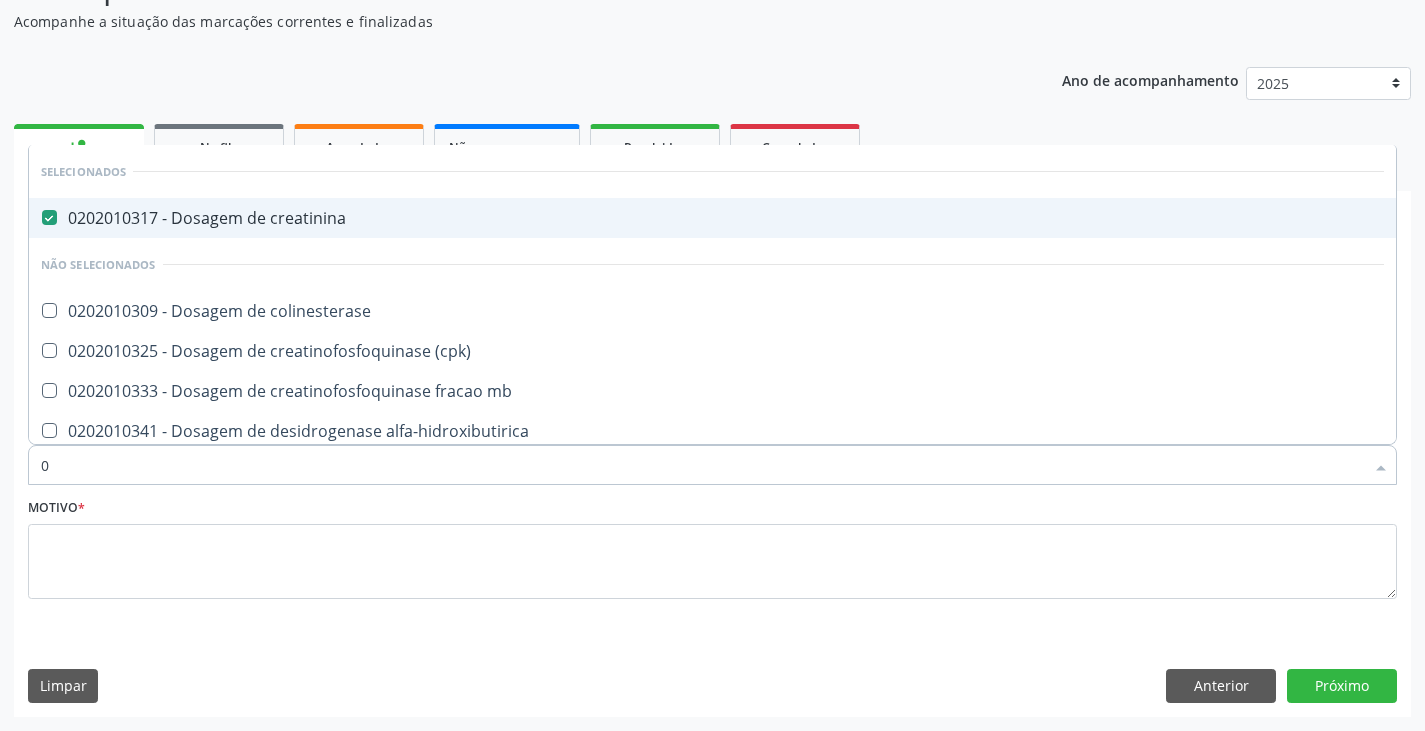 type 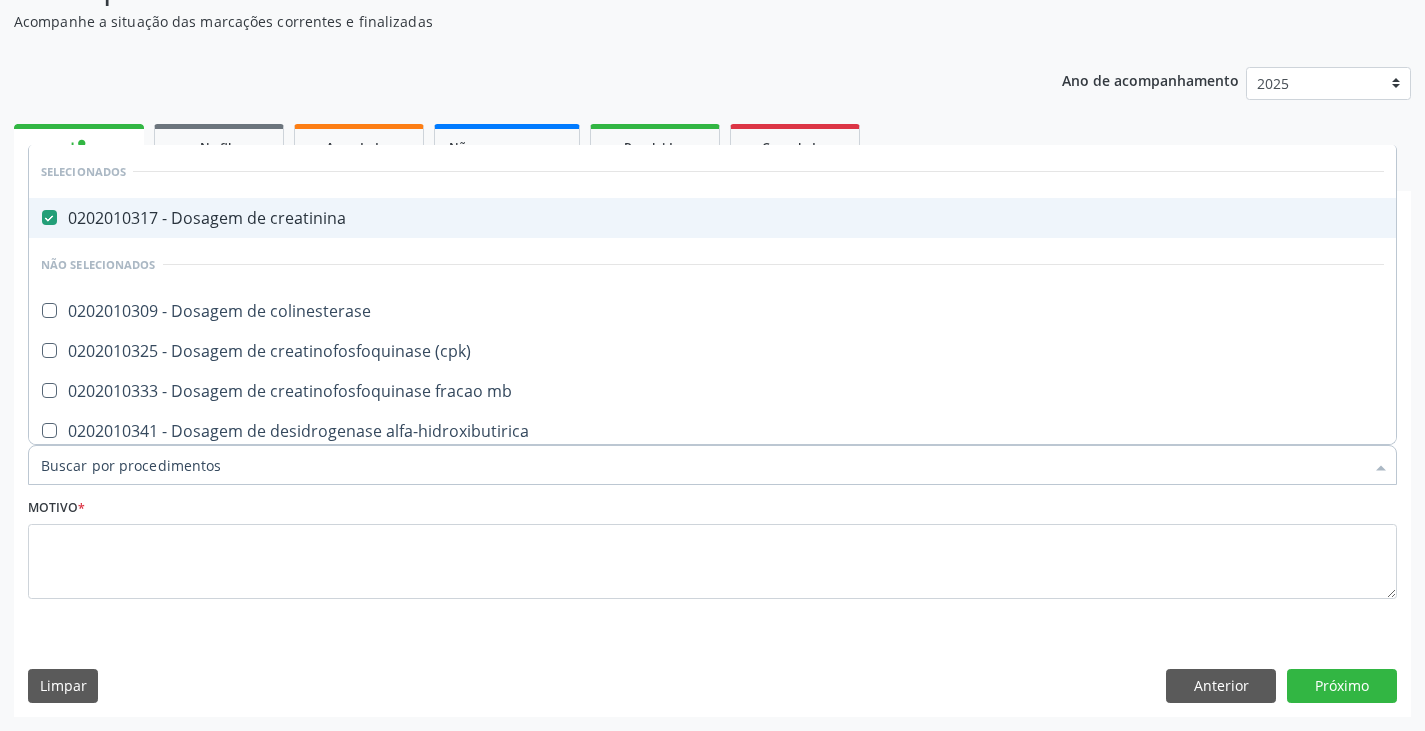 checkbox on "true" 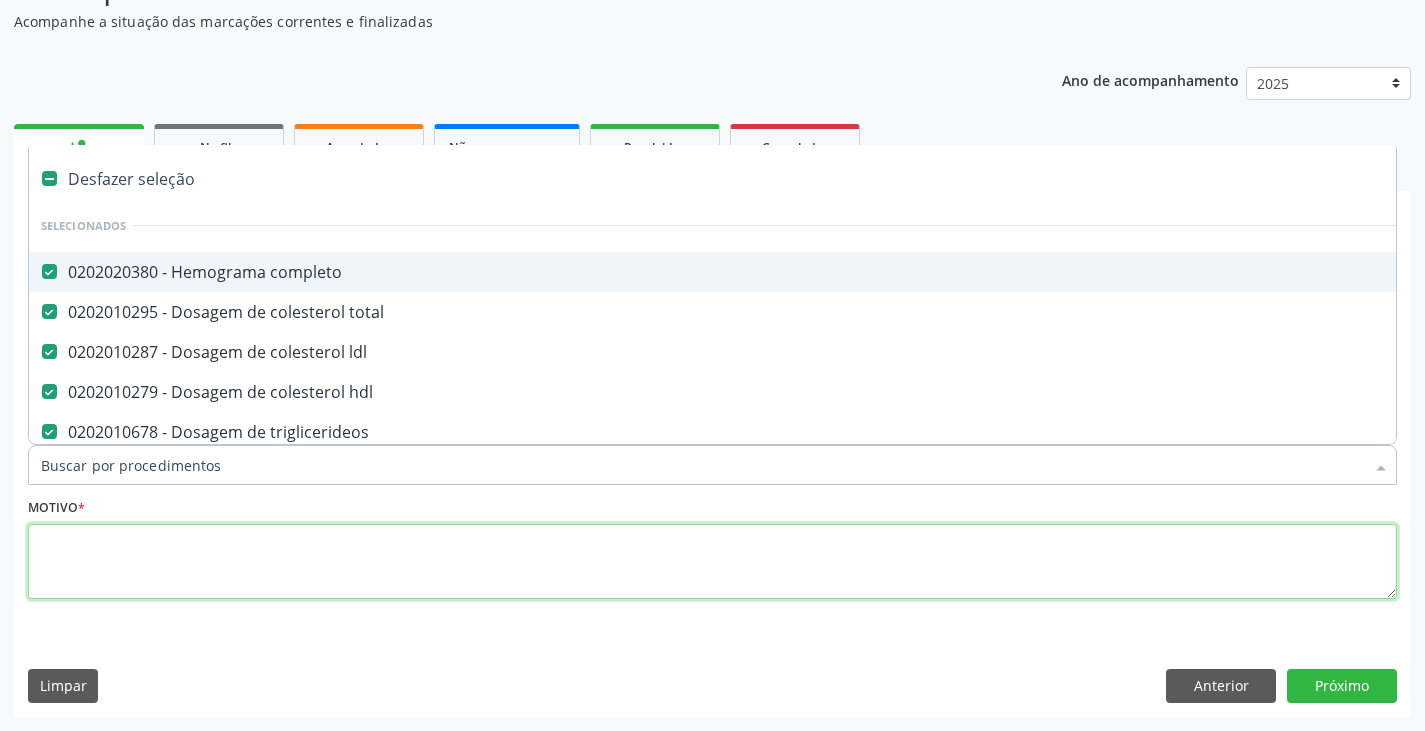 click at bounding box center [712, 562] 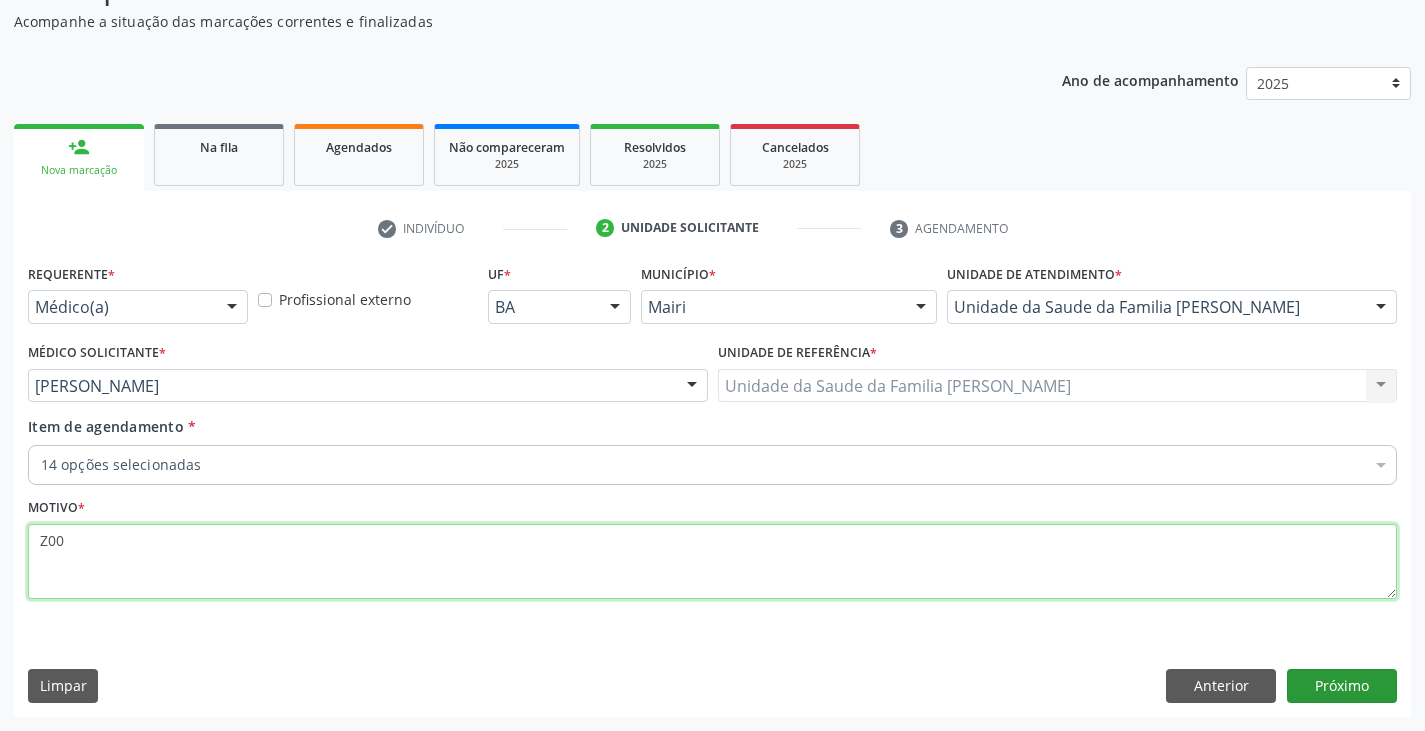 type on "Z00" 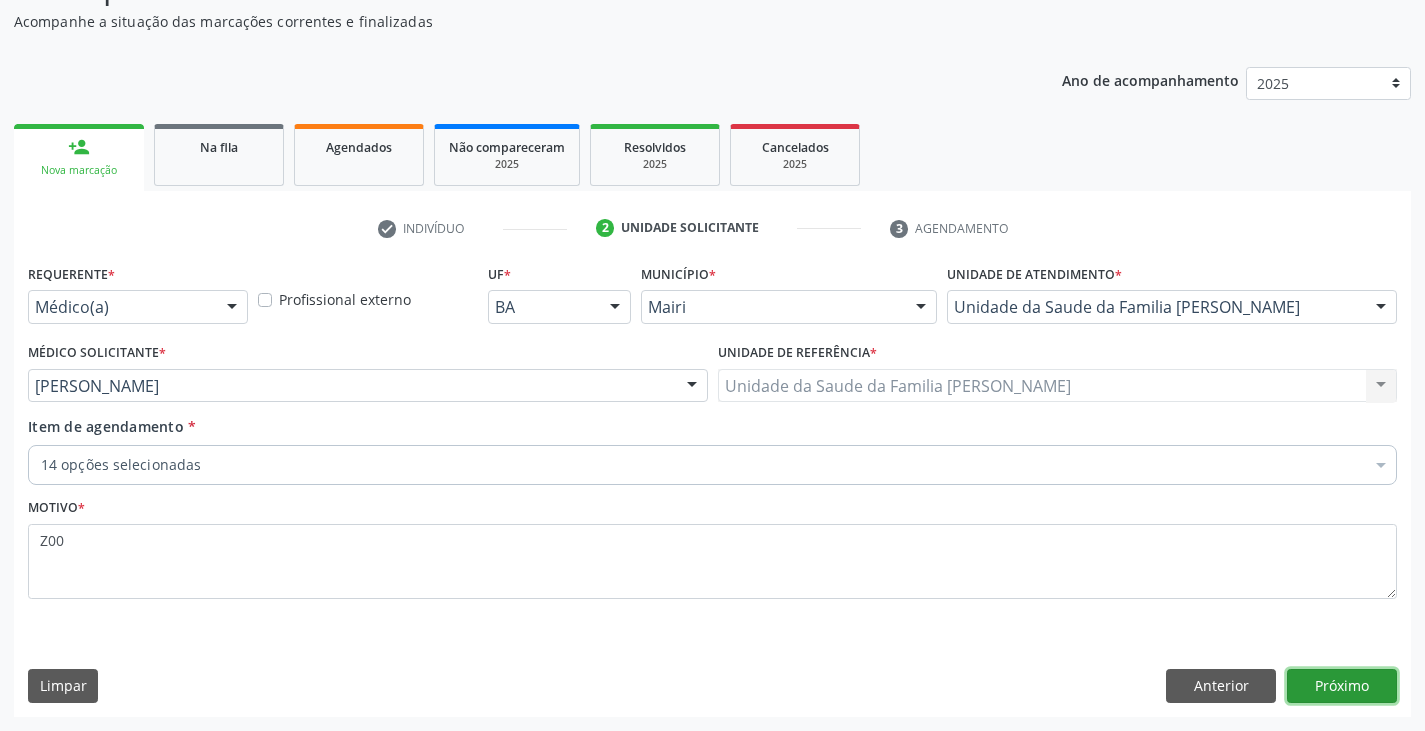 click on "Próximo" at bounding box center [1342, 686] 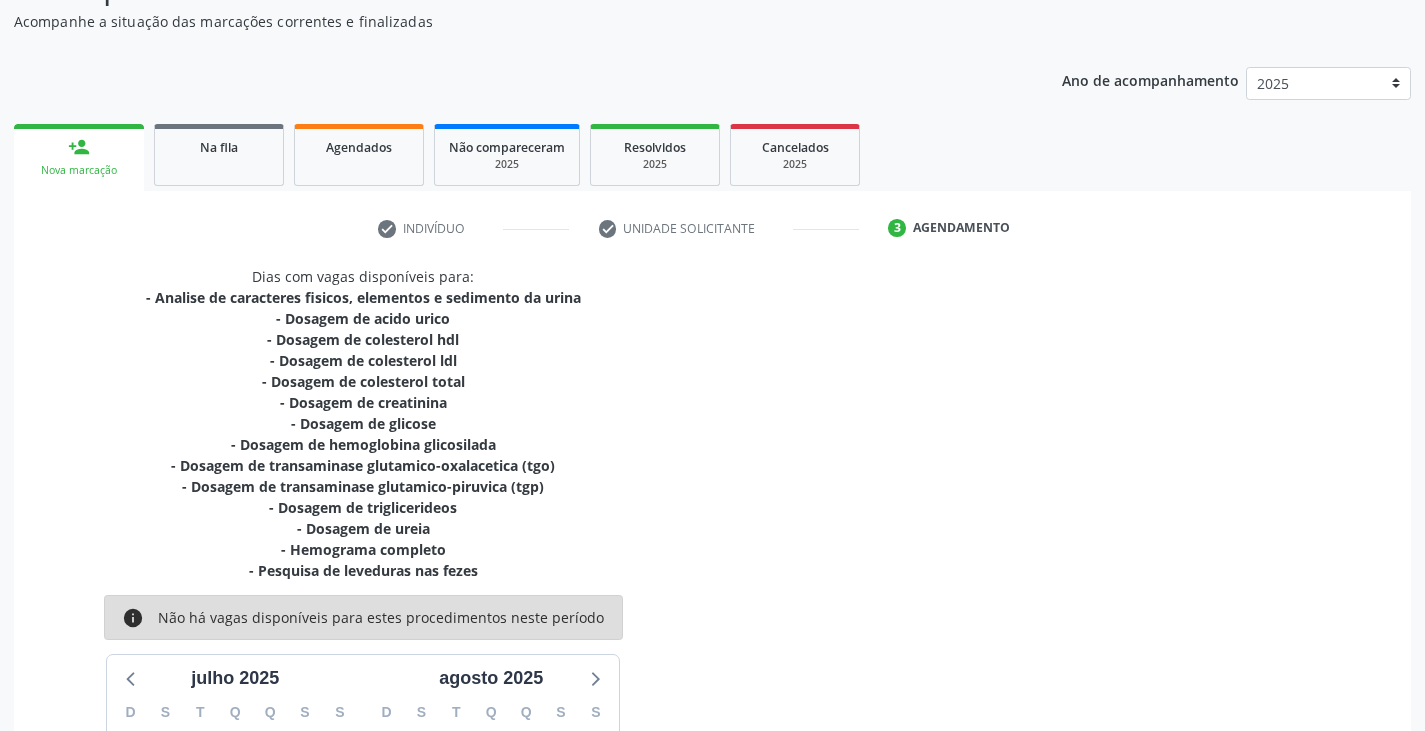 scroll, scrollTop: 471, scrollLeft: 0, axis: vertical 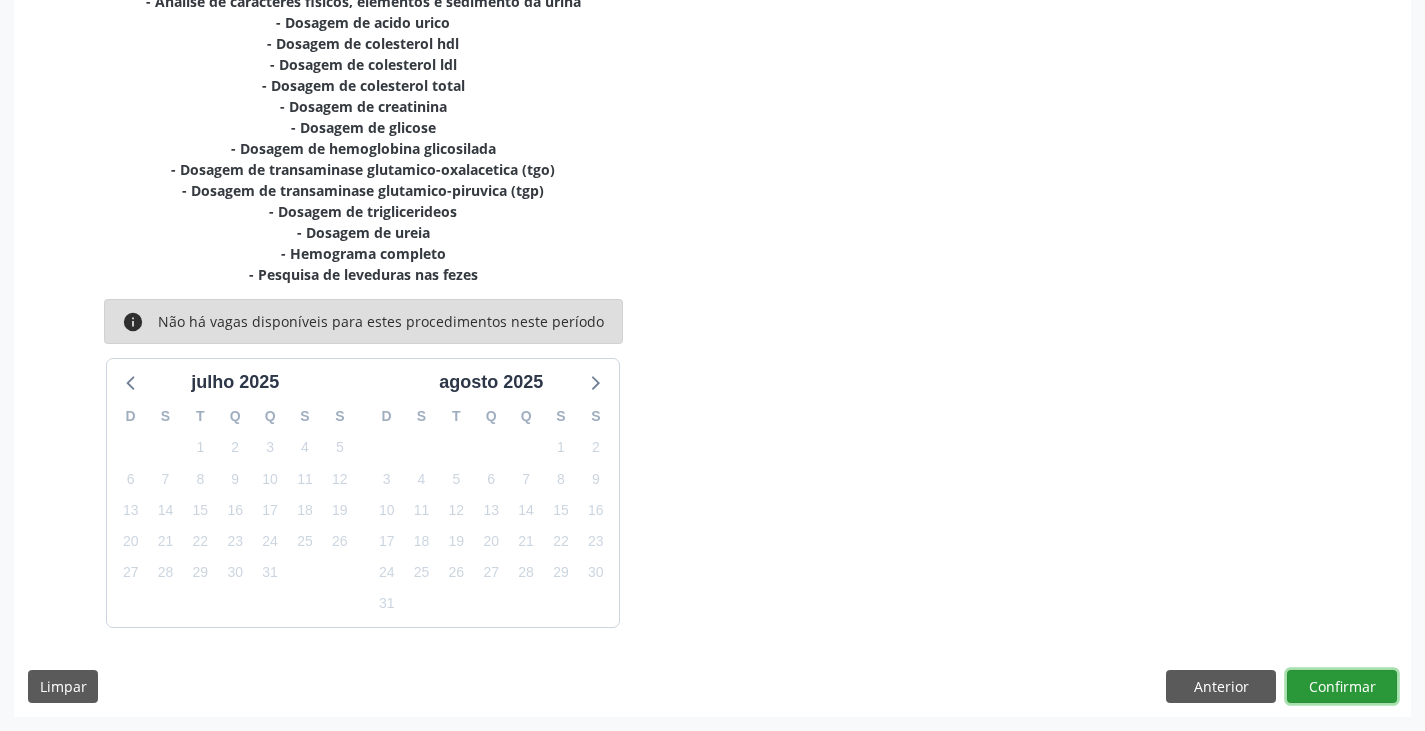 click on "Confirmar" at bounding box center (1342, 687) 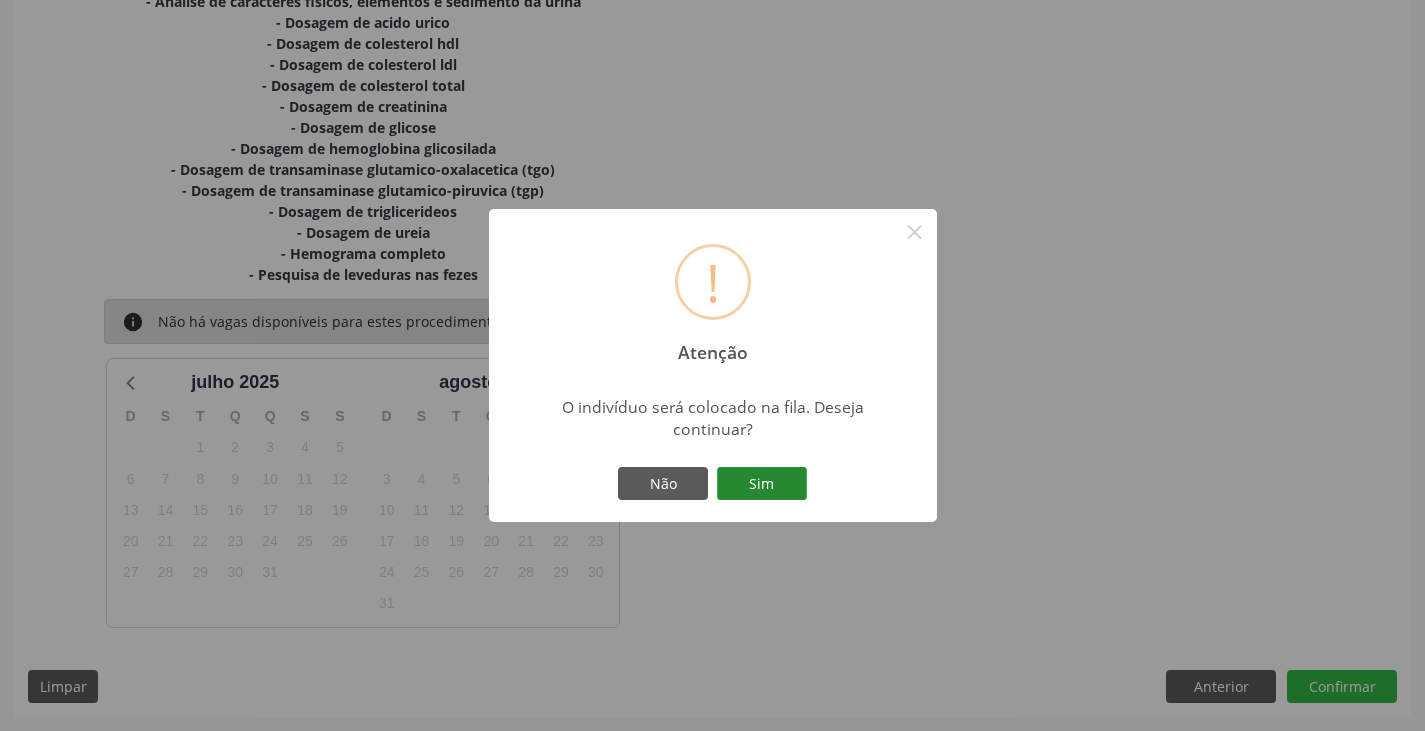drag, startPoint x: 812, startPoint y: 491, endPoint x: 796, endPoint y: 493, distance: 16.124516 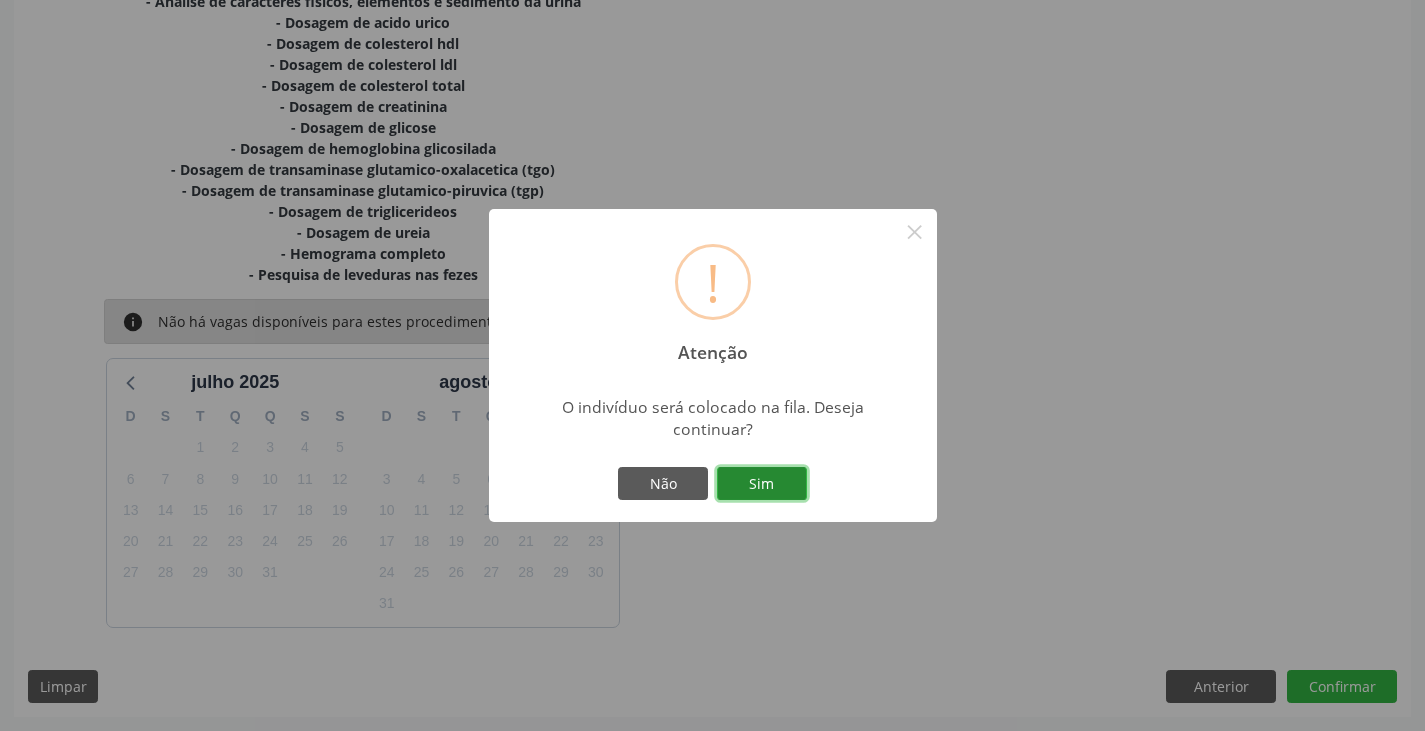 click on "Sim" at bounding box center (762, 484) 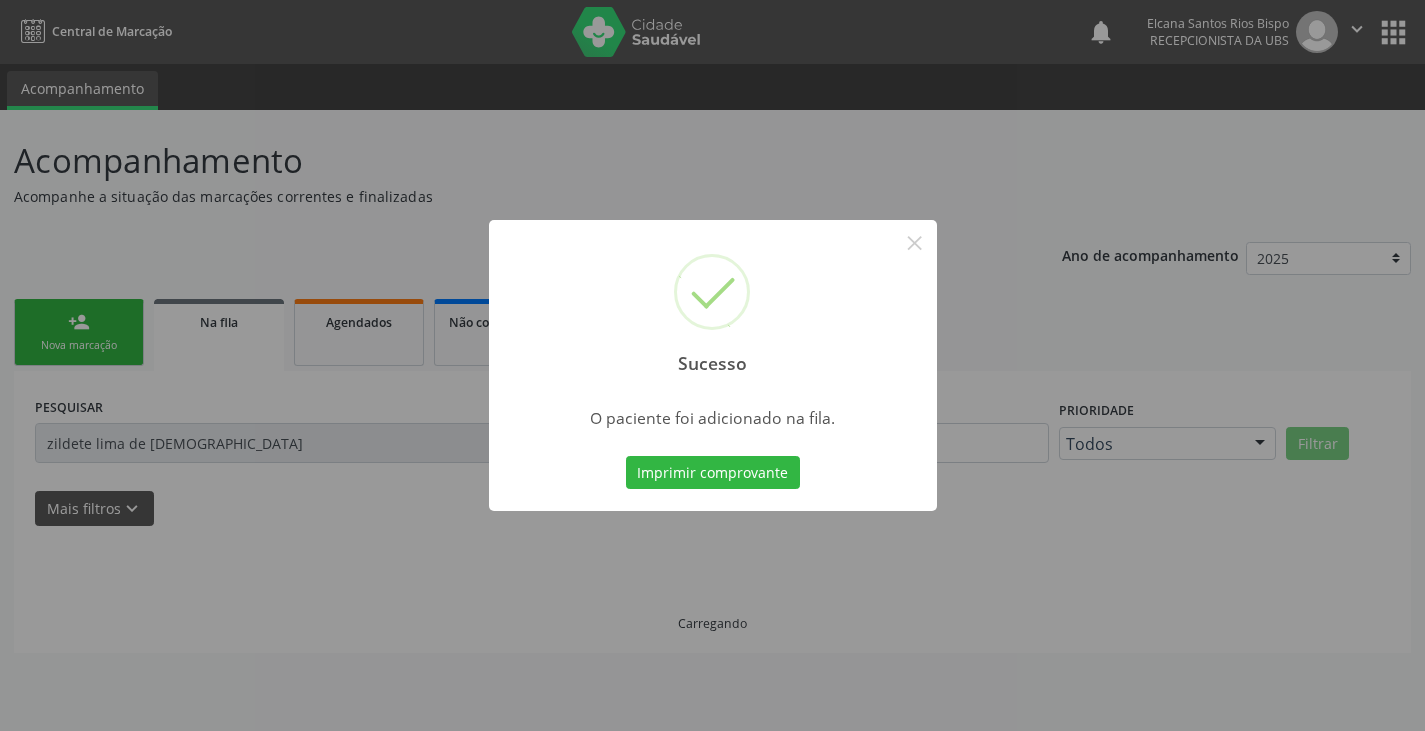 scroll, scrollTop: 0, scrollLeft: 0, axis: both 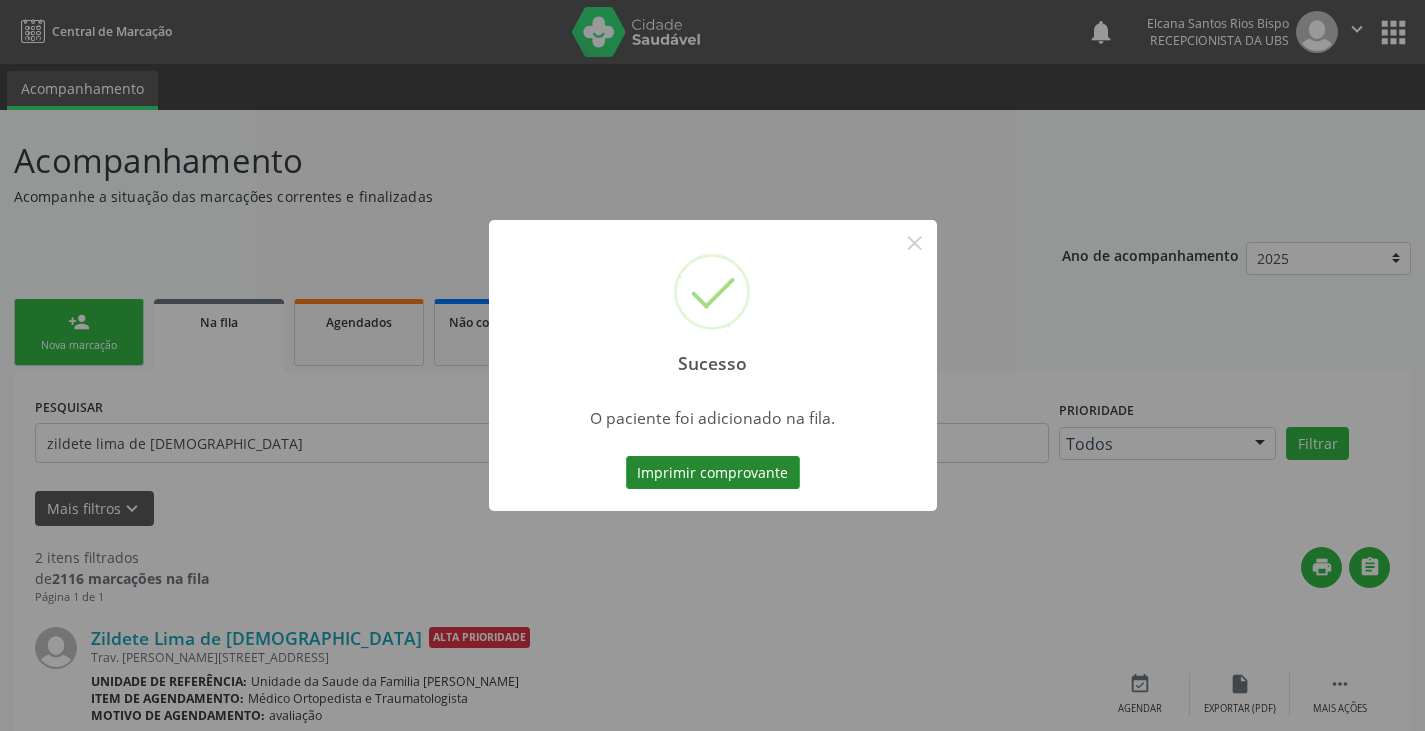 click on "Imprimir comprovante" at bounding box center (713, 473) 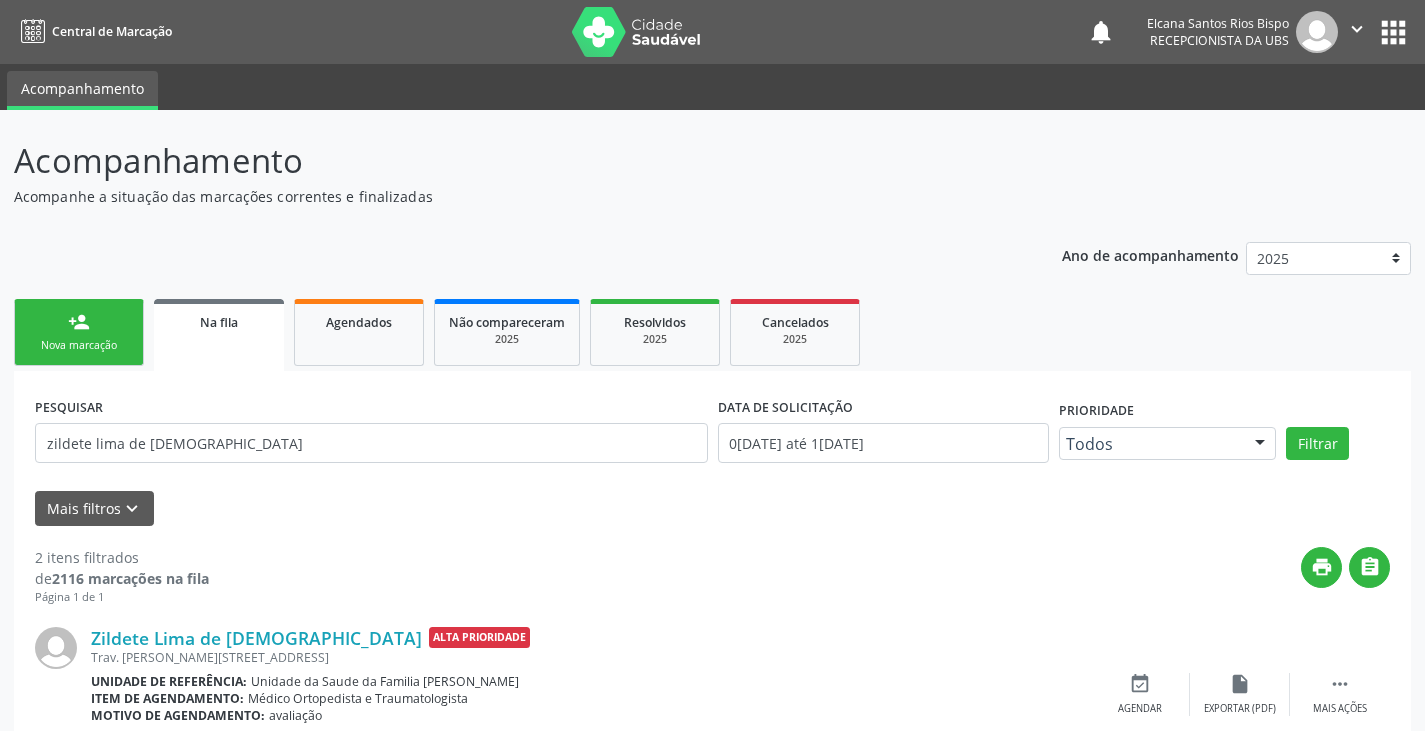 scroll, scrollTop: 267, scrollLeft: 0, axis: vertical 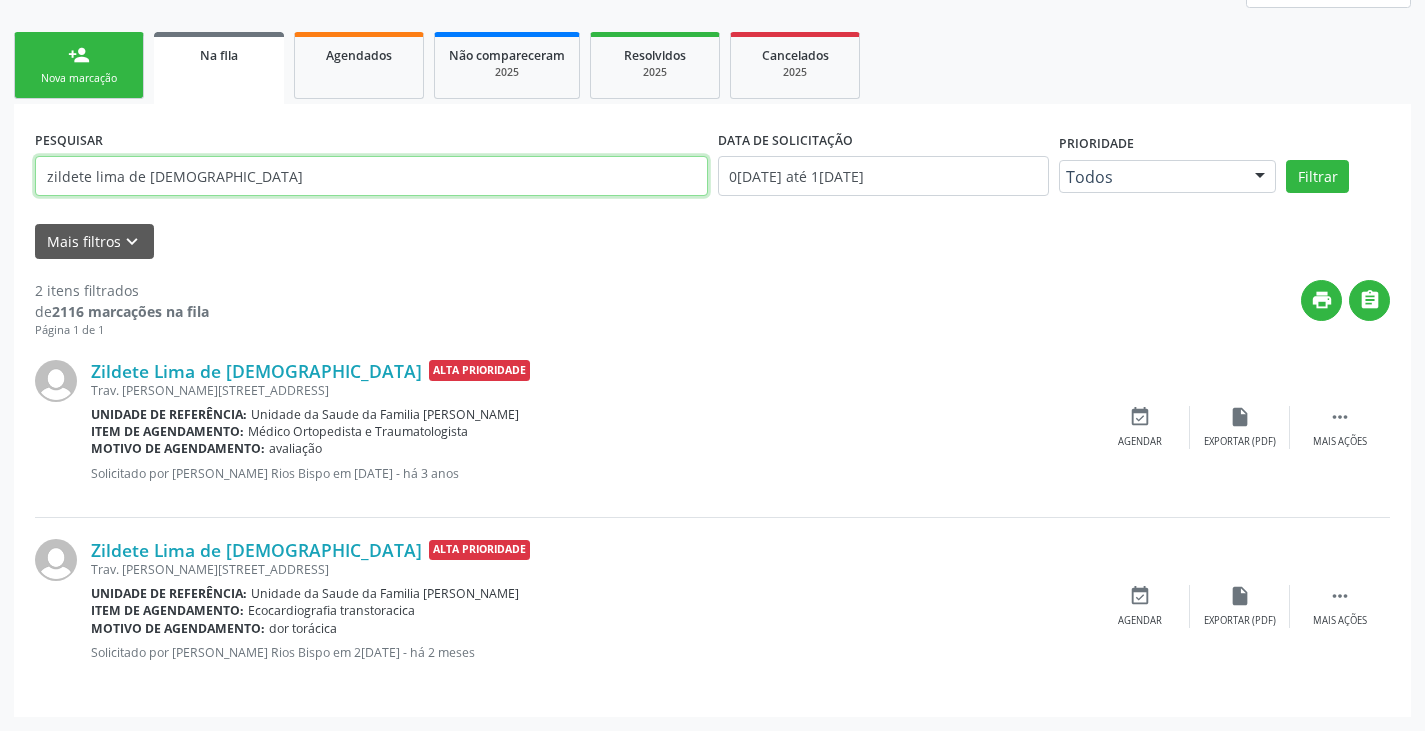 click on "zildete lima de [DEMOGRAPHIC_DATA]" at bounding box center (371, 176) 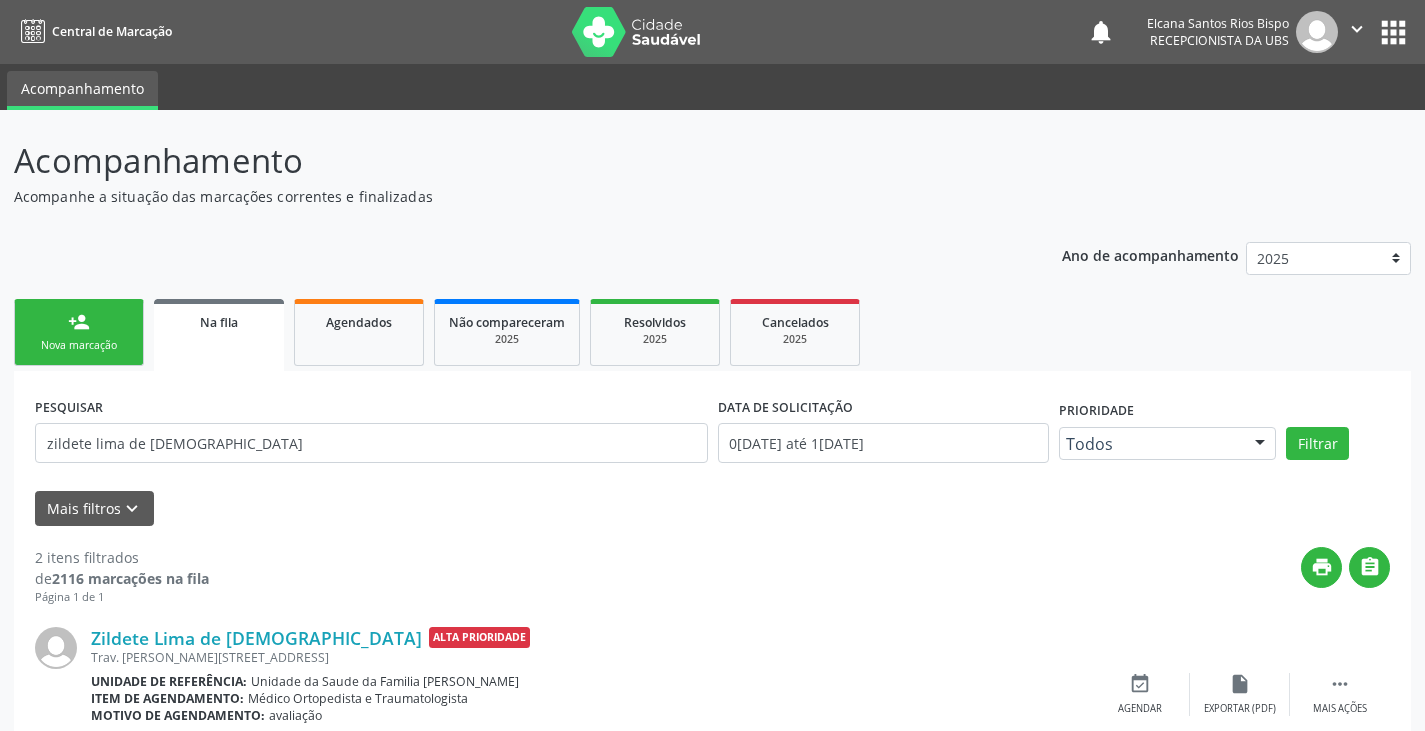 scroll, scrollTop: 267, scrollLeft: 0, axis: vertical 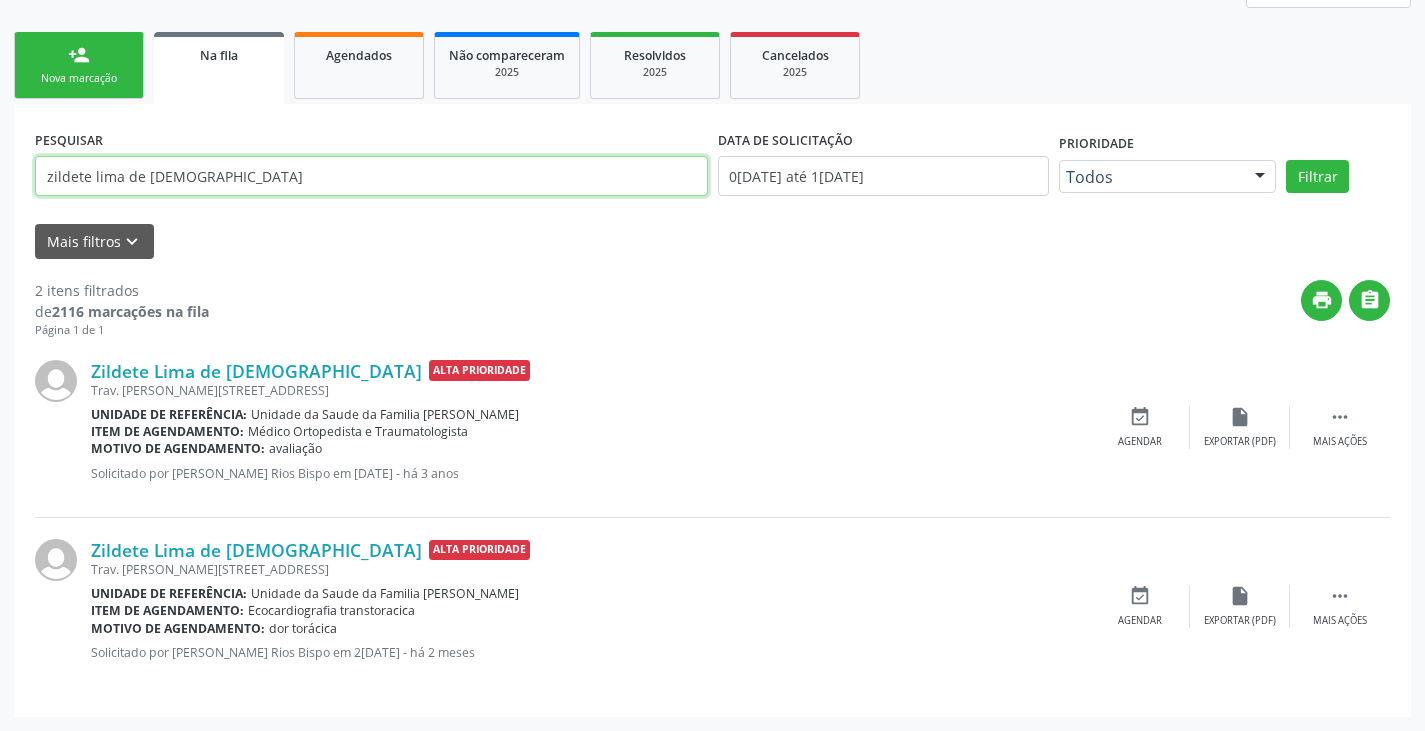 drag, startPoint x: 206, startPoint y: 169, endPoint x: 0, endPoint y: 192, distance: 207.28 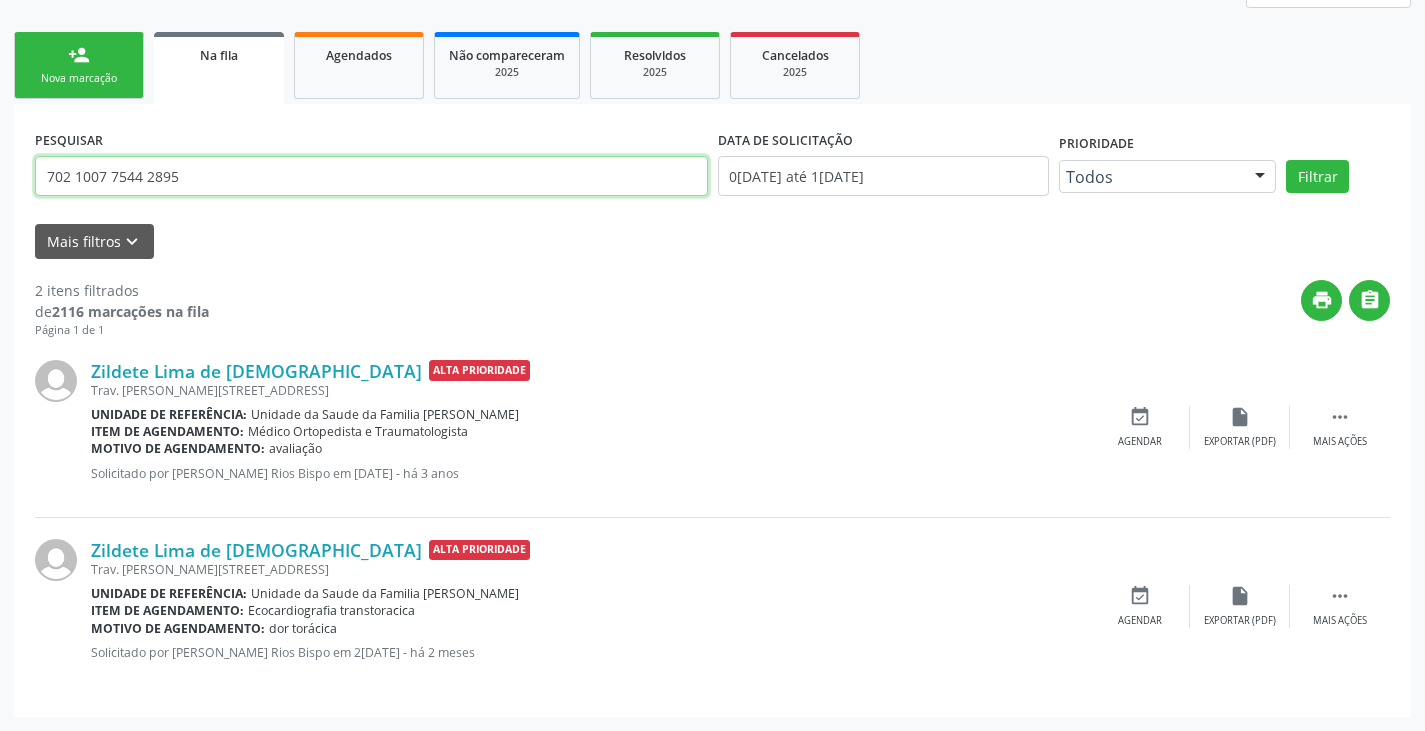 type on "702 1007 7544 2895" 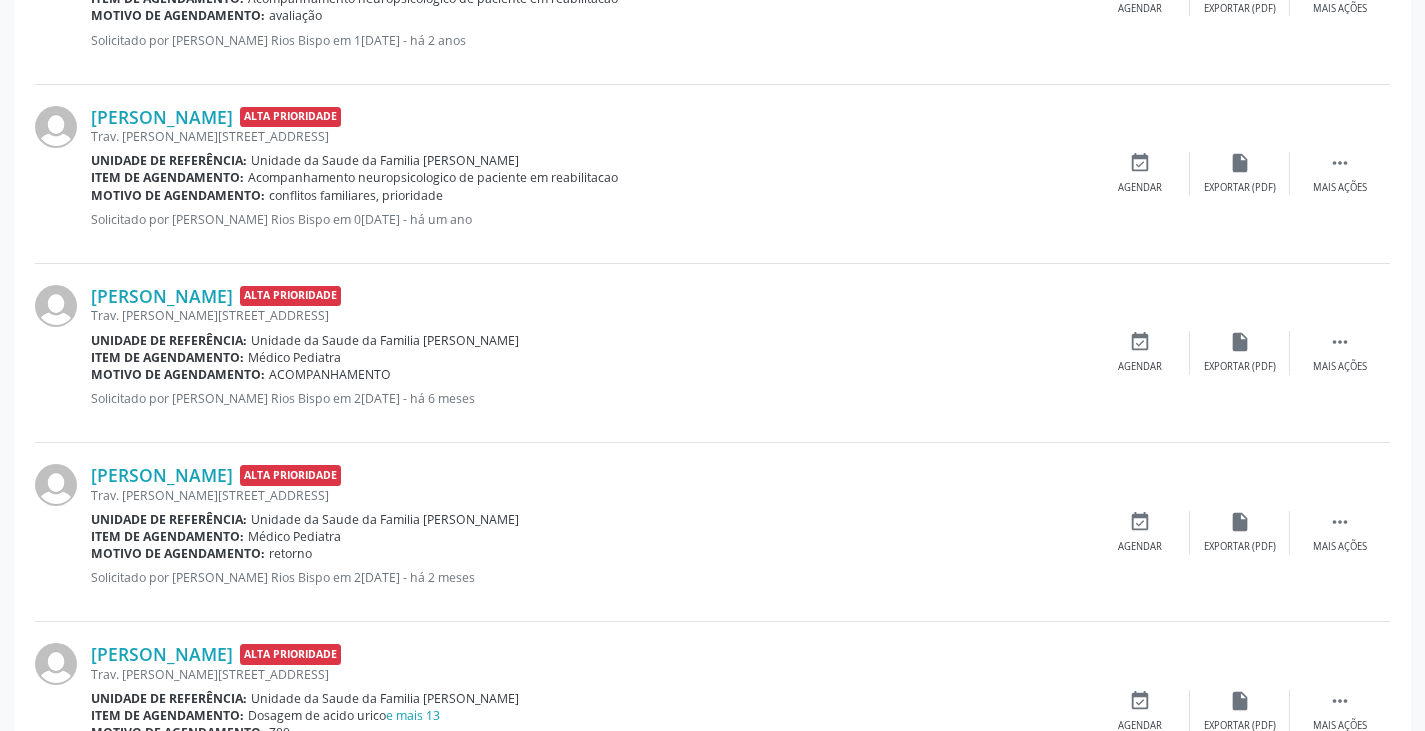 scroll, scrollTop: 805, scrollLeft: 0, axis: vertical 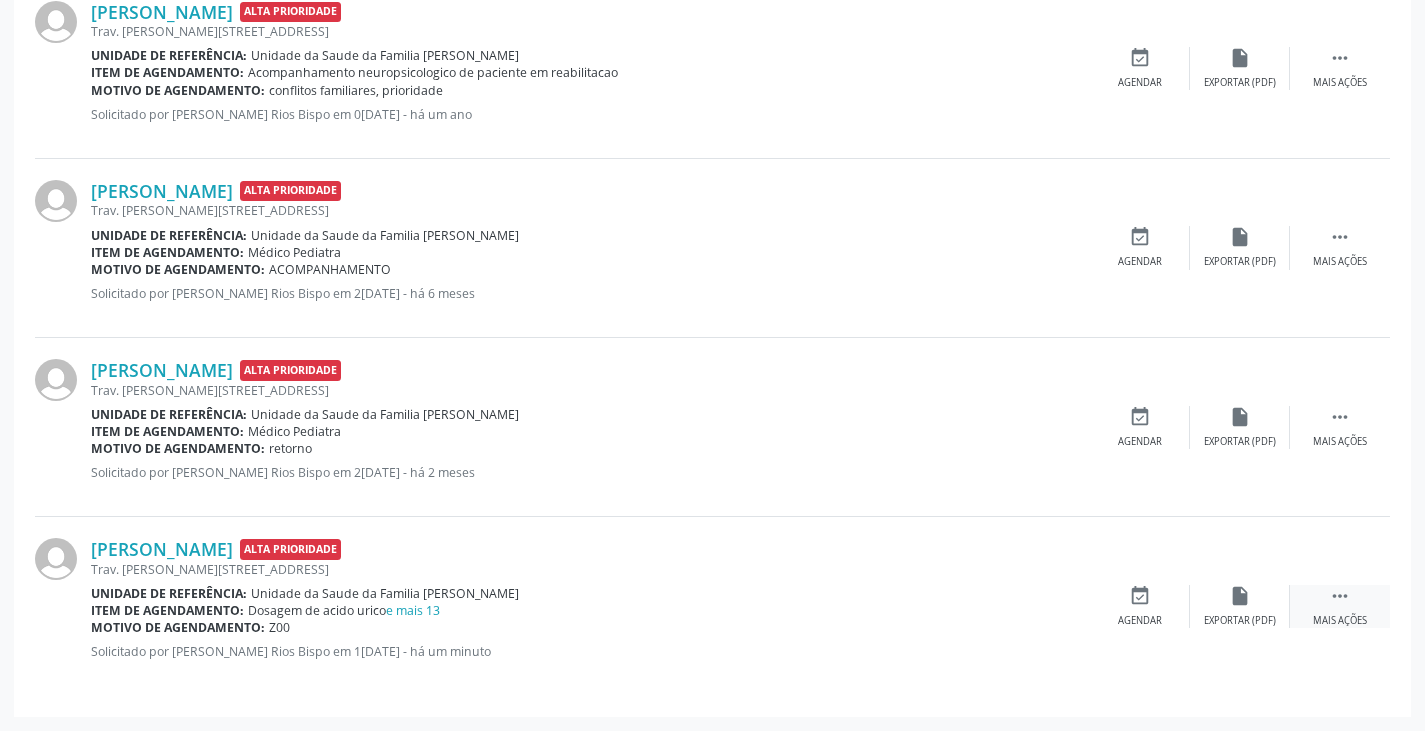 click on "
Mais ações" at bounding box center [1340, 606] 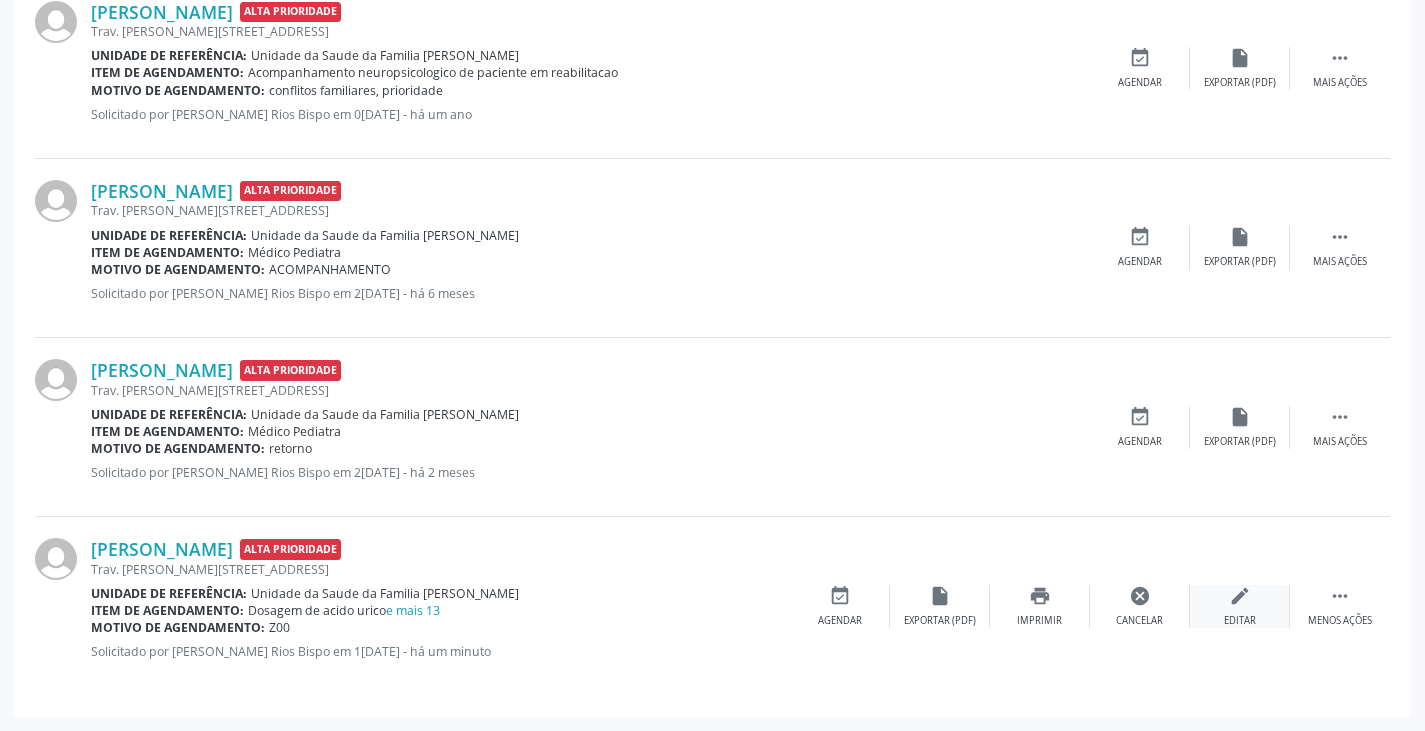click on "edit" at bounding box center (1240, 596) 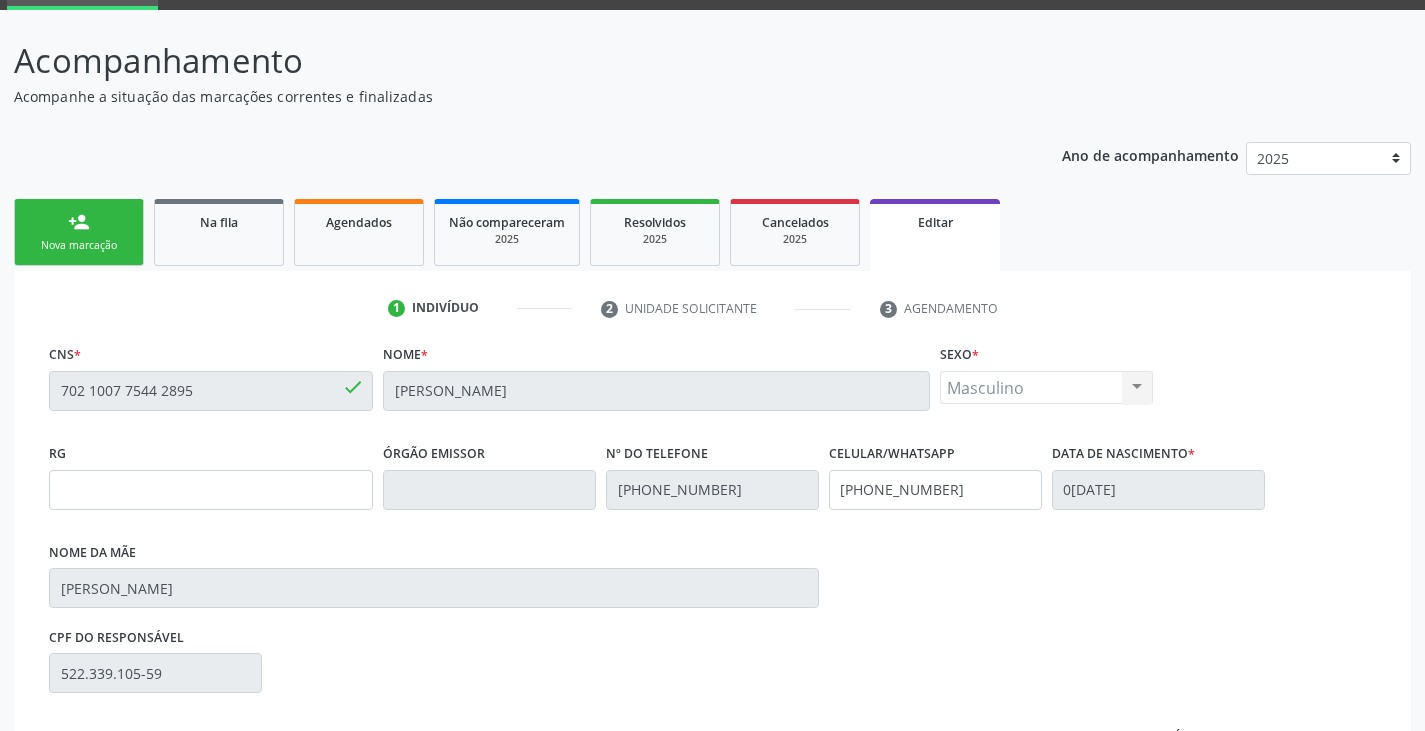 scroll, scrollTop: 366, scrollLeft: 0, axis: vertical 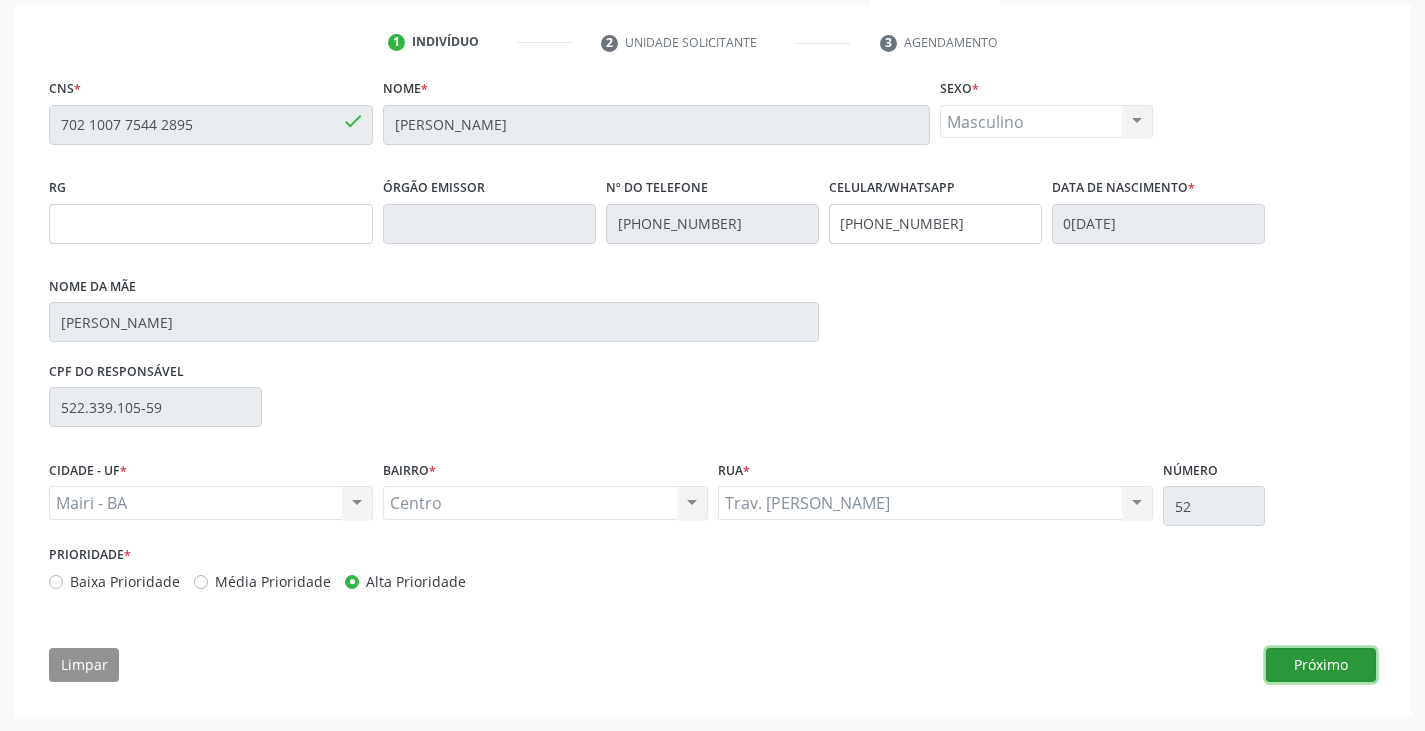click on "Próximo" at bounding box center (1321, 665) 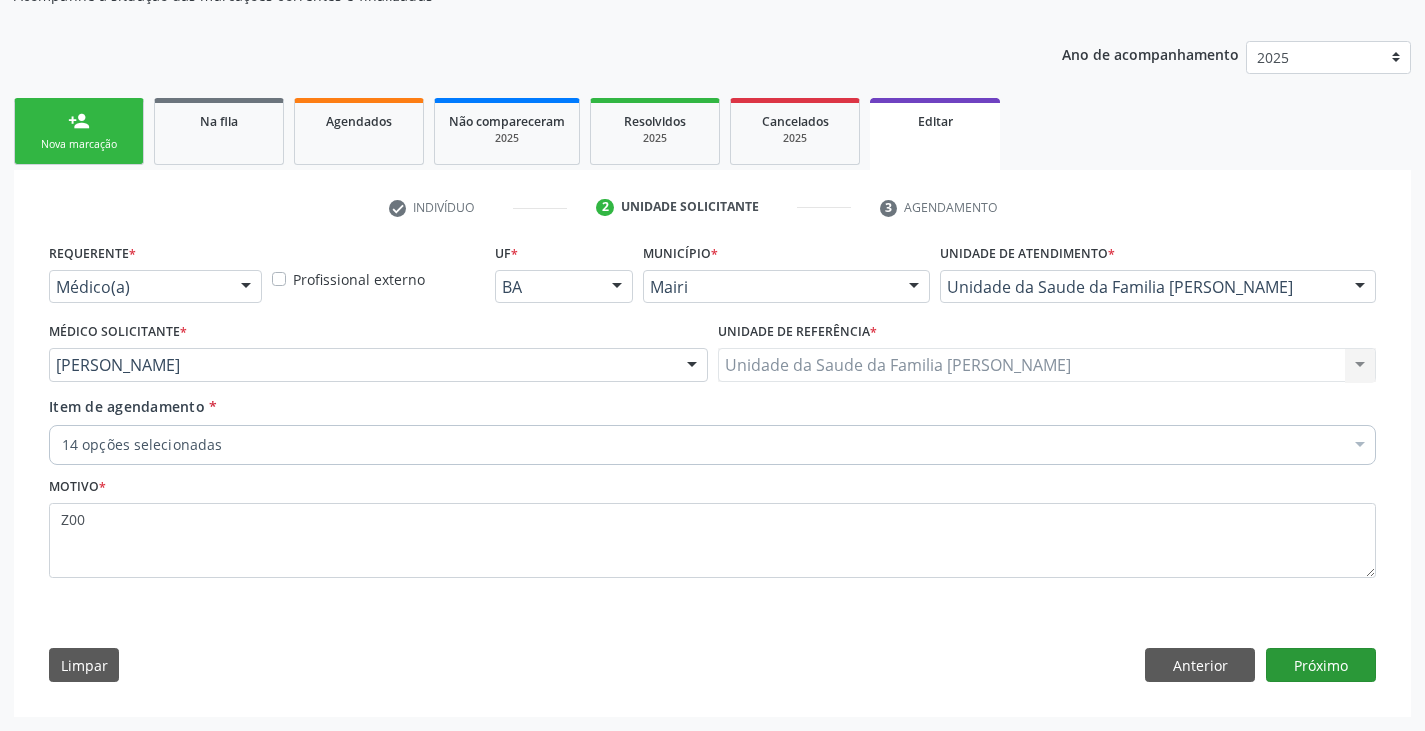 scroll, scrollTop: 201, scrollLeft: 0, axis: vertical 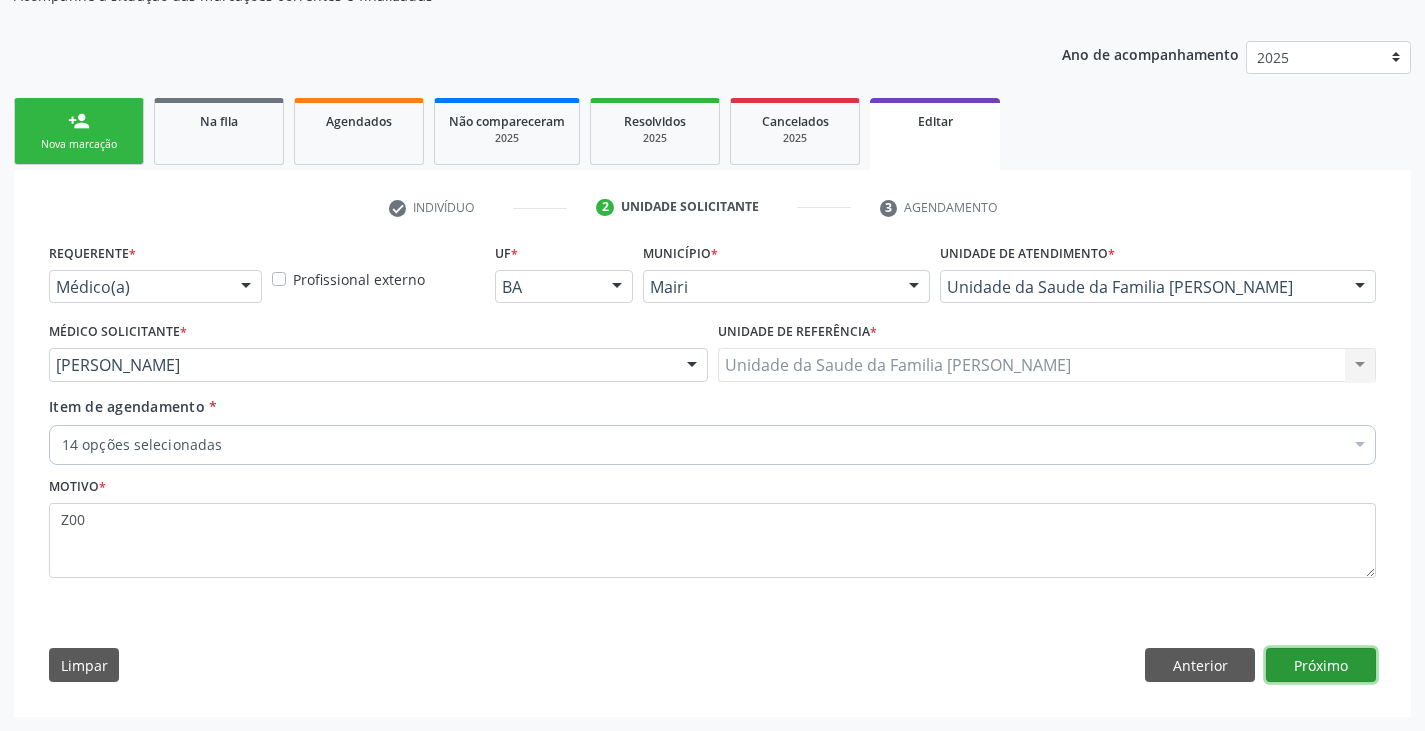 click on "Próximo" at bounding box center [1321, 665] 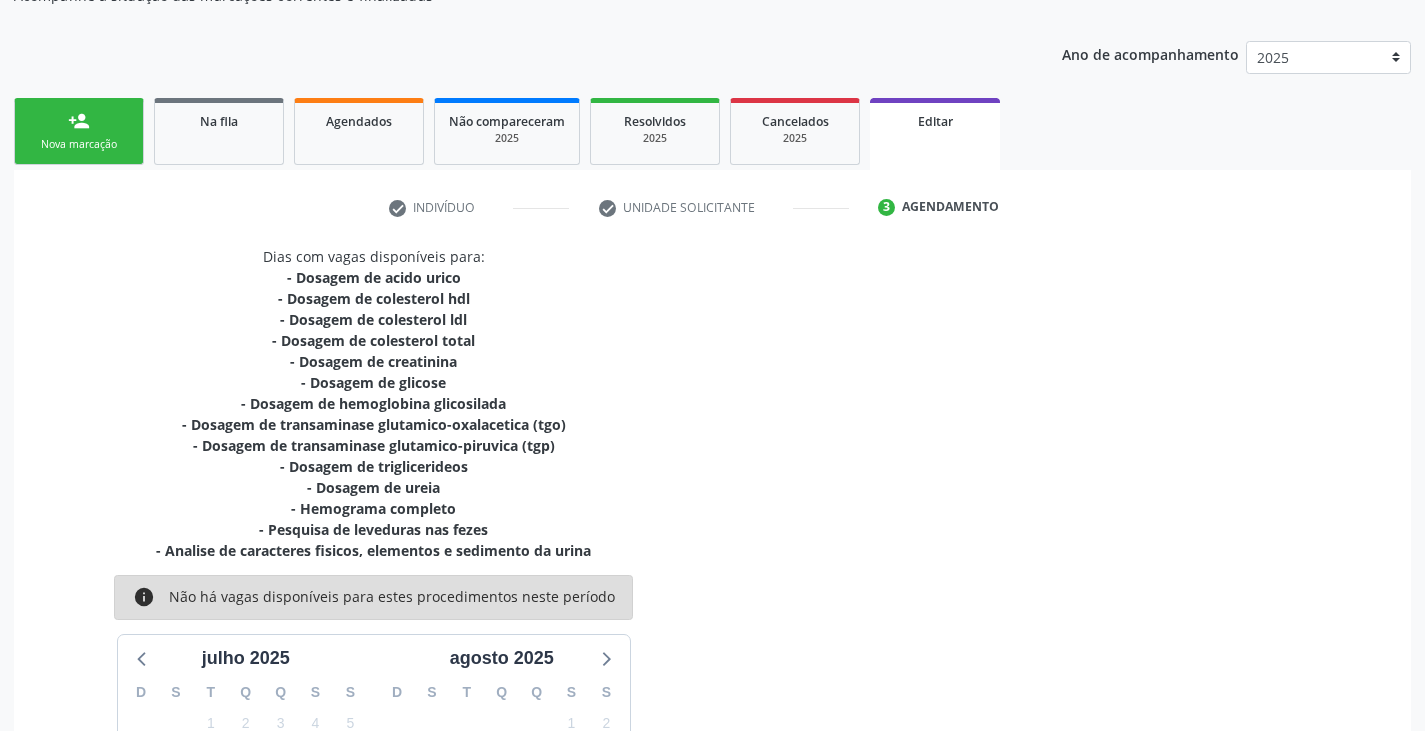 scroll, scrollTop: 497, scrollLeft: 0, axis: vertical 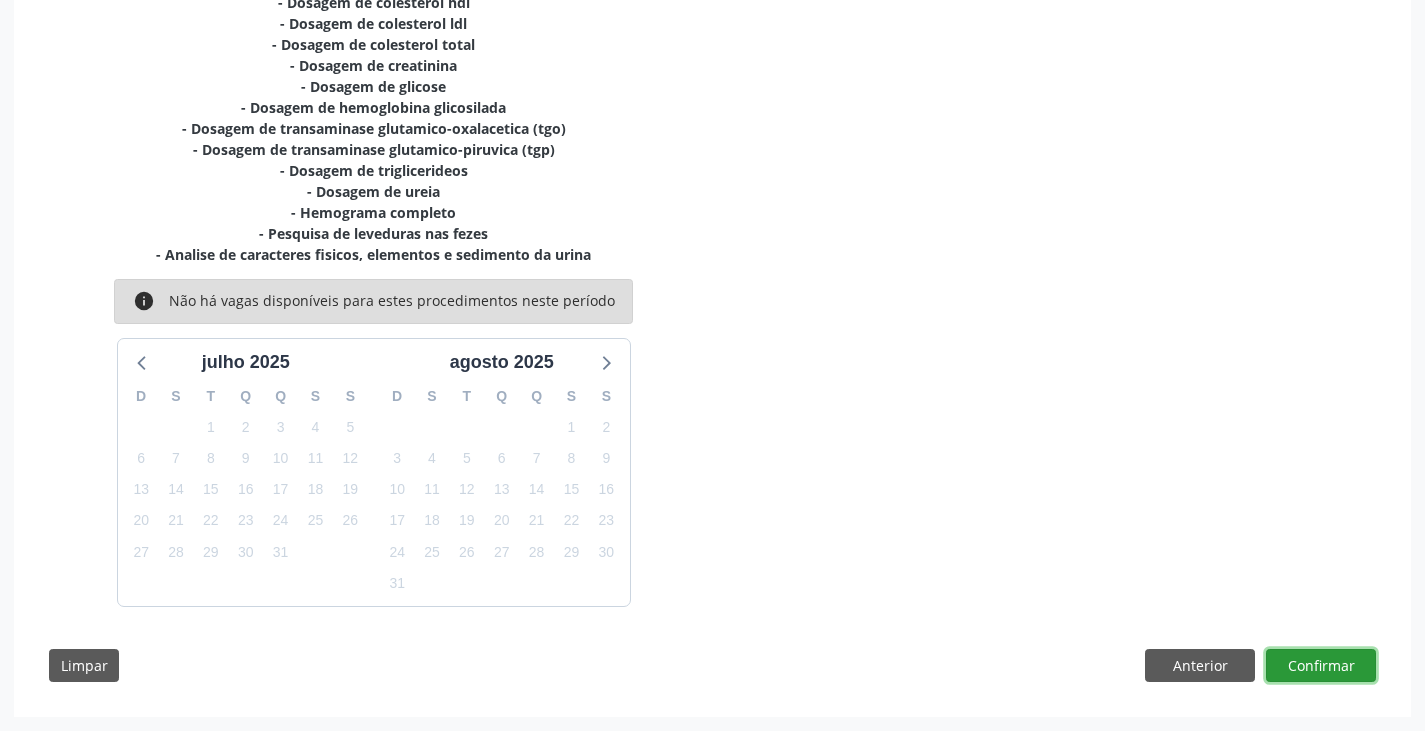 click on "Confirmar" at bounding box center [1321, 666] 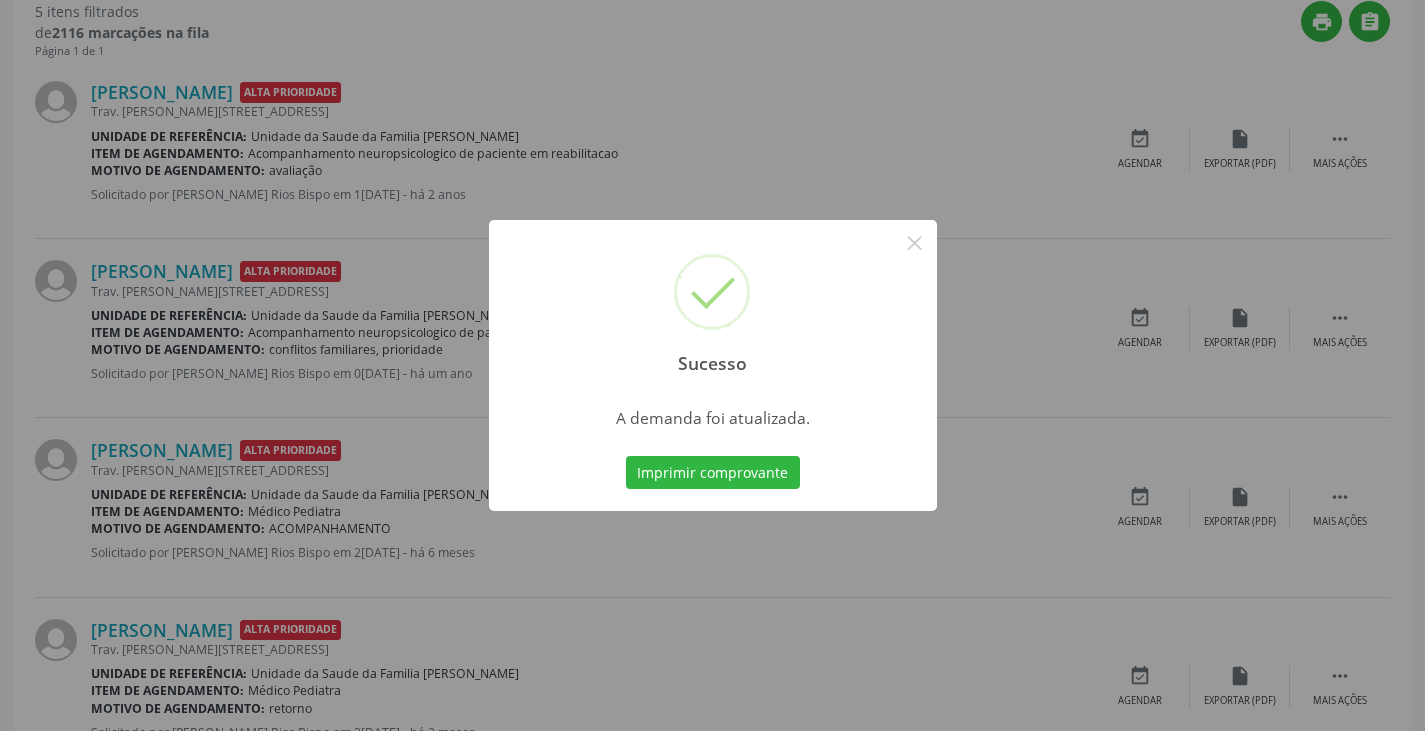 scroll, scrollTop: 0, scrollLeft: 0, axis: both 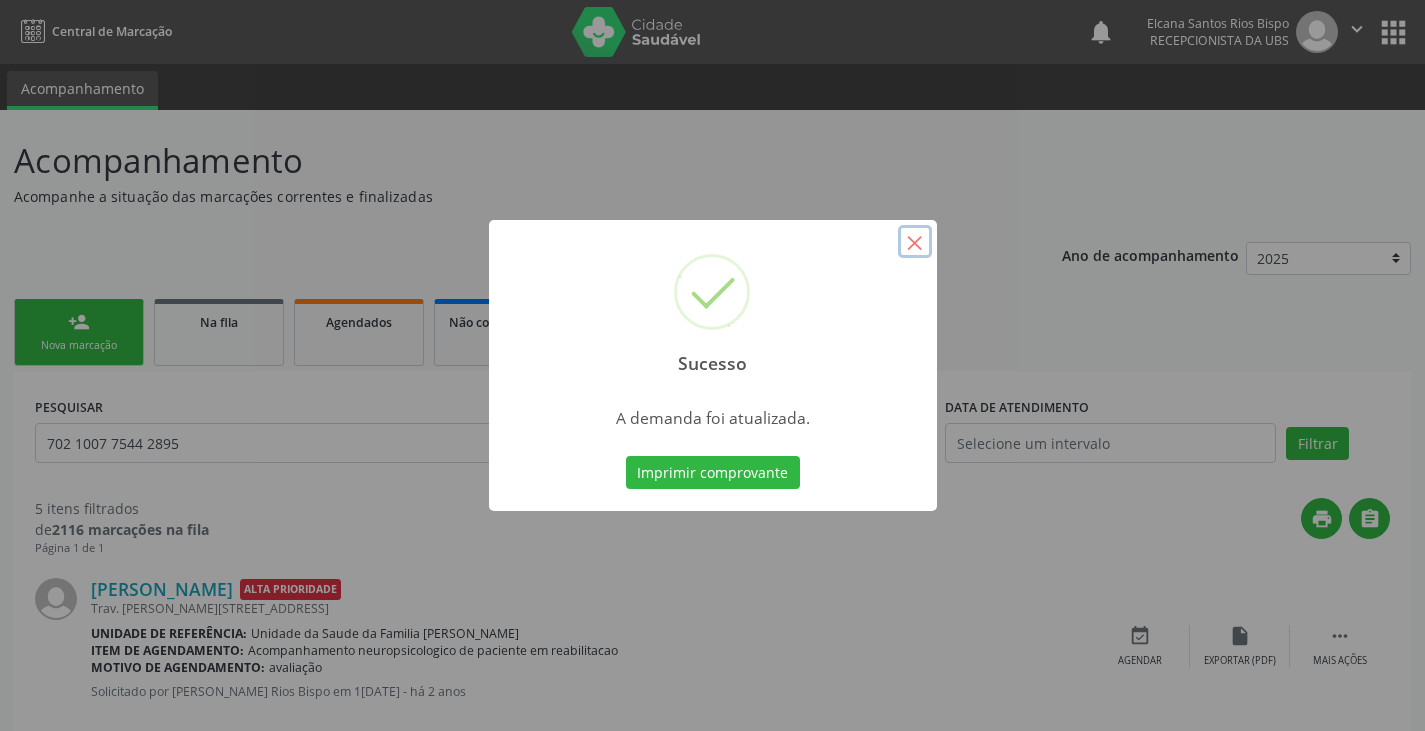 click on "×" at bounding box center [915, 242] 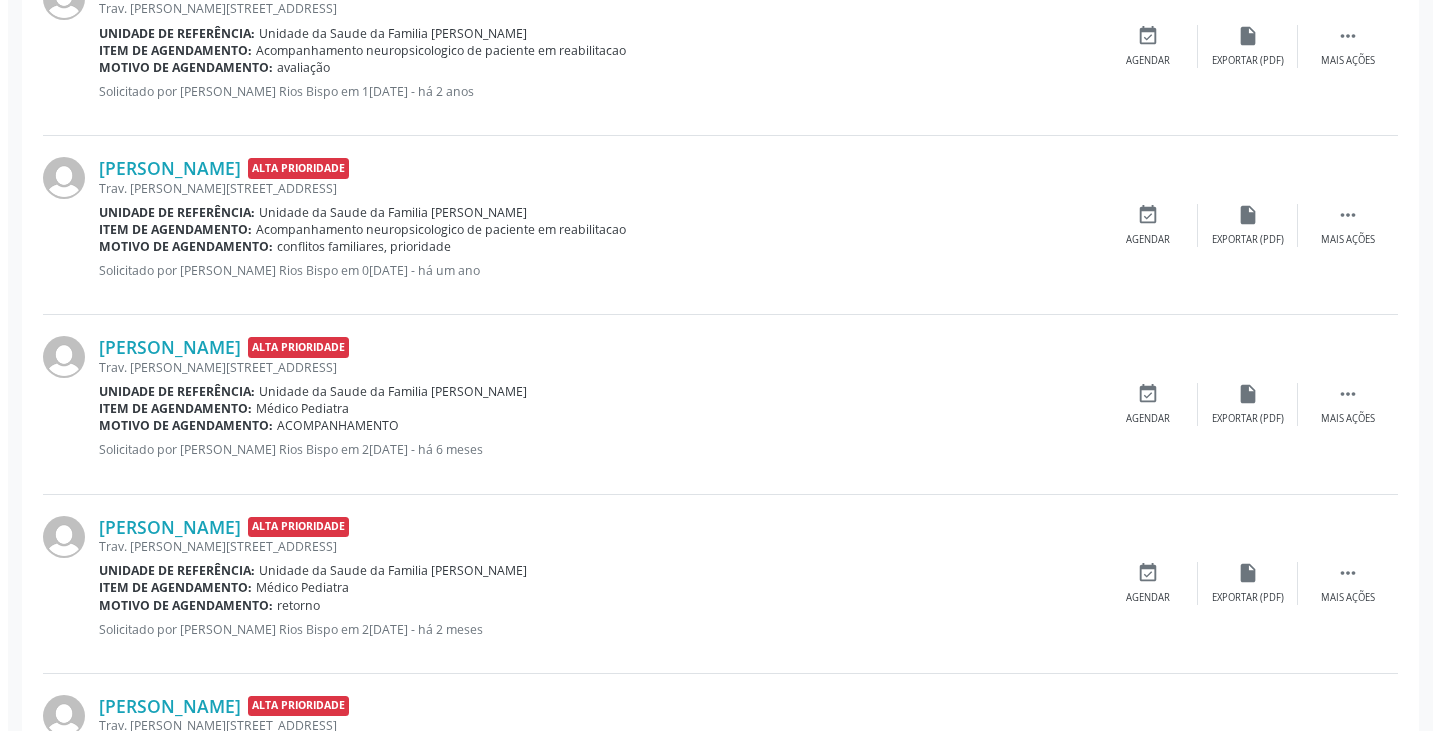 scroll, scrollTop: 756, scrollLeft: 0, axis: vertical 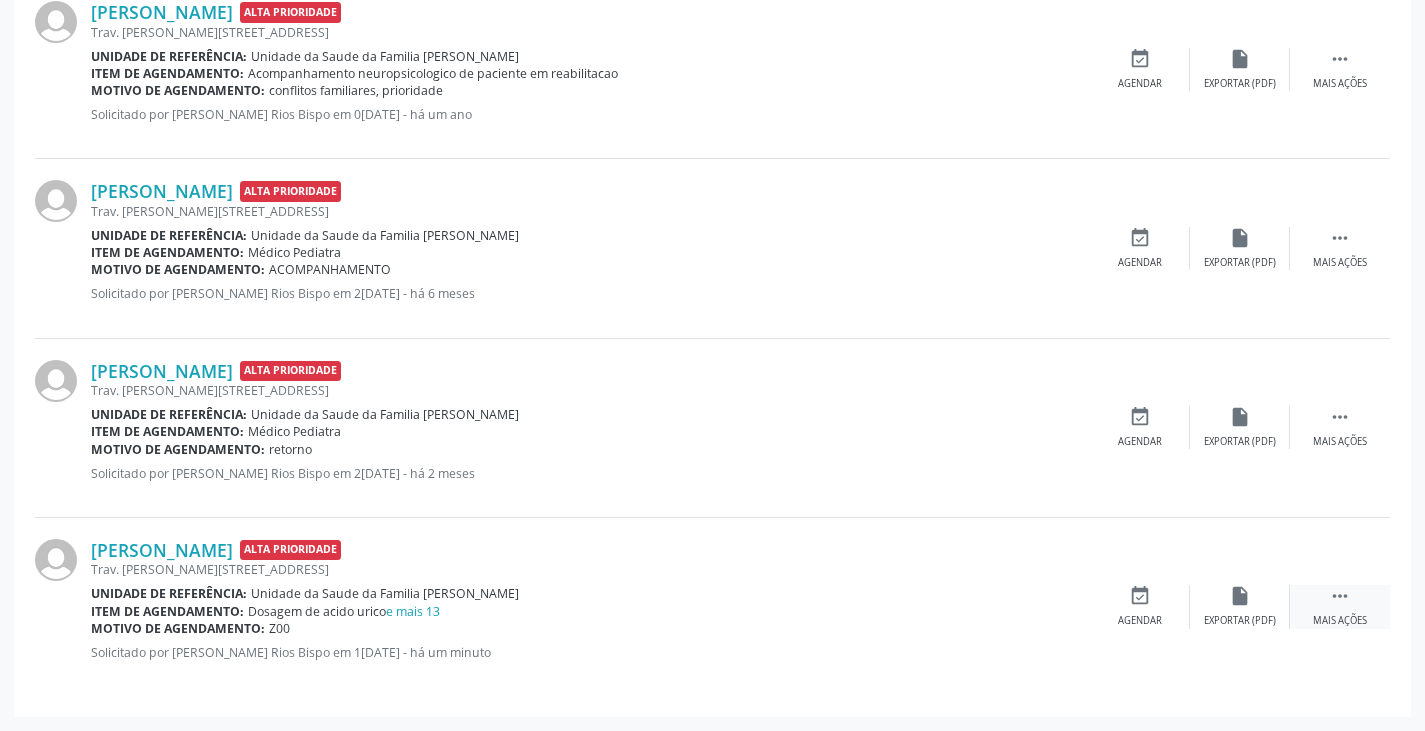 click on "" at bounding box center (1340, 596) 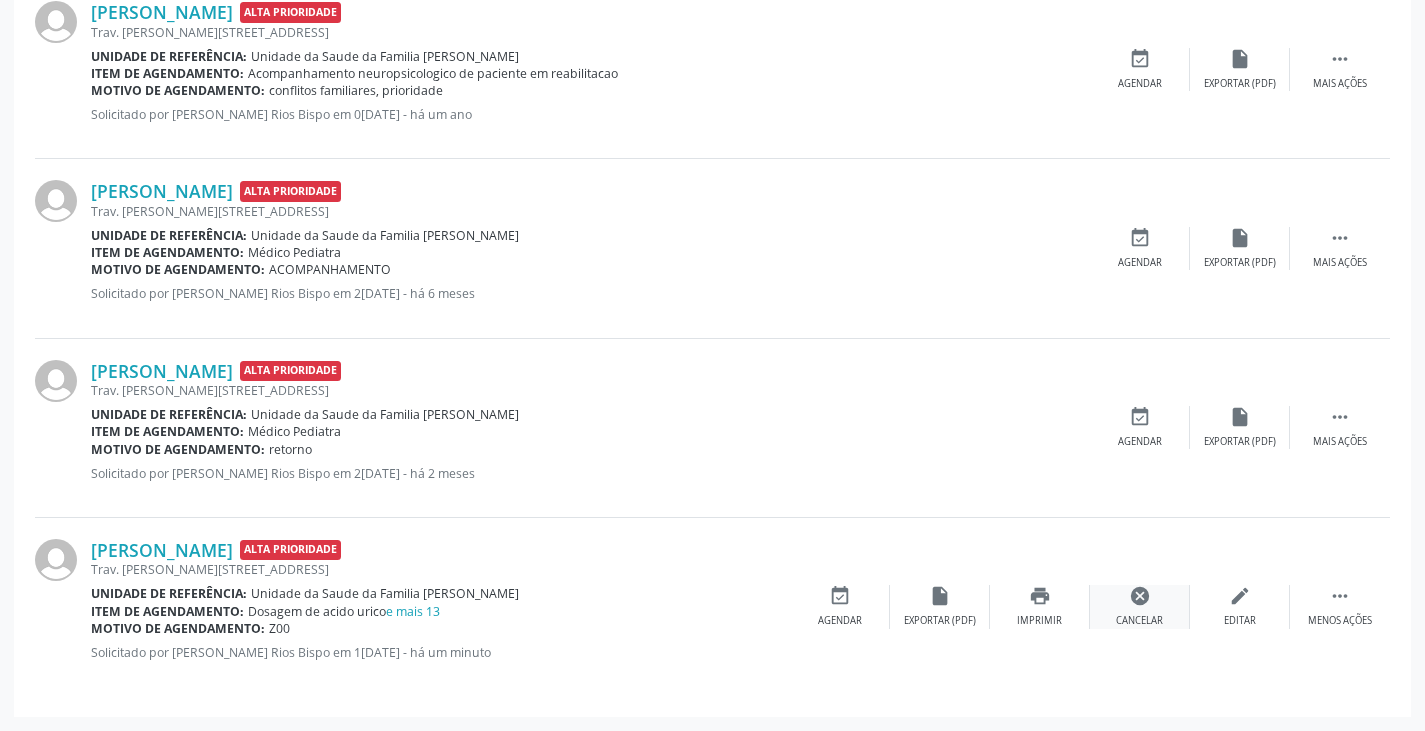 click on "cancel" at bounding box center (1140, 596) 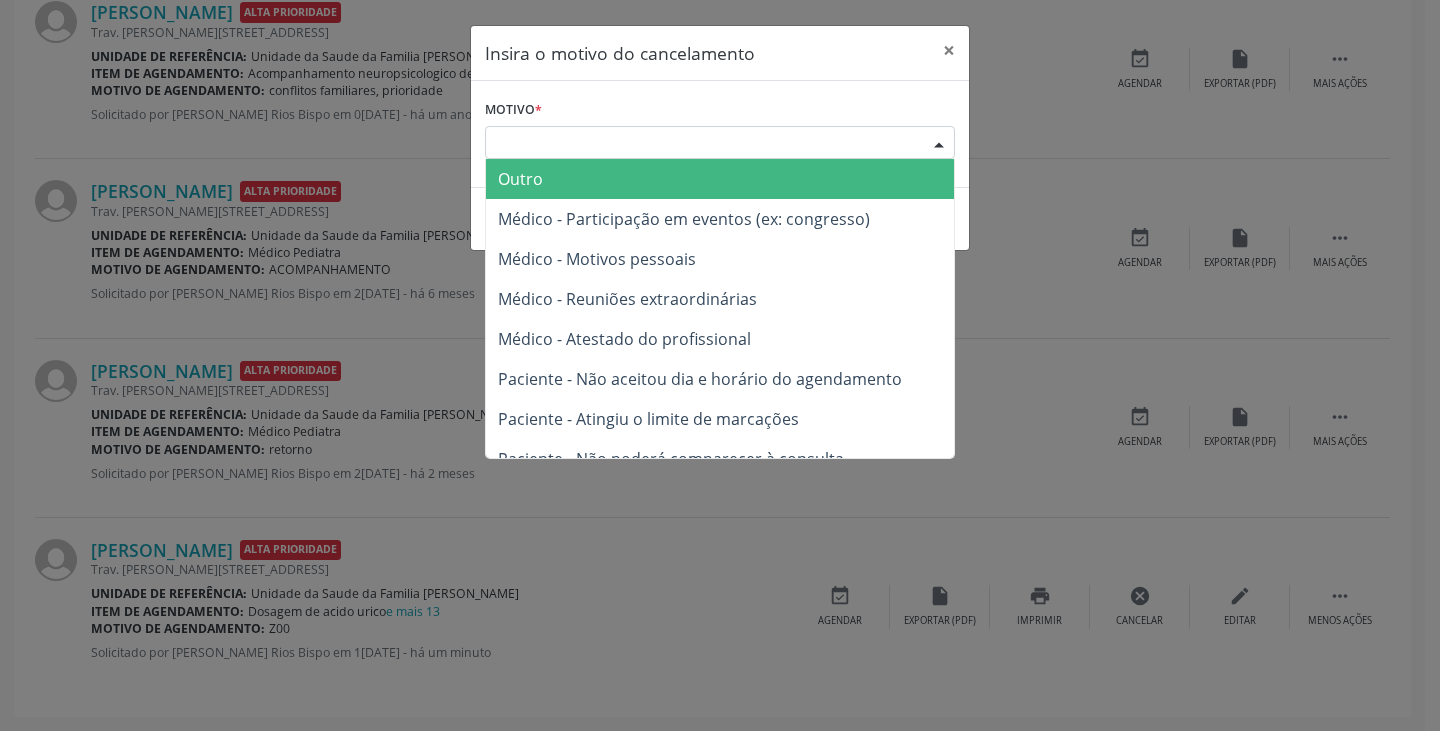 click on "Escolha o motivo" at bounding box center (720, 143) 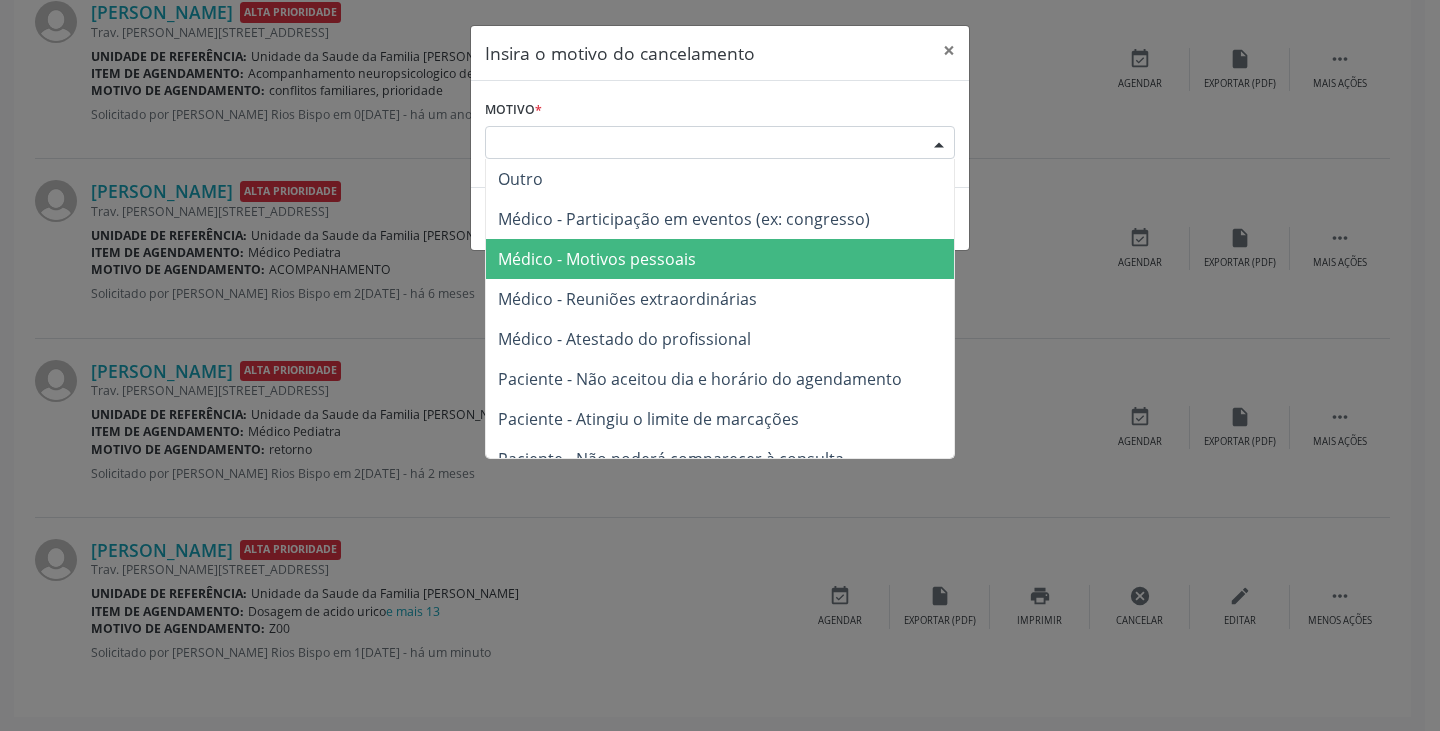 click on "Médico - Motivos pessoais" at bounding box center (597, 259) 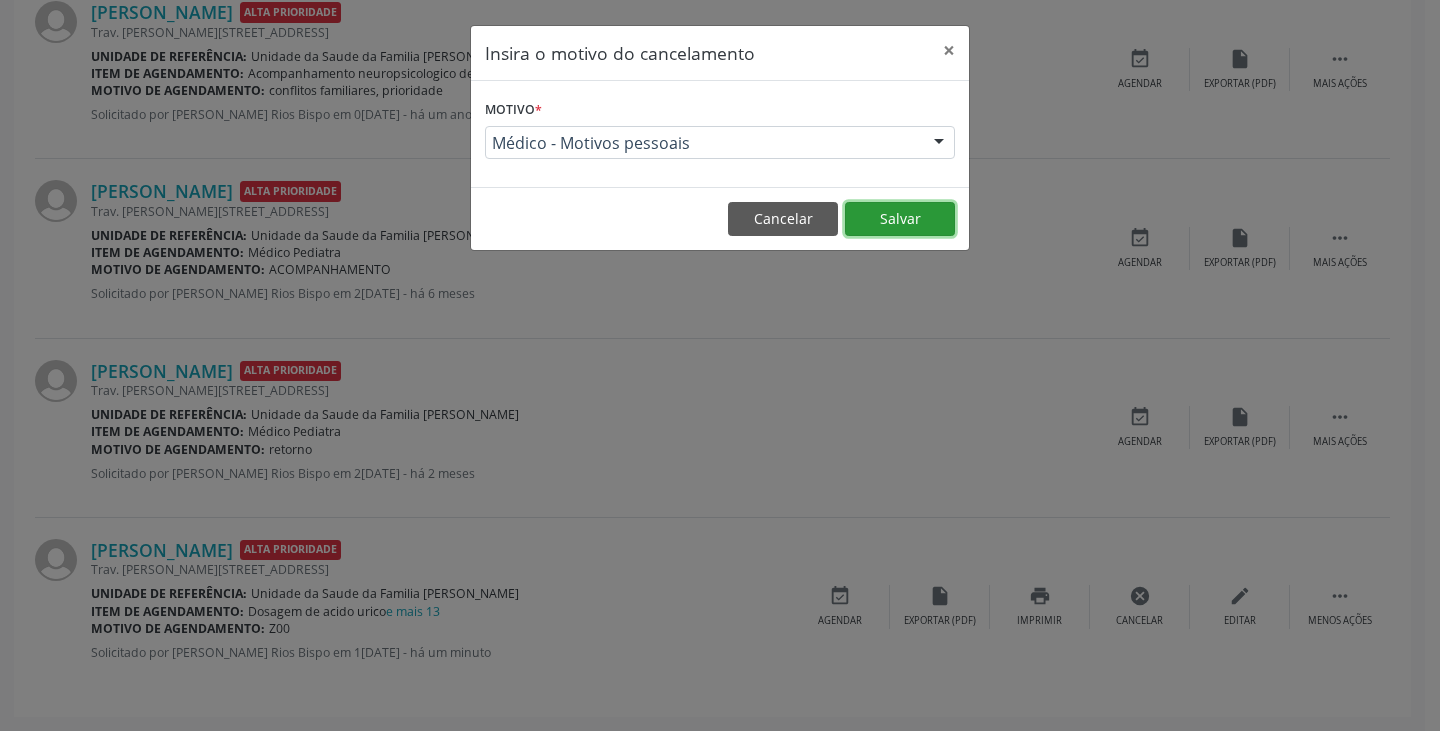 click on "Salvar" at bounding box center (900, 219) 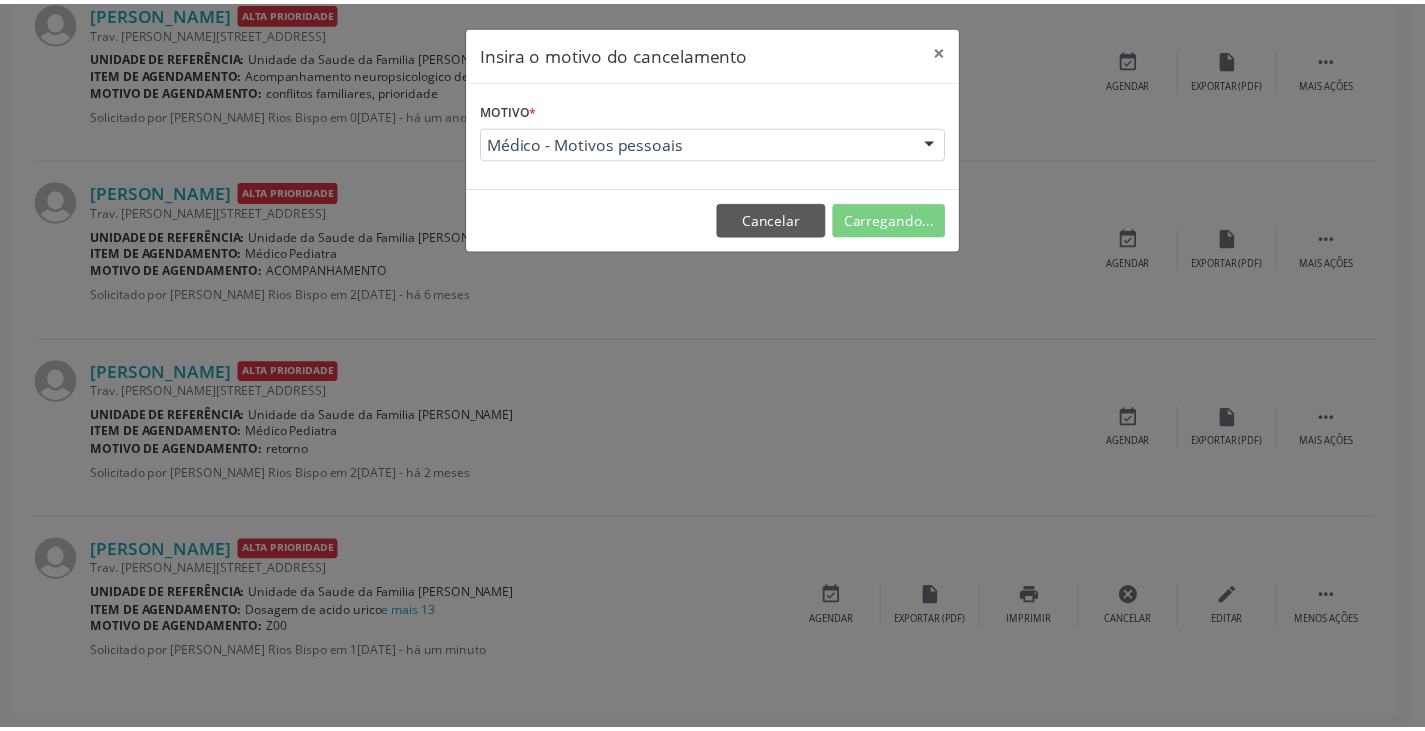 scroll, scrollTop: 0, scrollLeft: 0, axis: both 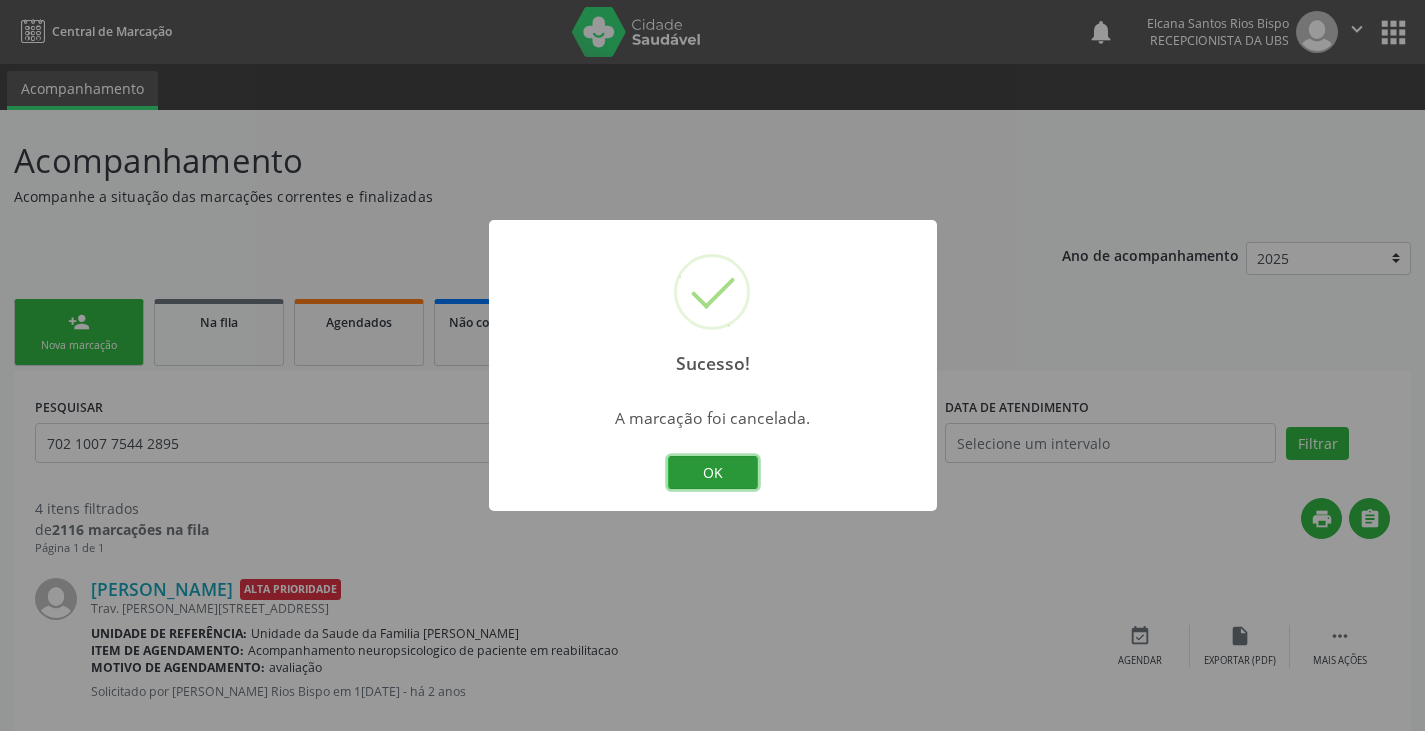 click on "OK" at bounding box center [713, 473] 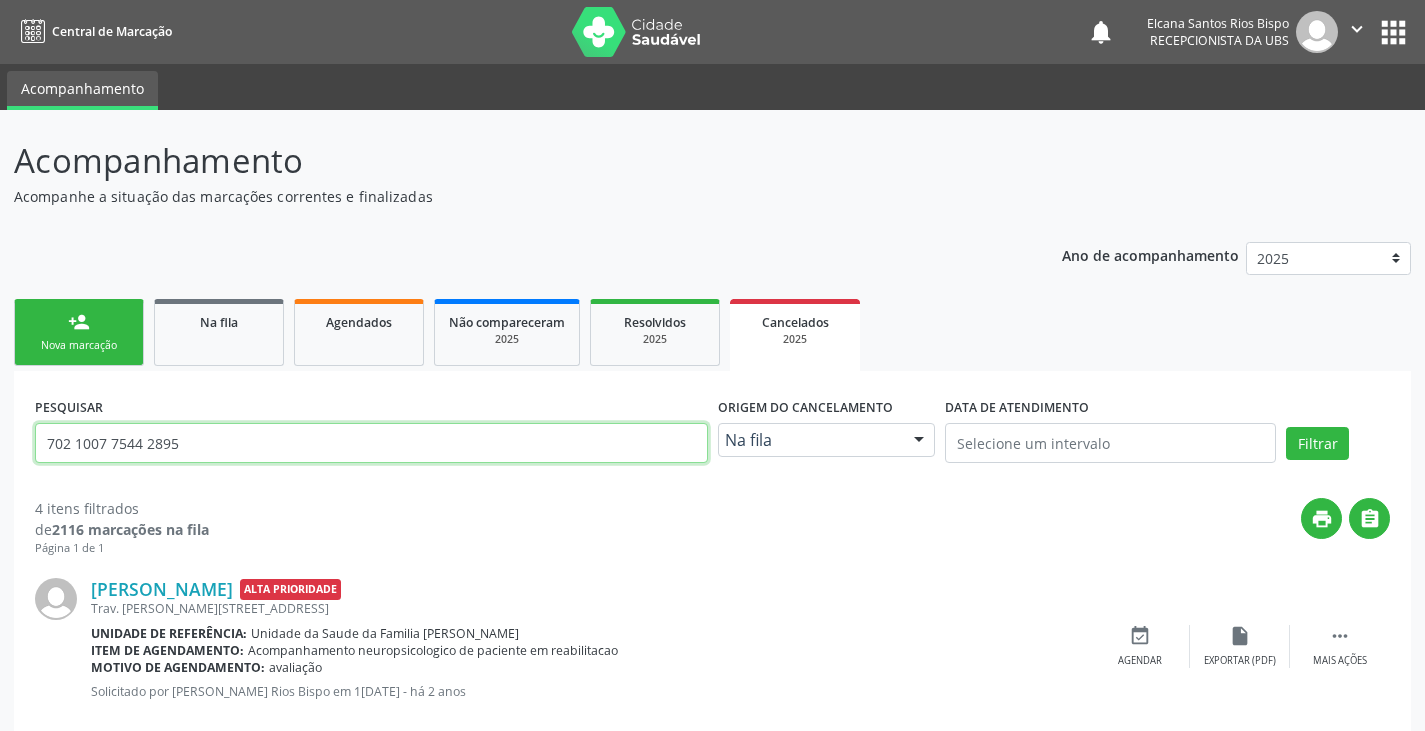 drag, startPoint x: 204, startPoint y: 452, endPoint x: 0, endPoint y: 461, distance: 204.19843 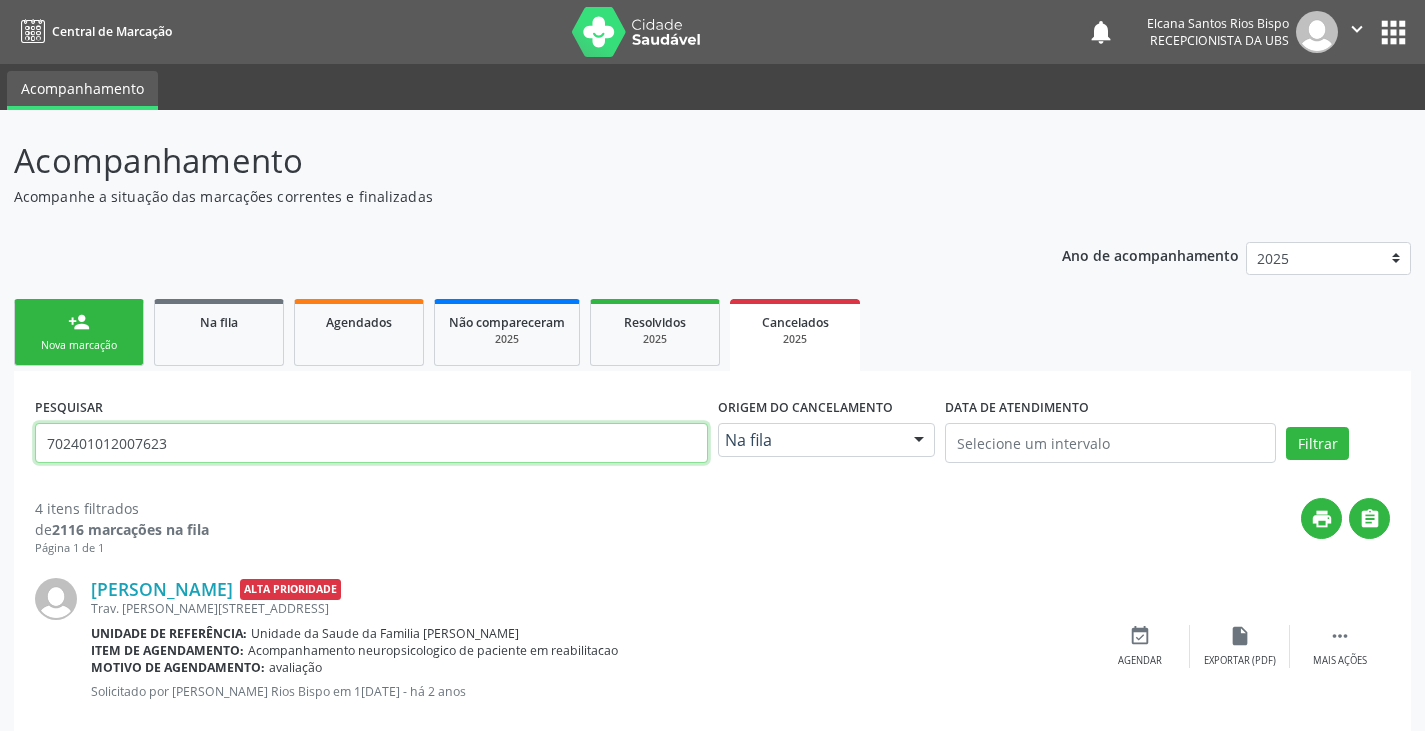 type on "702401012007623" 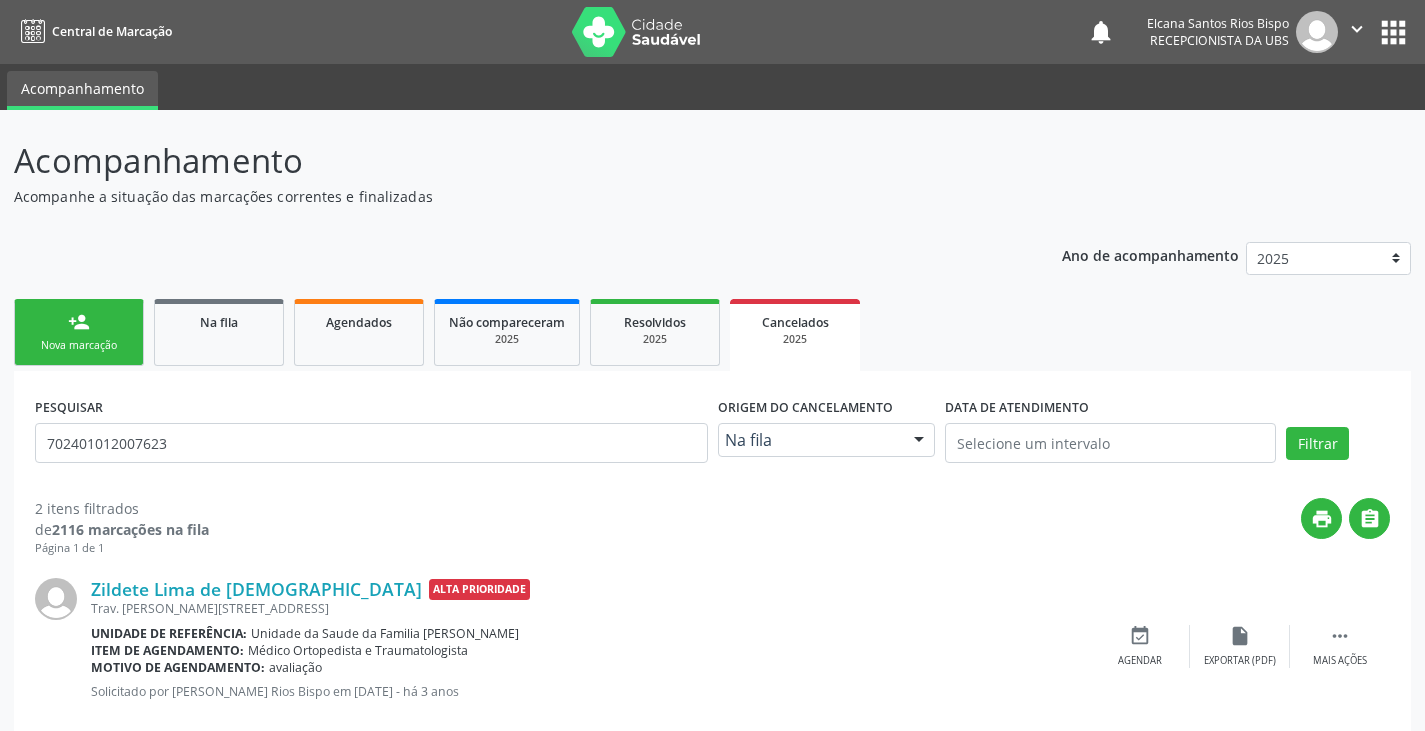 scroll, scrollTop: 218, scrollLeft: 0, axis: vertical 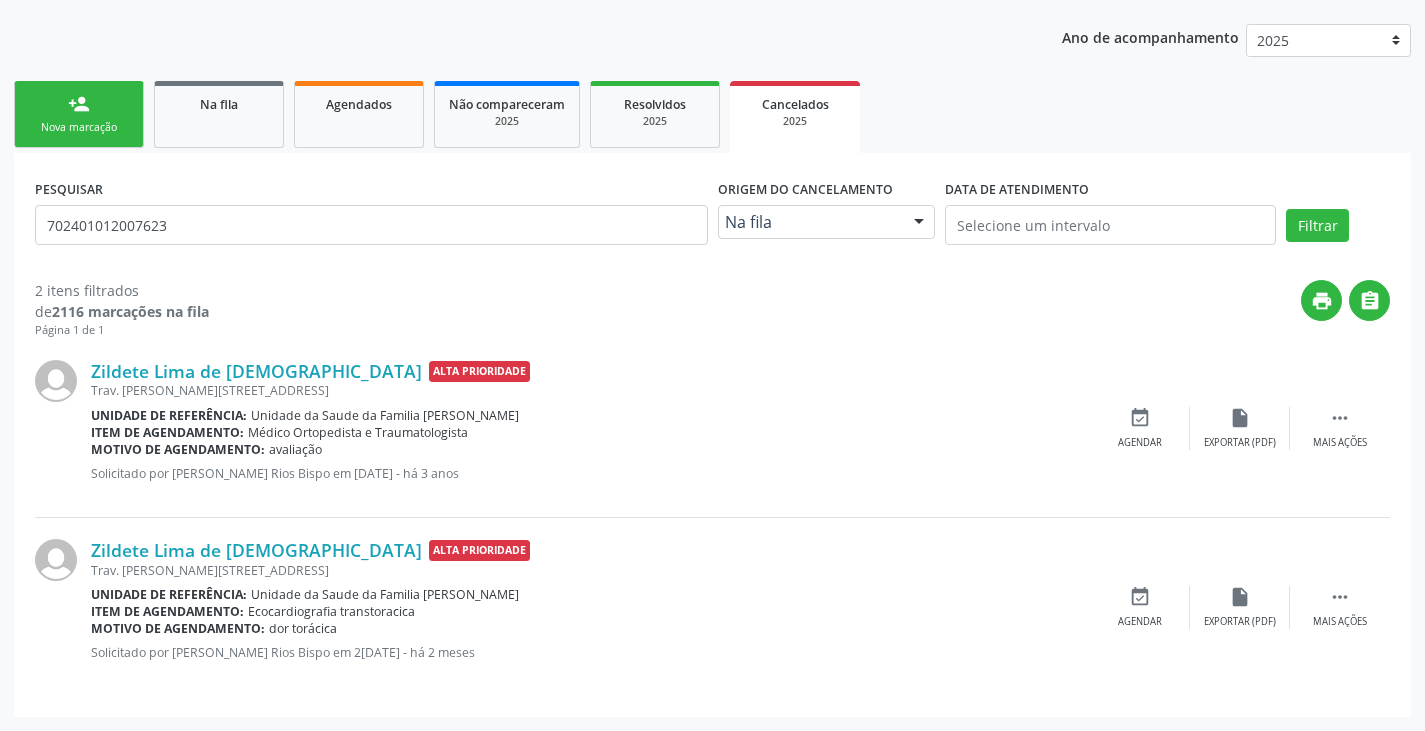 click on "person_add
Nova marcação" at bounding box center (79, 114) 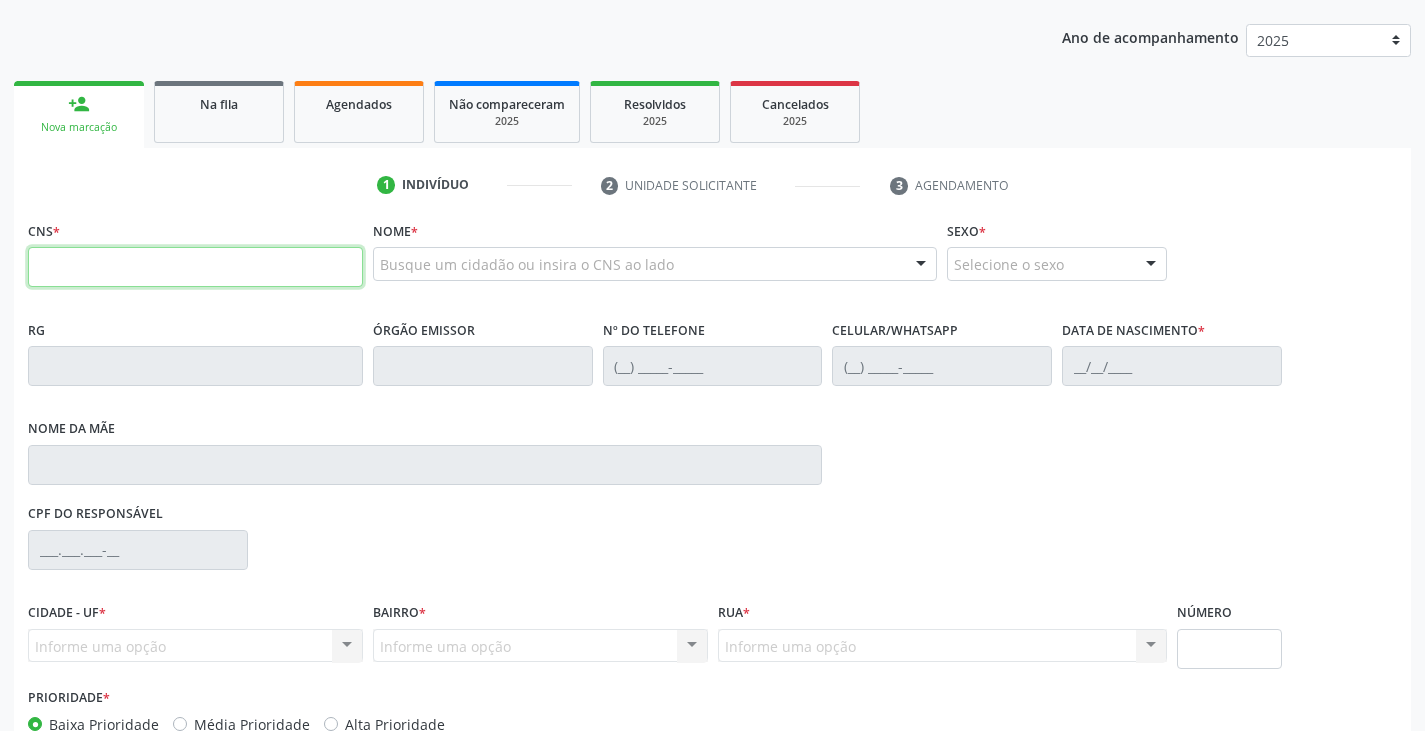 click at bounding box center [195, 267] 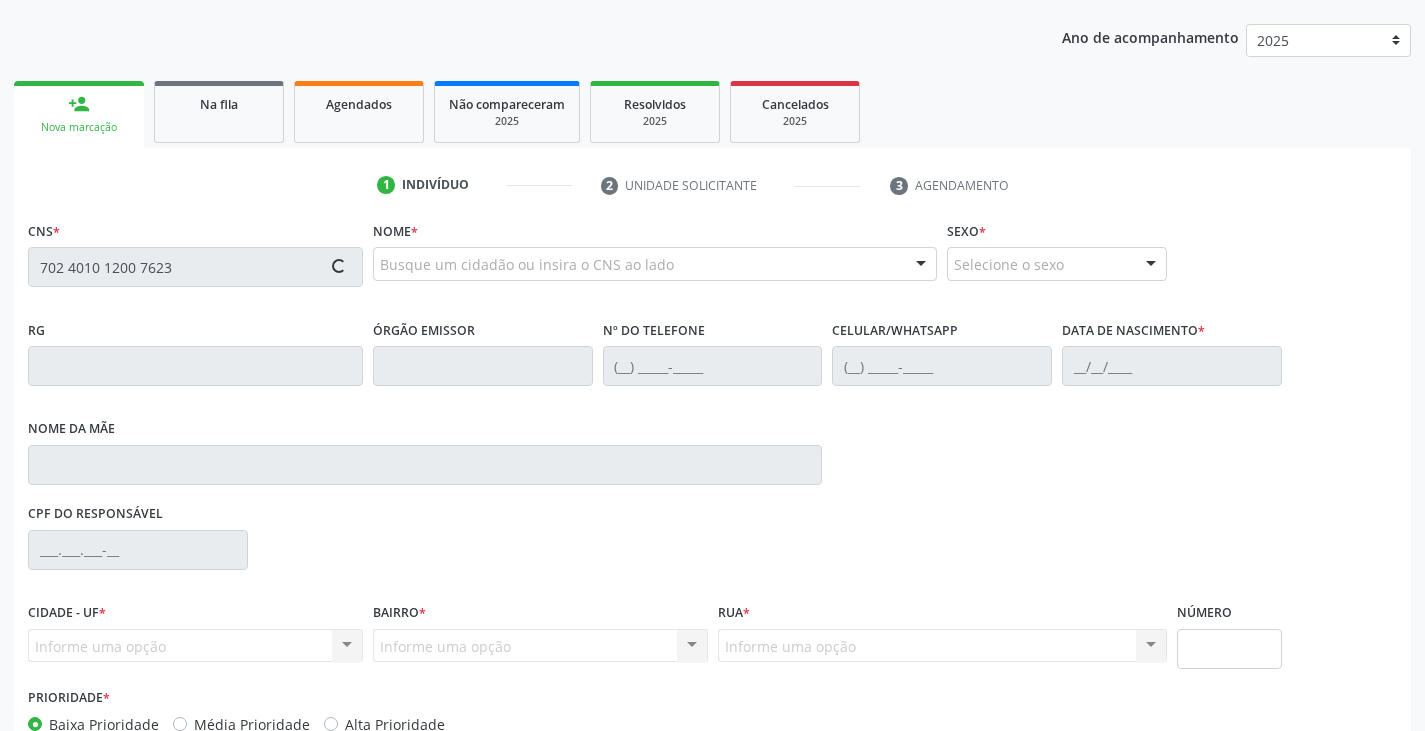 type on "702 4010 1200 7623" 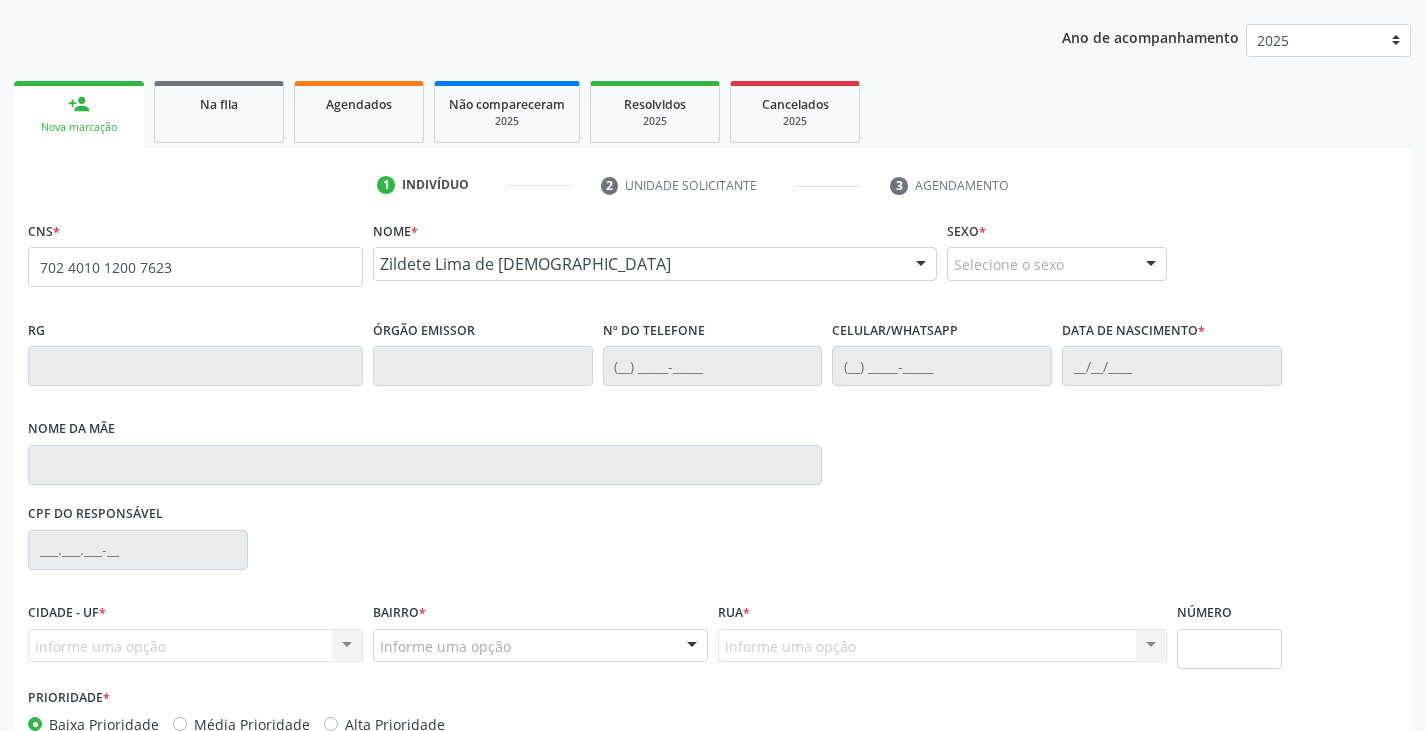 scroll, scrollTop: 339, scrollLeft: 0, axis: vertical 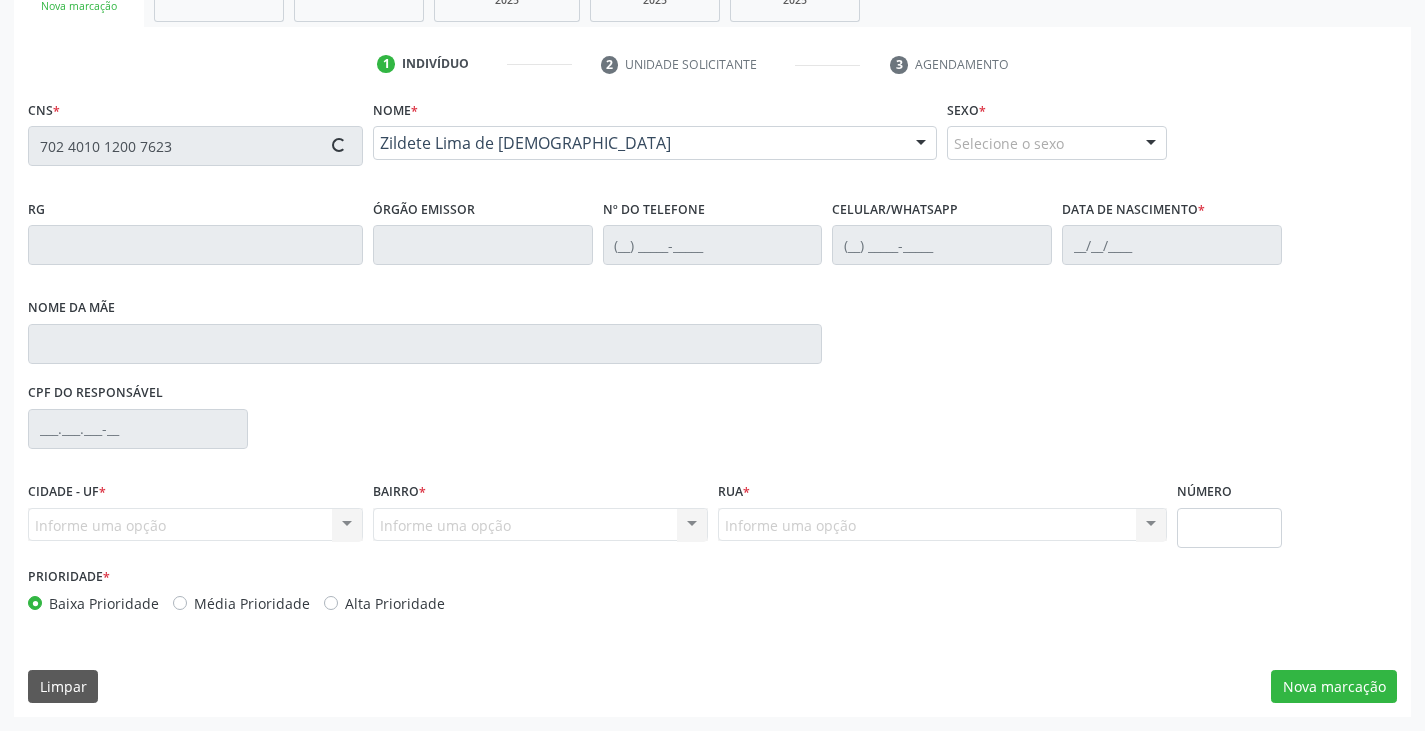 type on "[PHONE_NUMBER]" 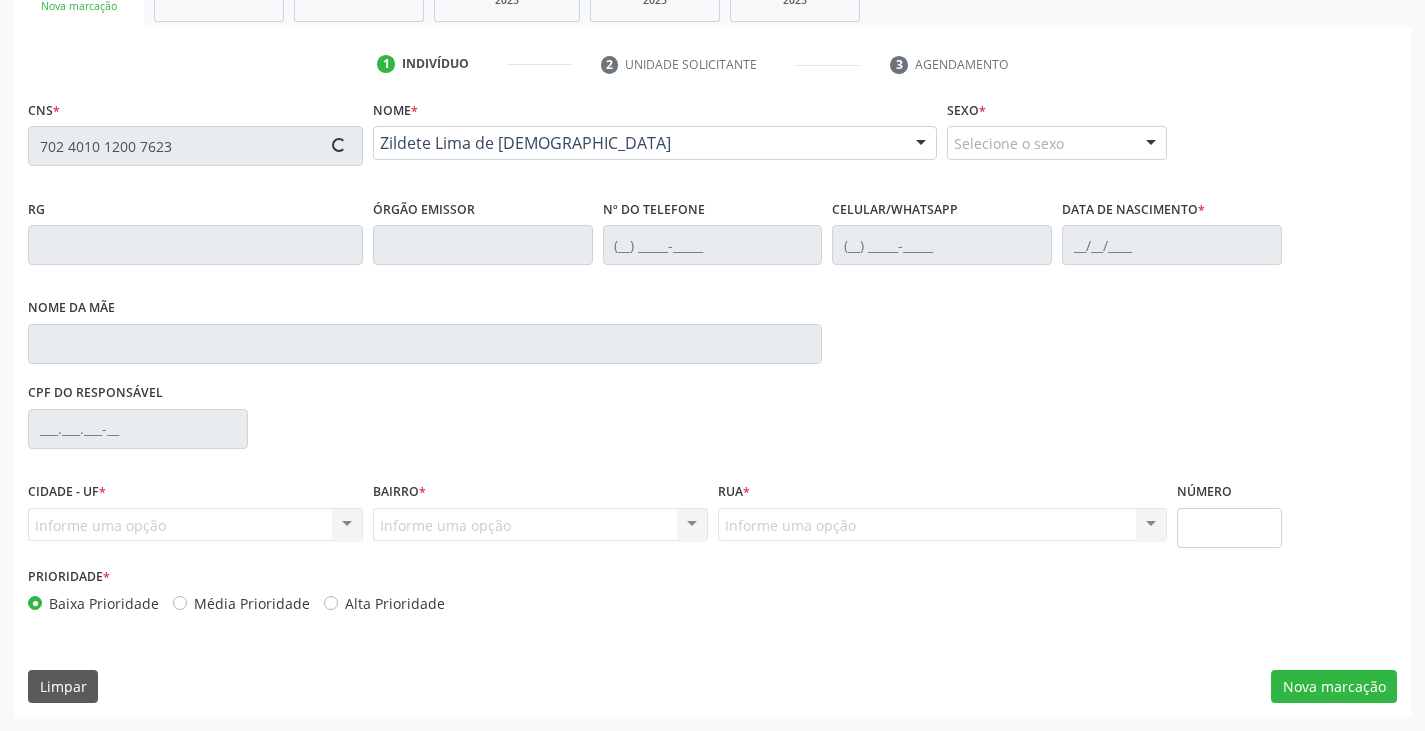 type on "[PHONE_NUMBER]" 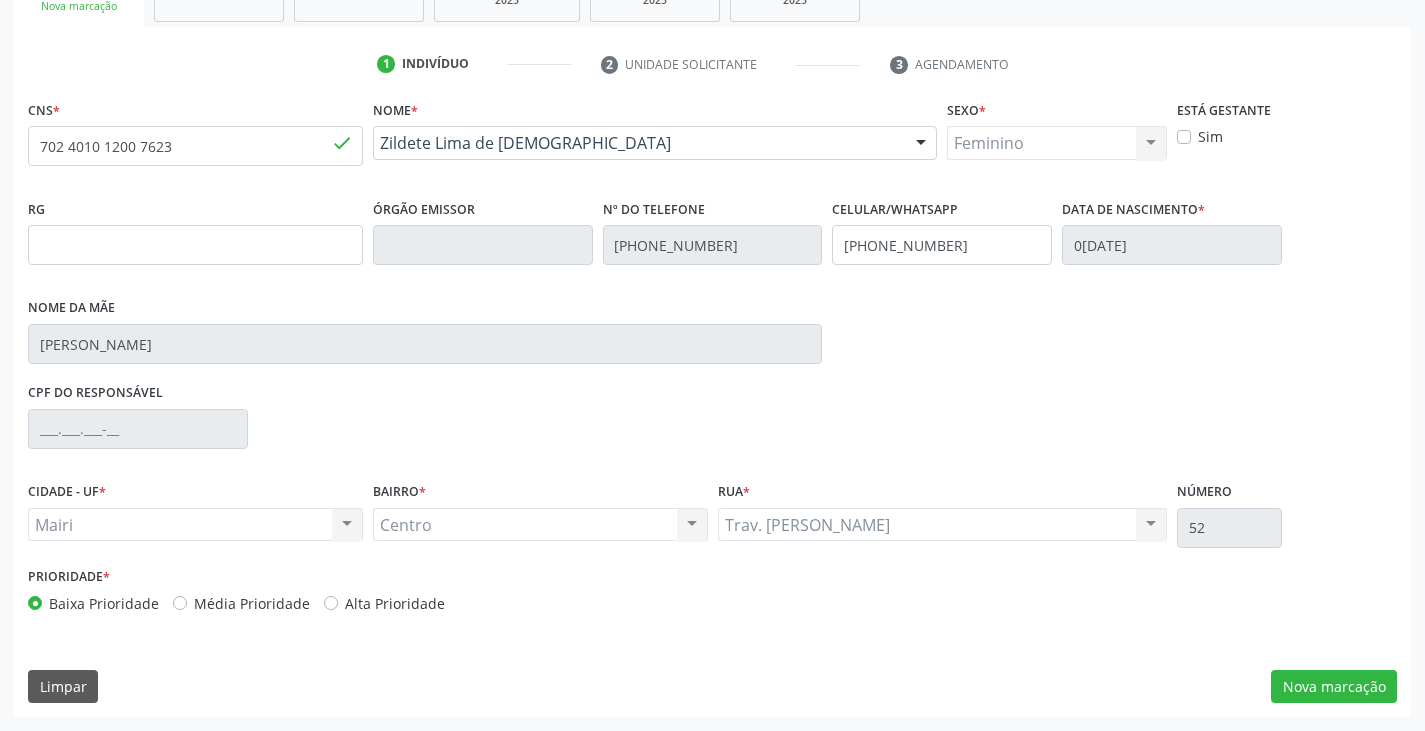 click on "Alta Prioridade" at bounding box center (395, 603) 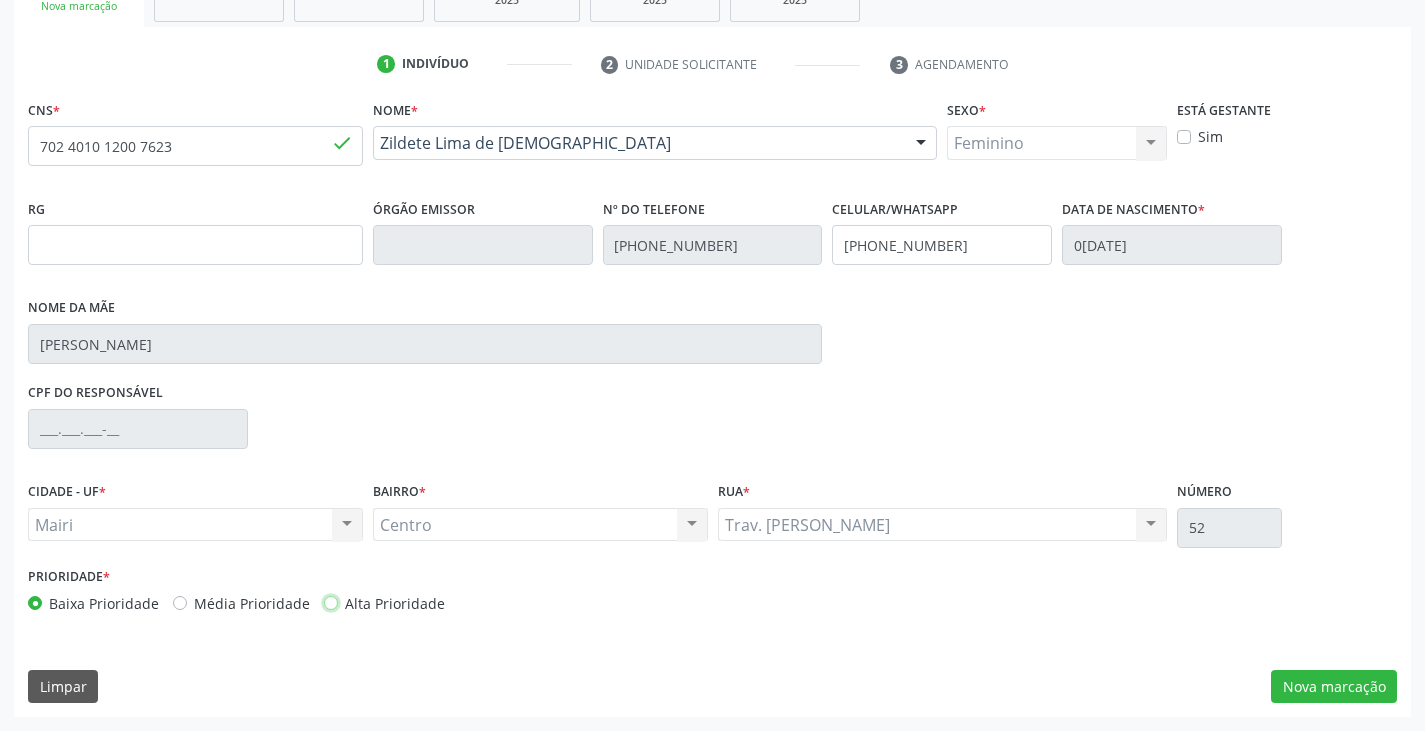 radio on "true" 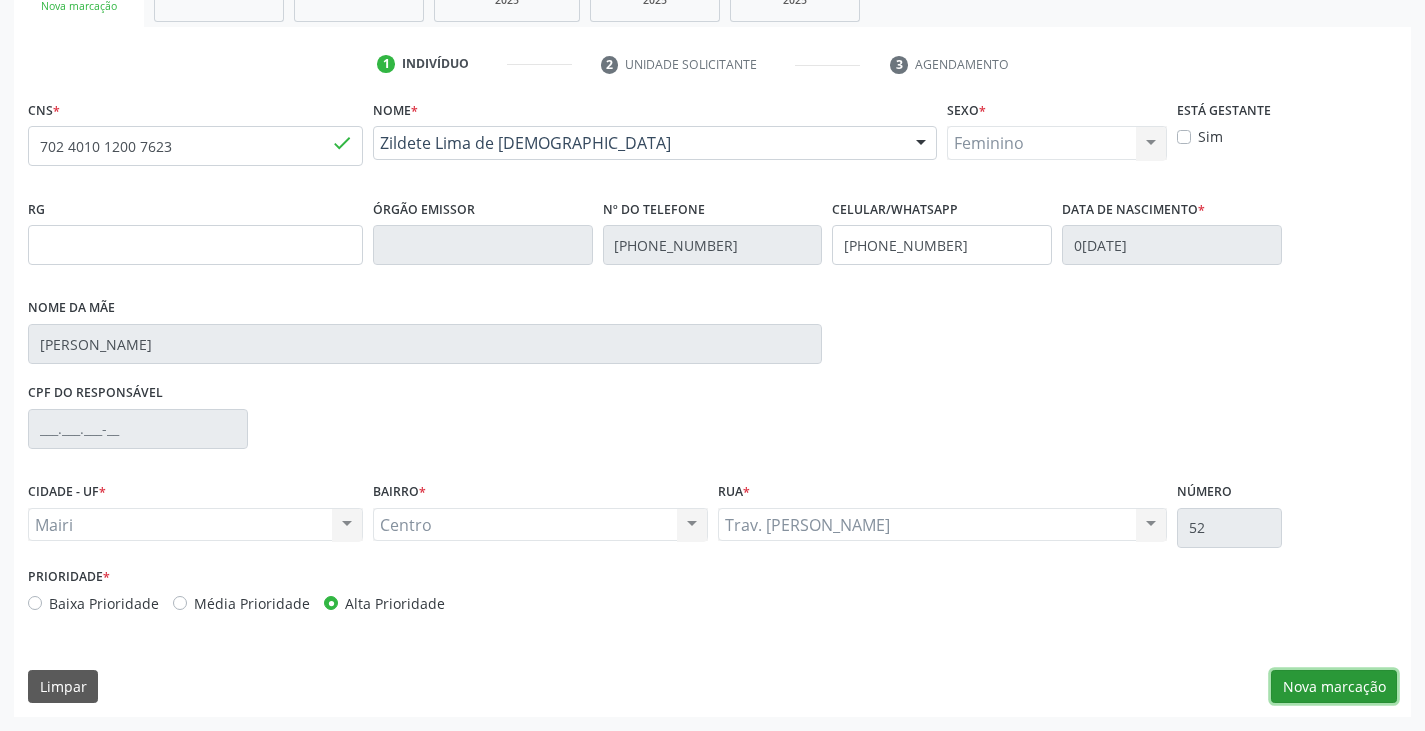 click on "Nova marcação" at bounding box center (1334, 687) 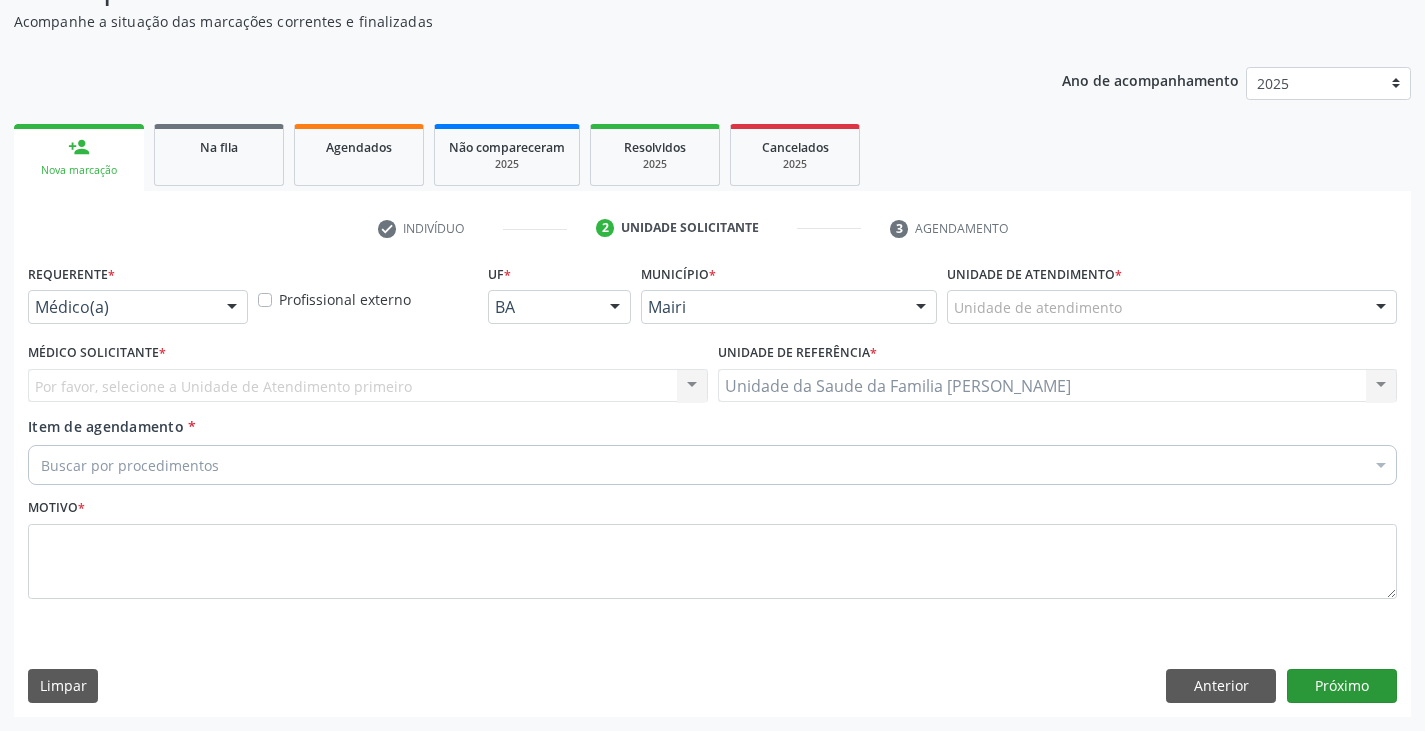 scroll, scrollTop: 175, scrollLeft: 0, axis: vertical 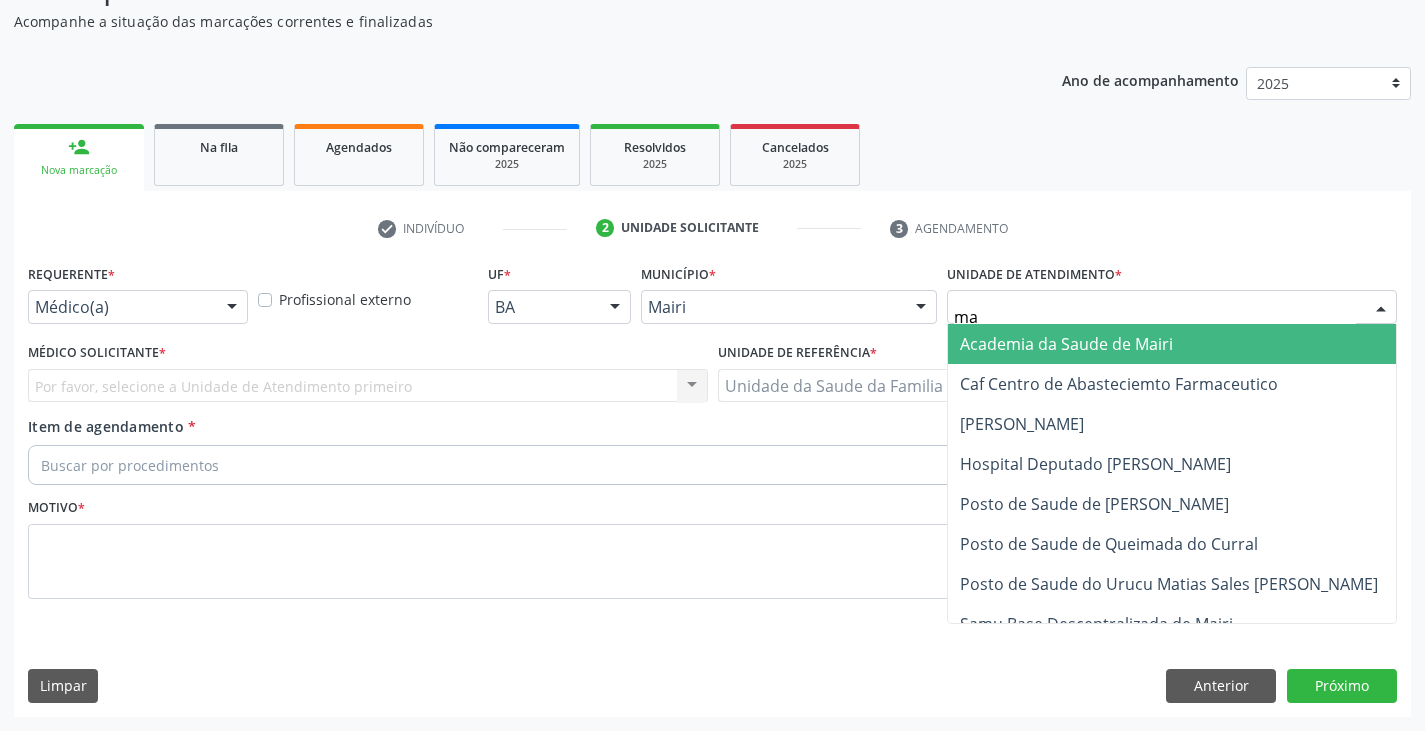 type on "mar" 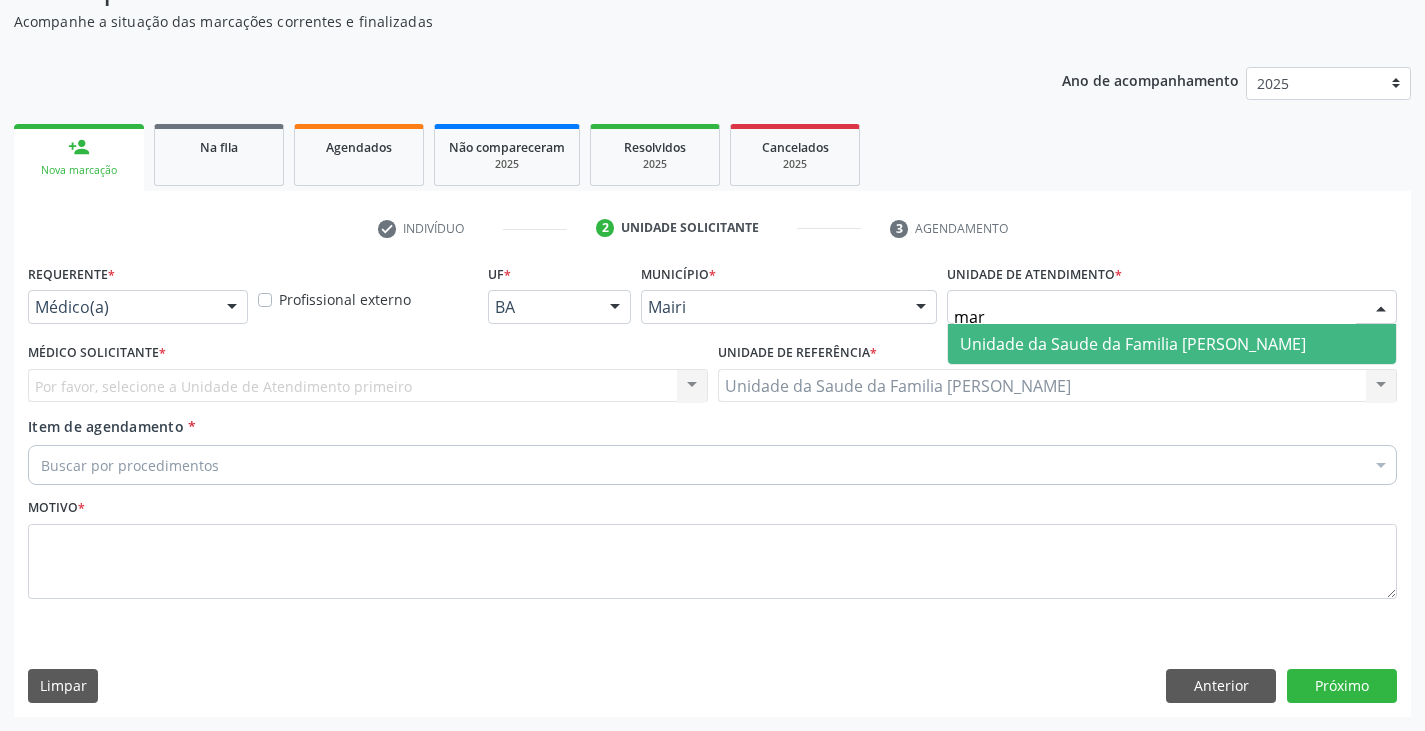 click on "Unidade da Saude da Familia [PERSON_NAME]" at bounding box center (1133, 344) 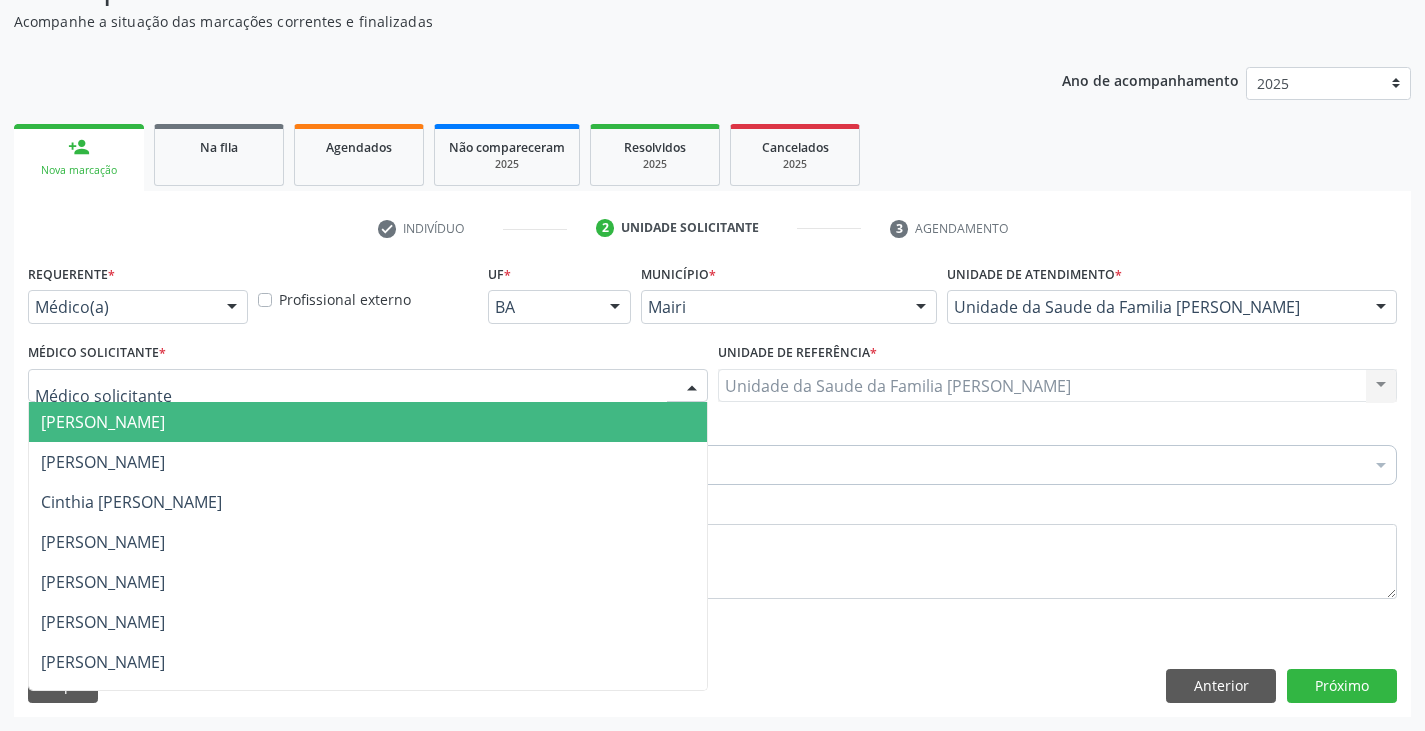 scroll, scrollTop: 232, scrollLeft: 0, axis: vertical 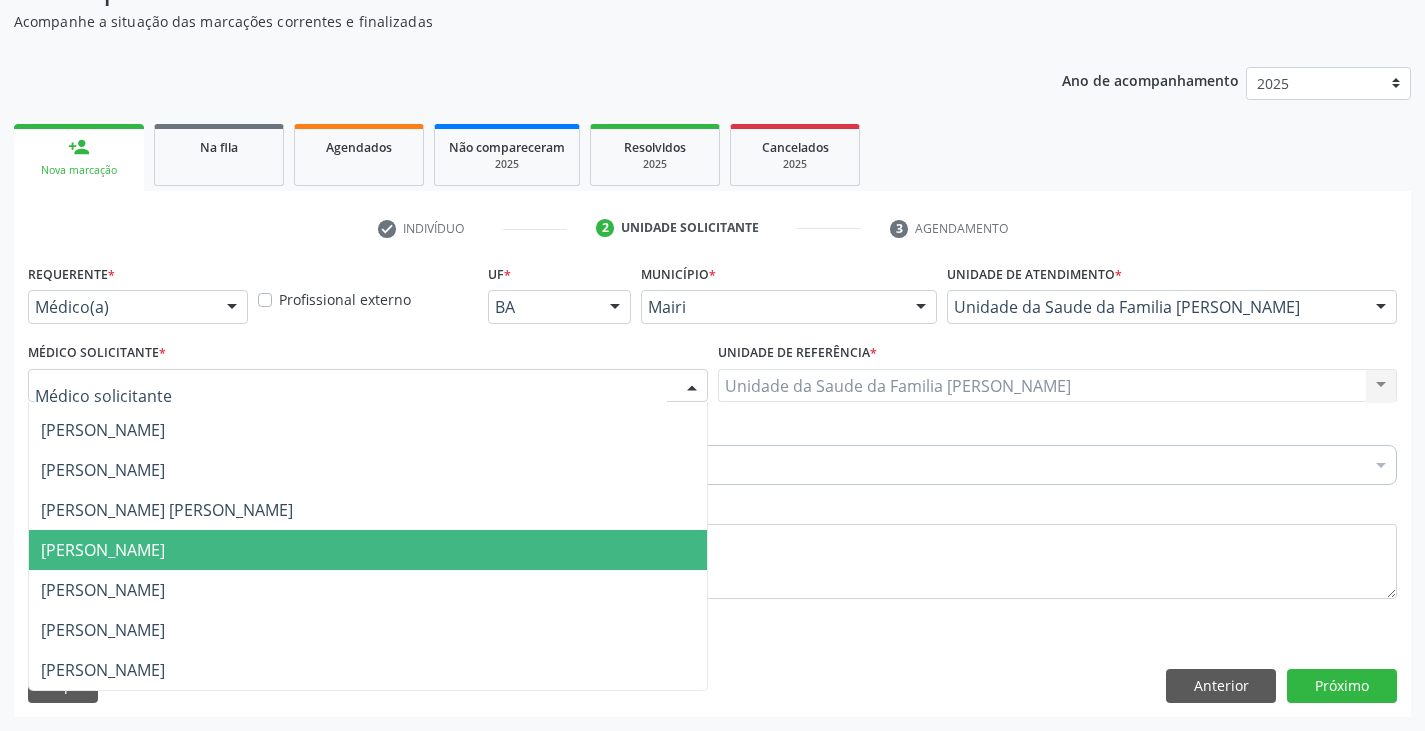 click on "[PERSON_NAME]" at bounding box center [103, 550] 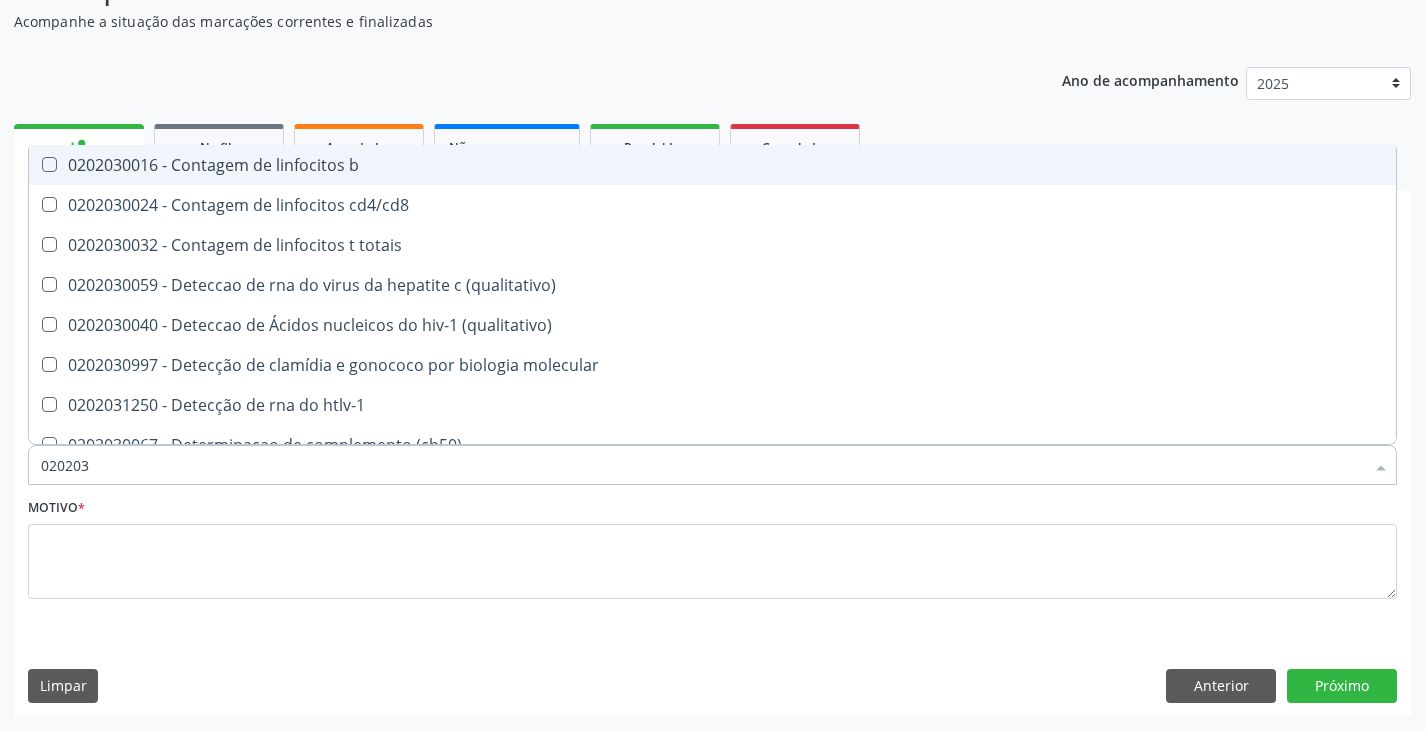 type on "0202038" 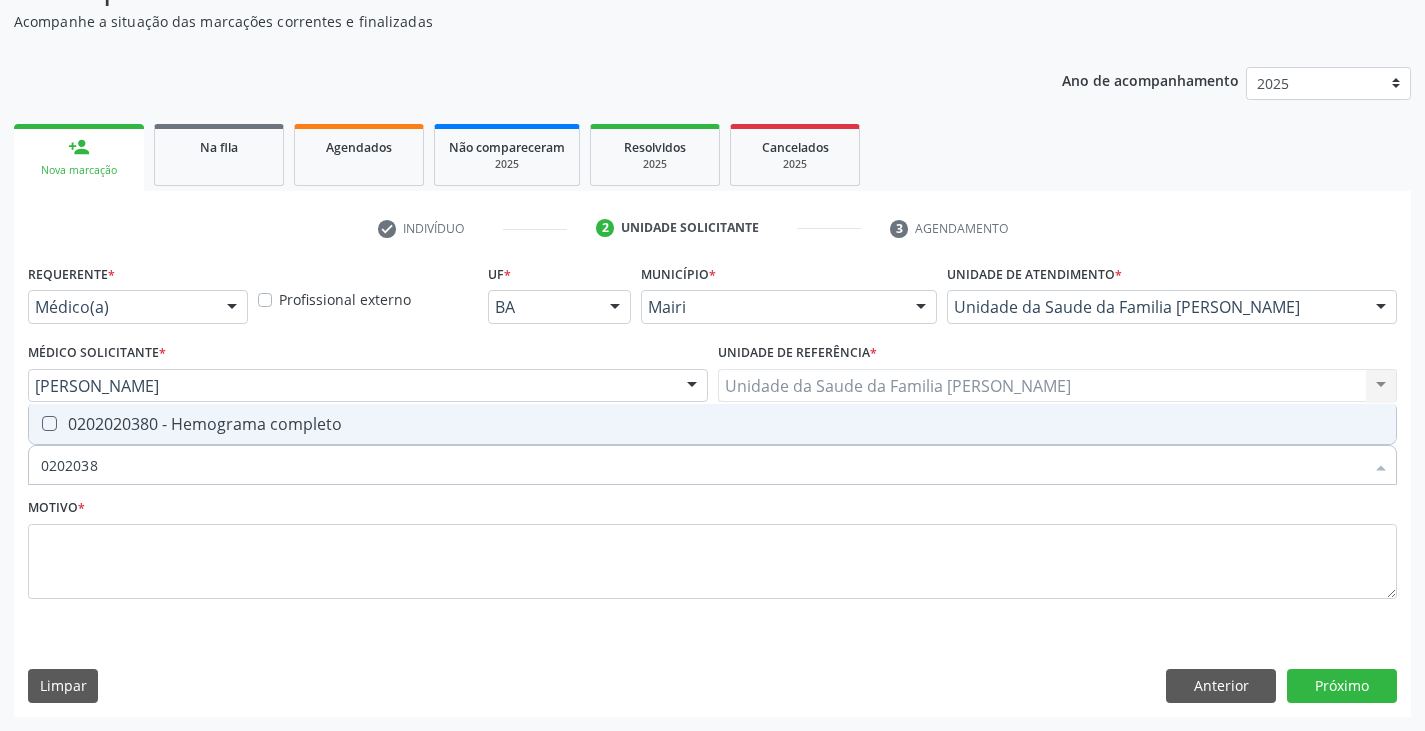 click on "0202020380 - Hemograma completo" at bounding box center (712, 424) 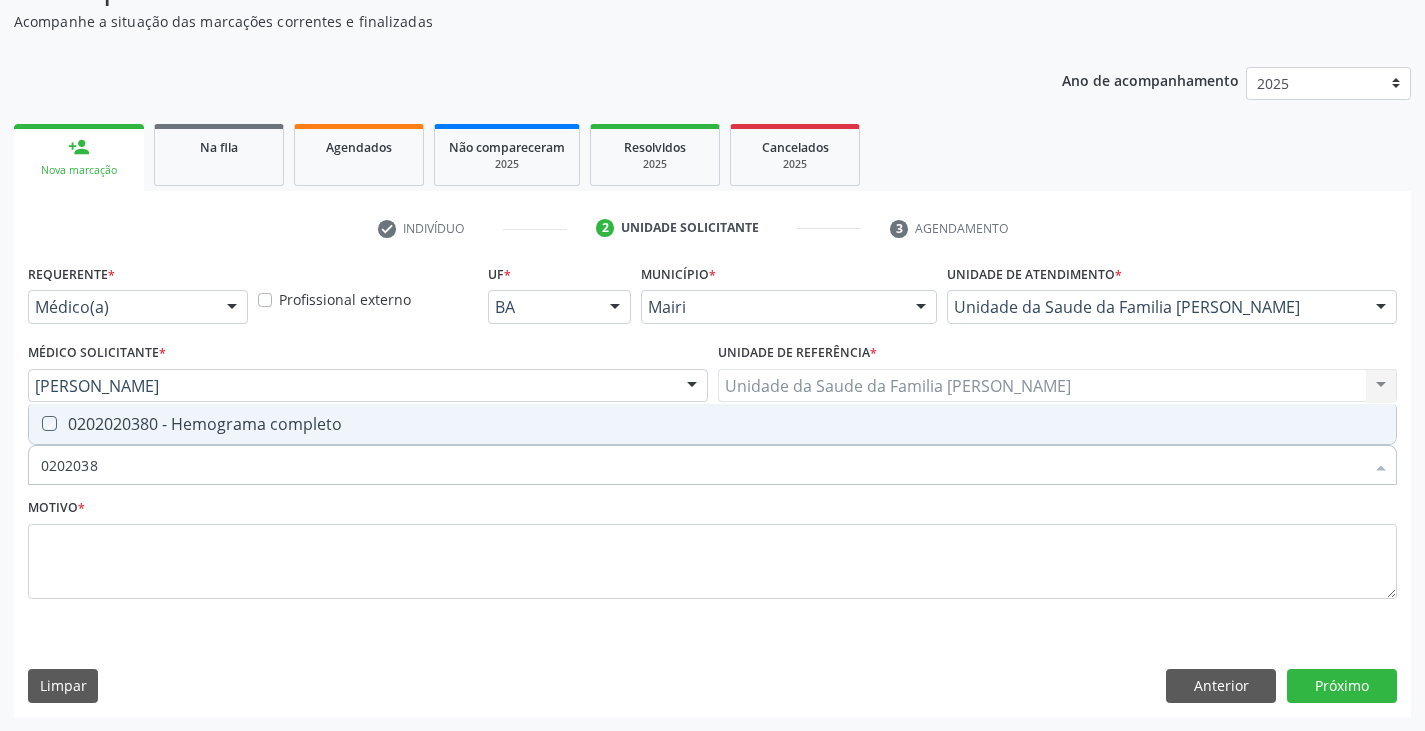 type 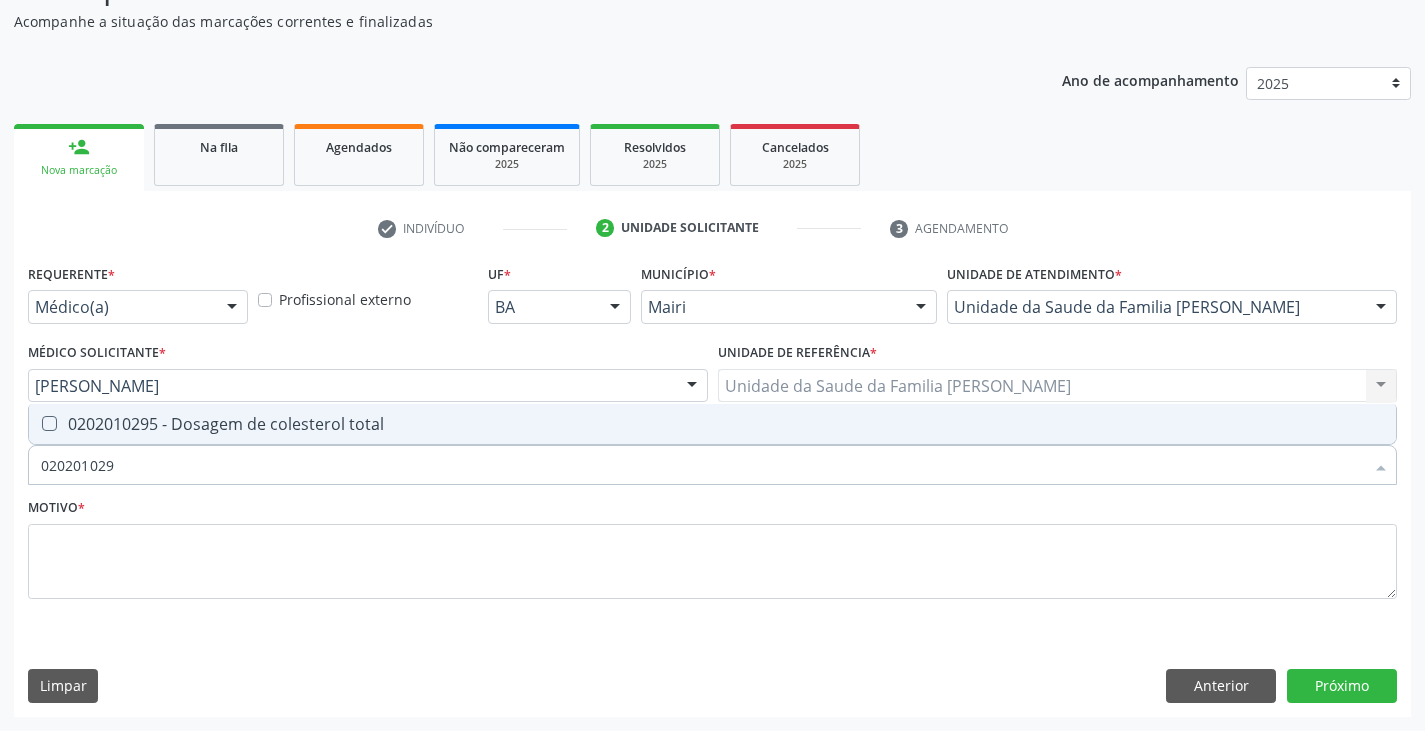 click on "0202010295 - Dosagem de colesterol total" at bounding box center (712, 424) 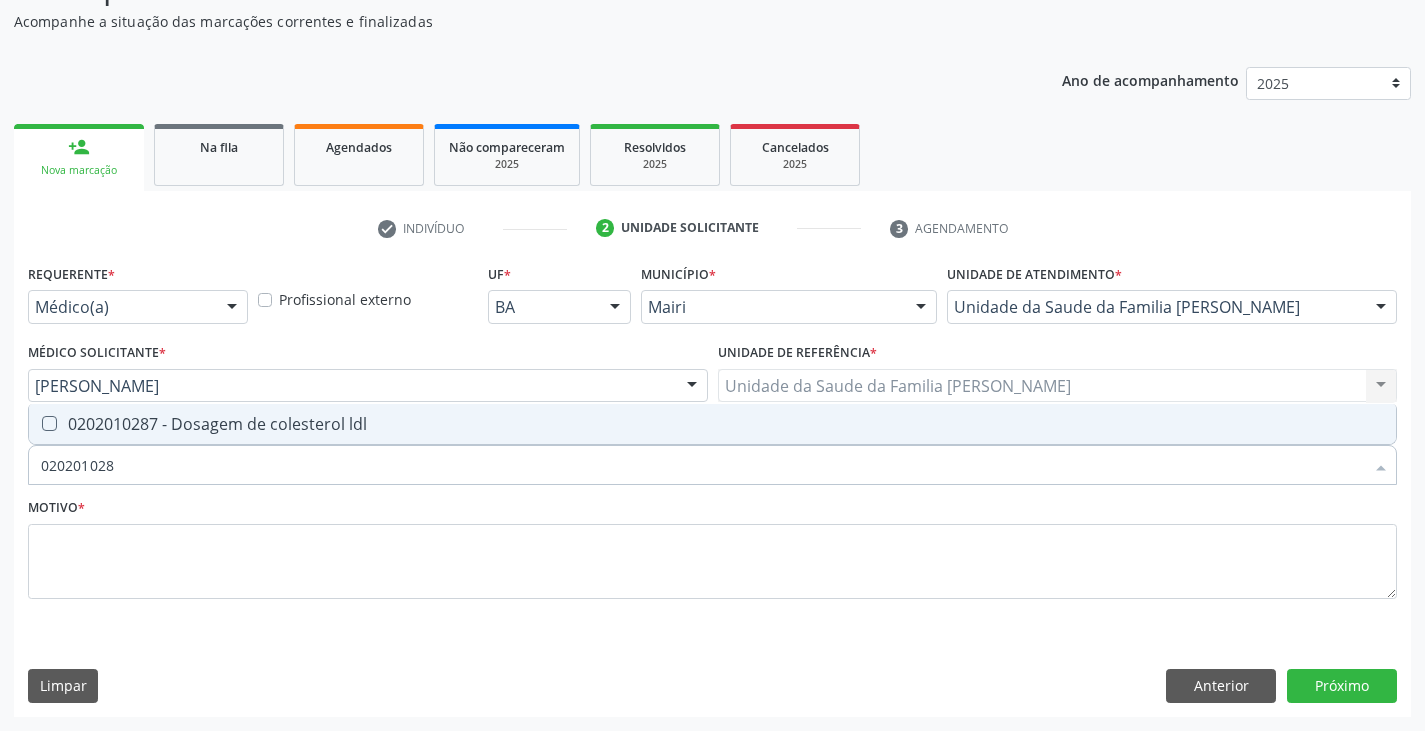 click on "0202010287 - Dosagem de colesterol ldl" at bounding box center (712, 424) 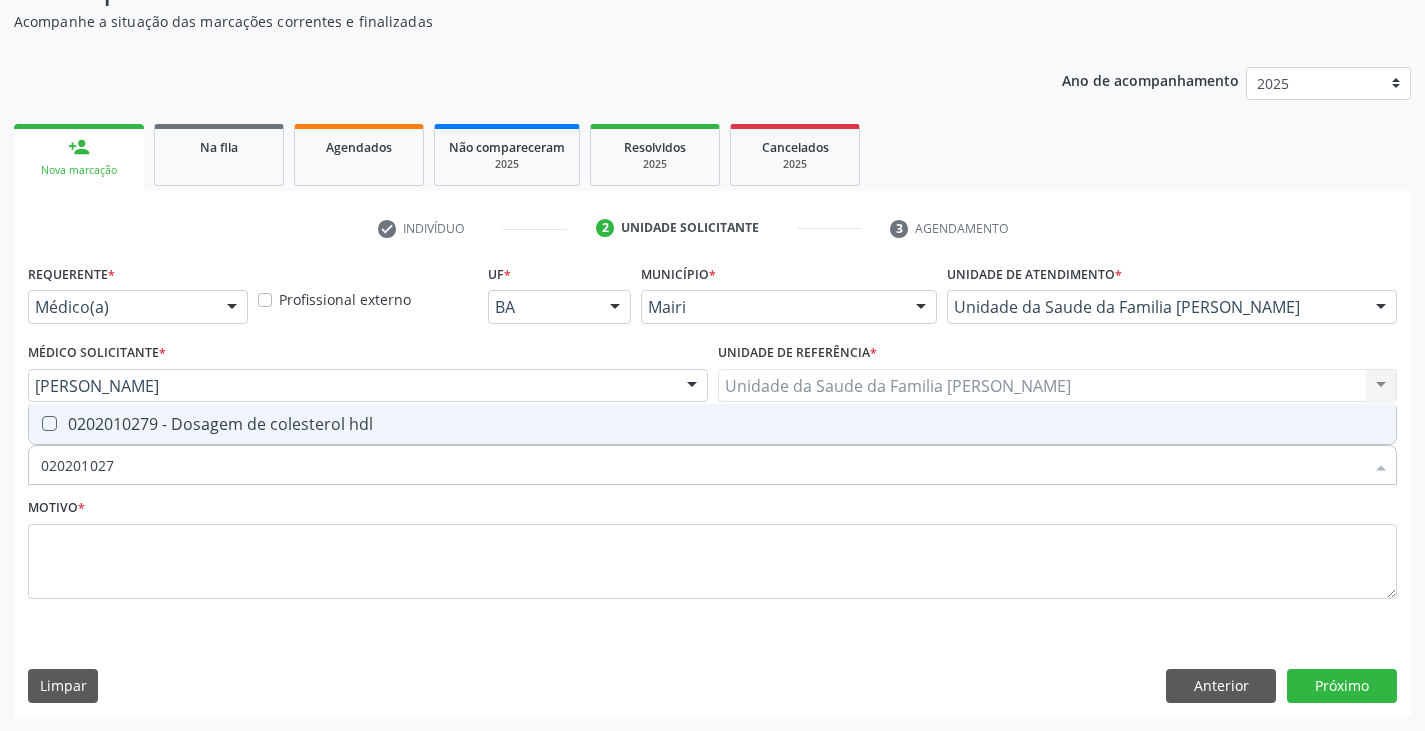 click on "0202010279 - Dosagem de colesterol hdl" at bounding box center [712, 424] 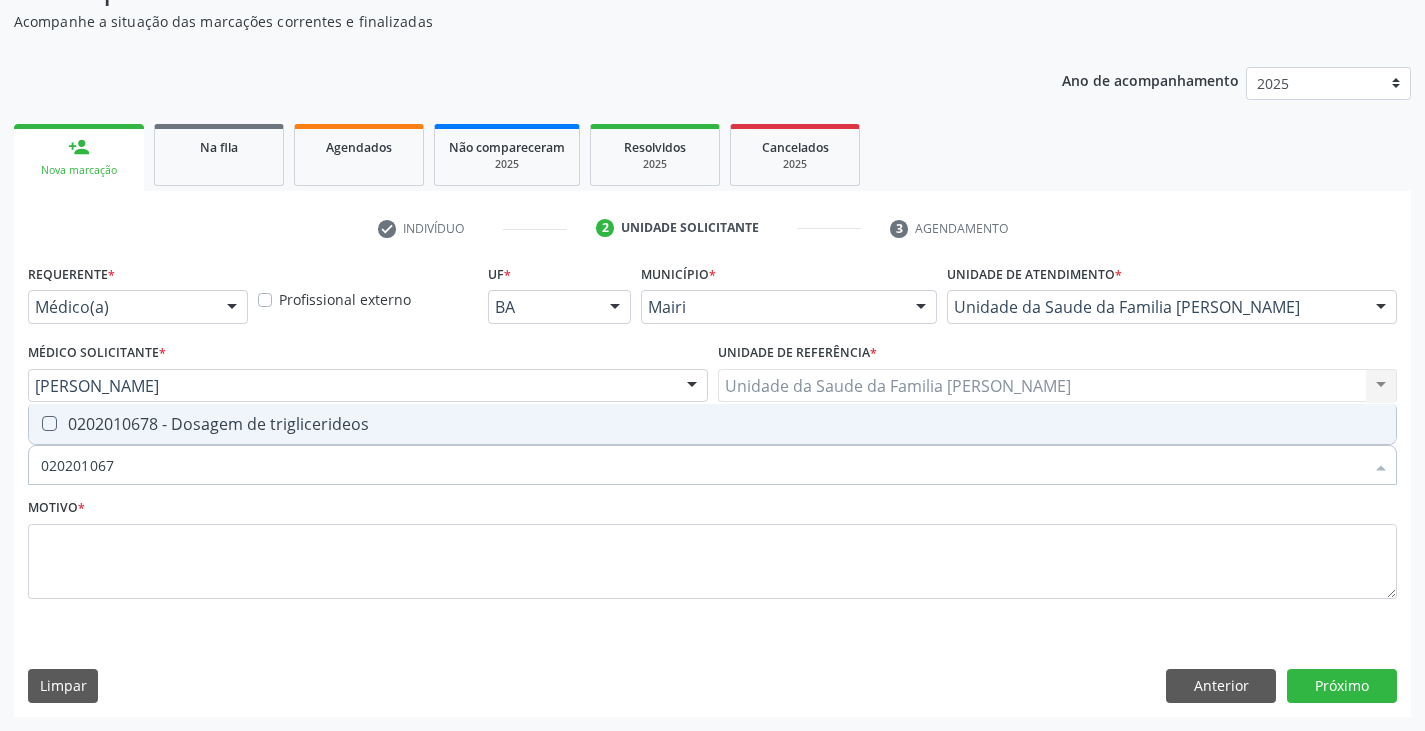 click on "0202010678 - Dosagem de triglicerideos" at bounding box center (712, 424) 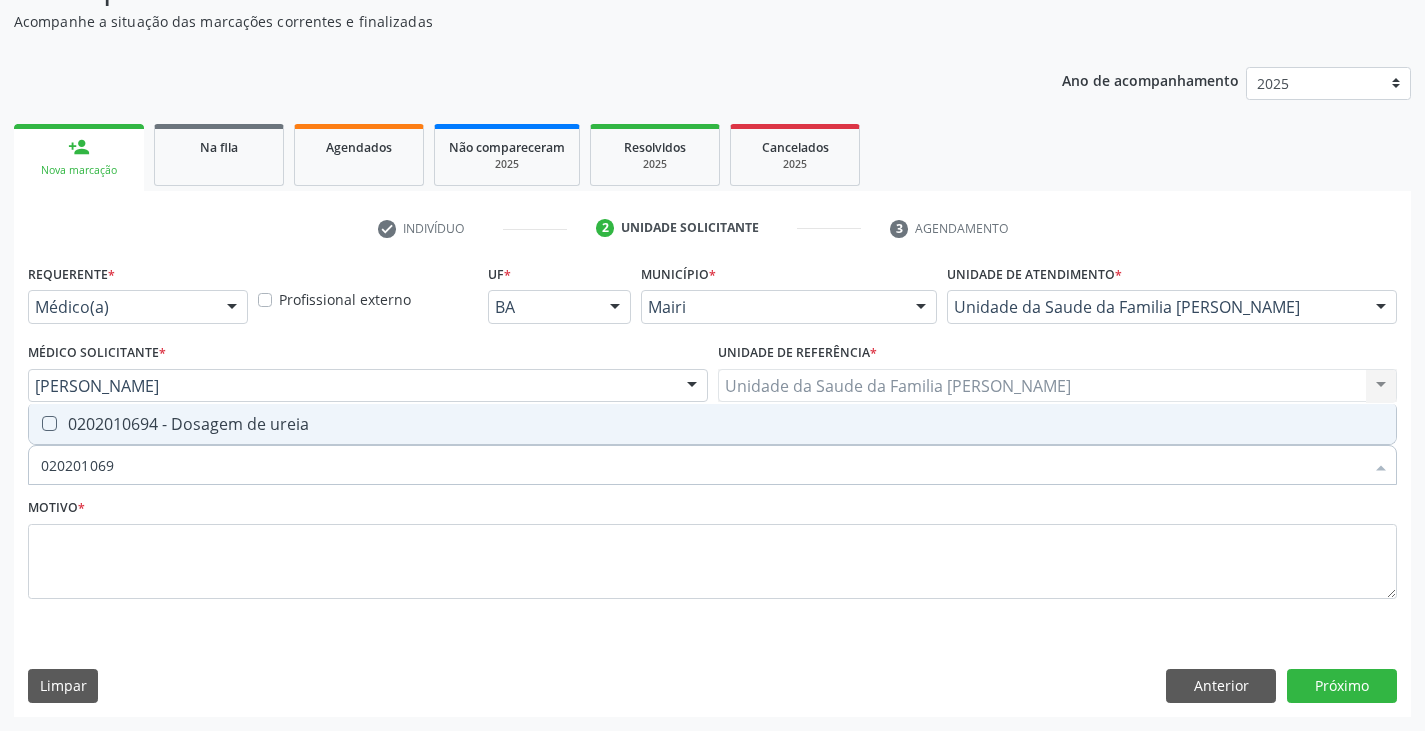 click on "0202010694 - Dosagem de ureia" at bounding box center [712, 424] 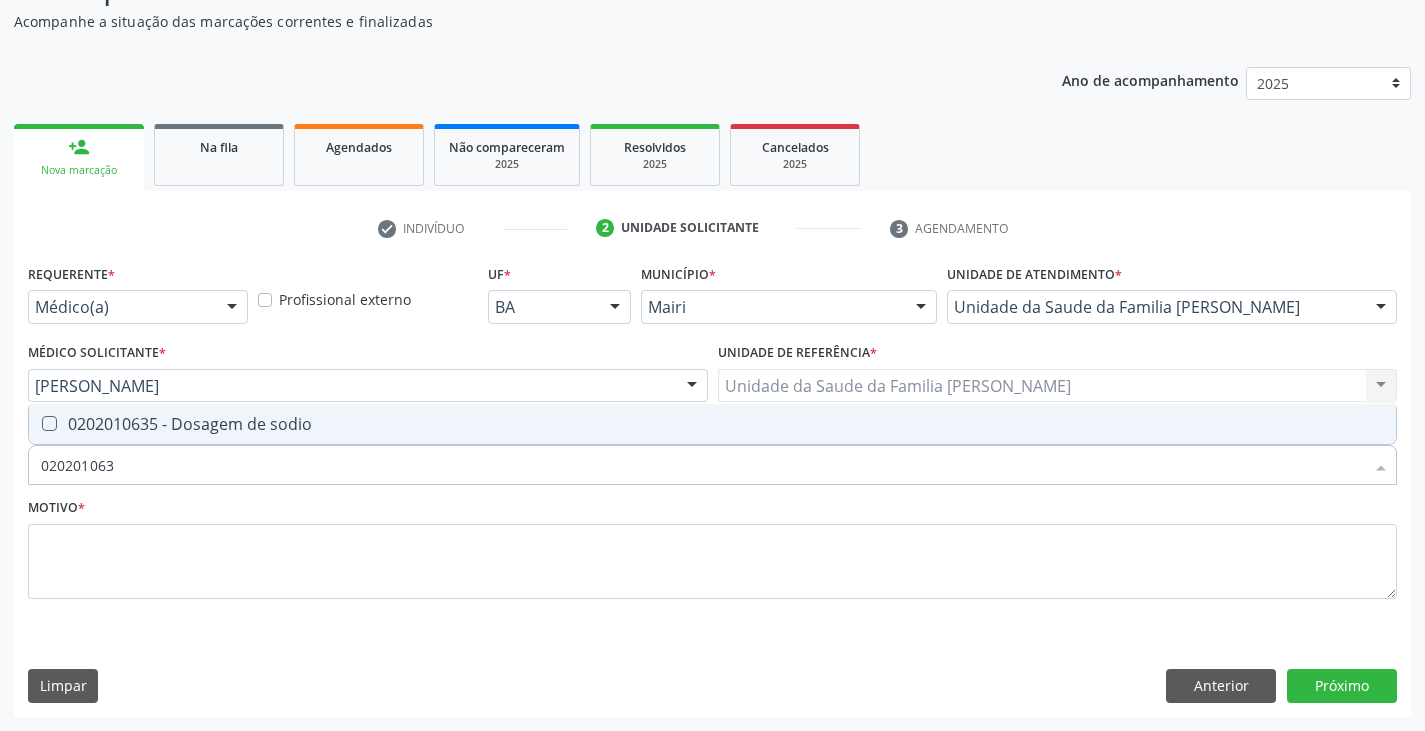 click on "0202010635 - Dosagem de sodio" at bounding box center [712, 424] 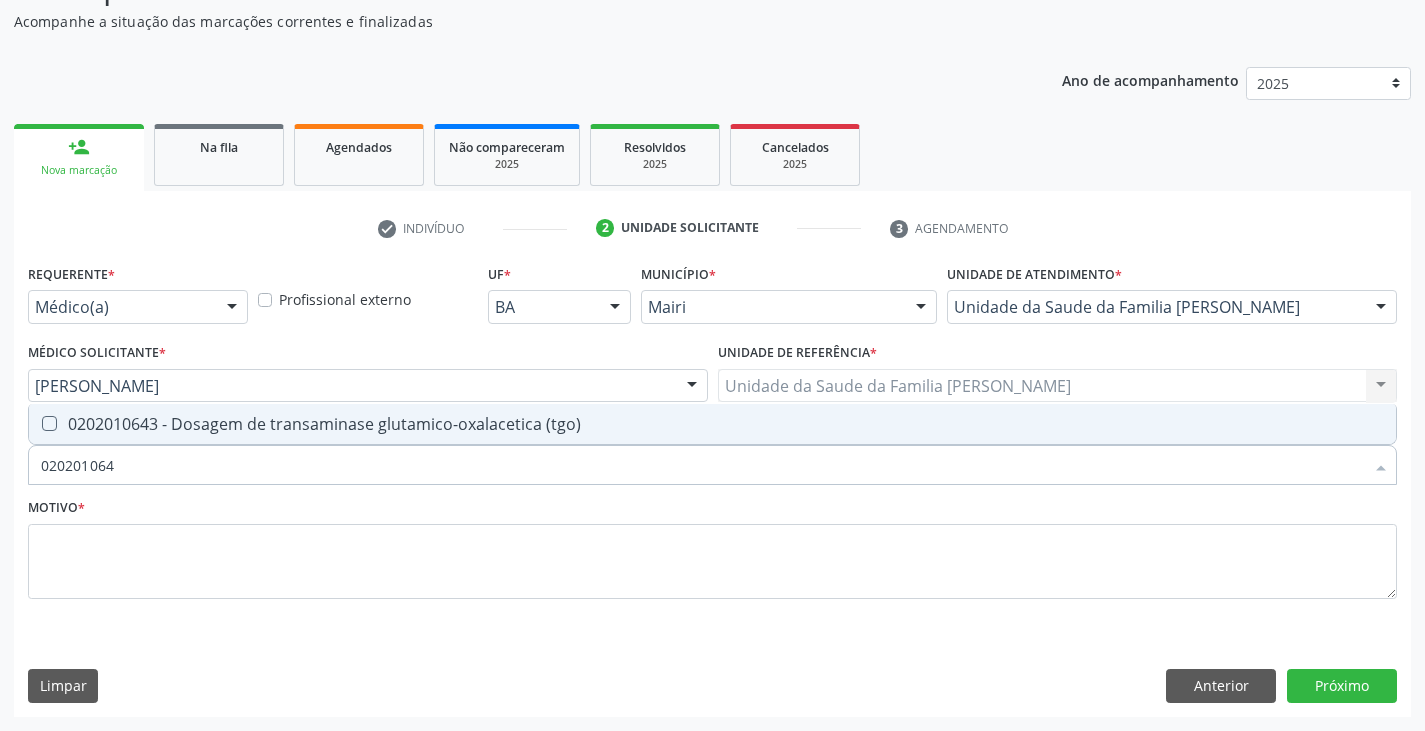 click on "0202010643 - Dosagem de transaminase glutamico-oxalacetica (tgo)" at bounding box center [712, 424] 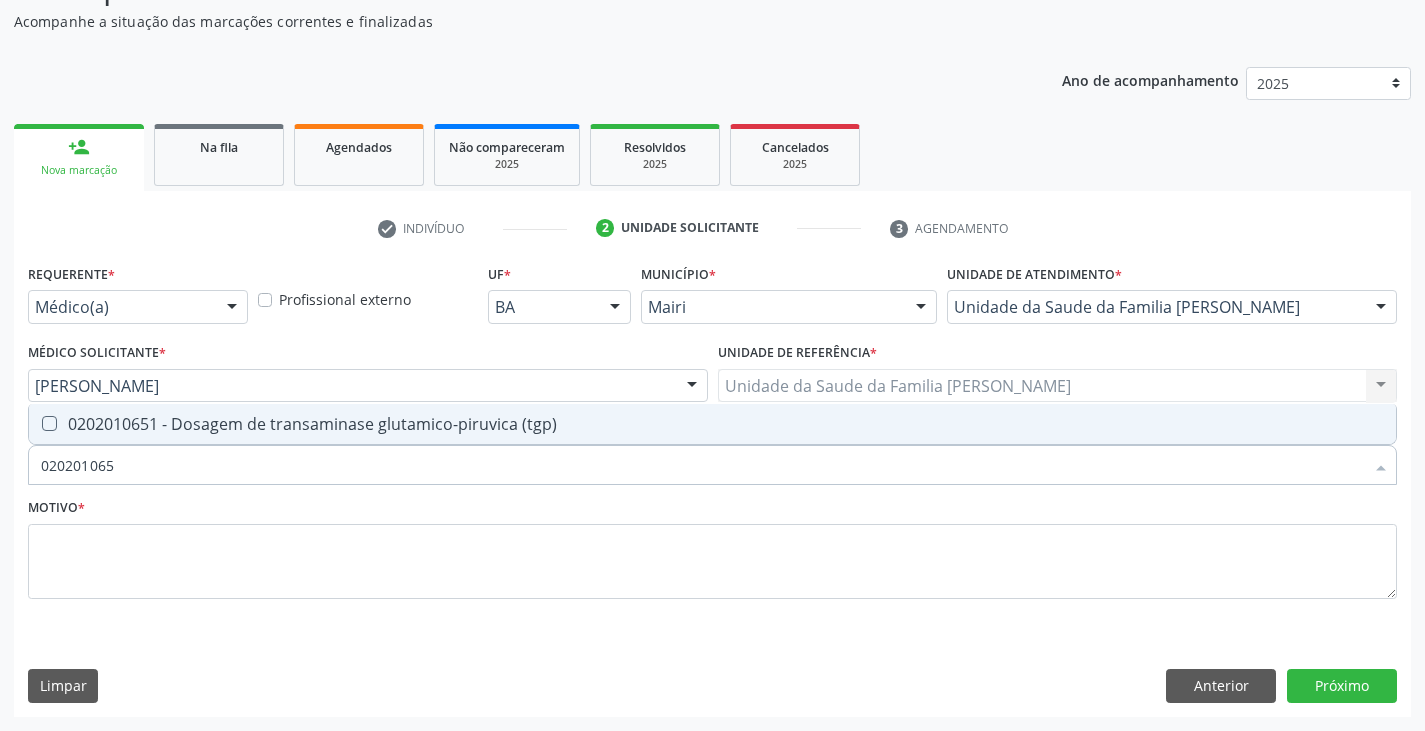 click on "0202010651 - Dosagem de transaminase glutamico-piruvica (tgp)" at bounding box center (712, 424) 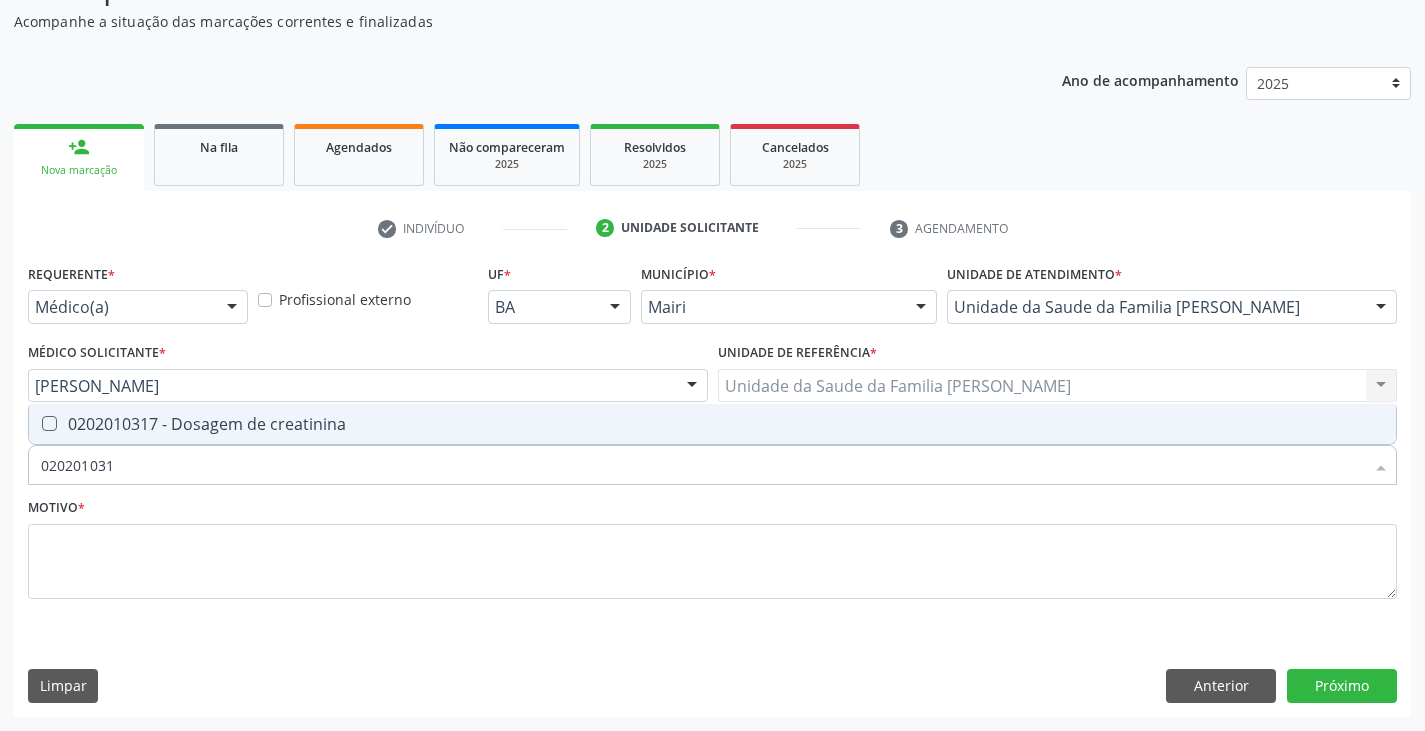 click on "0202010317 - Dosagem de creatinina" at bounding box center (712, 424) 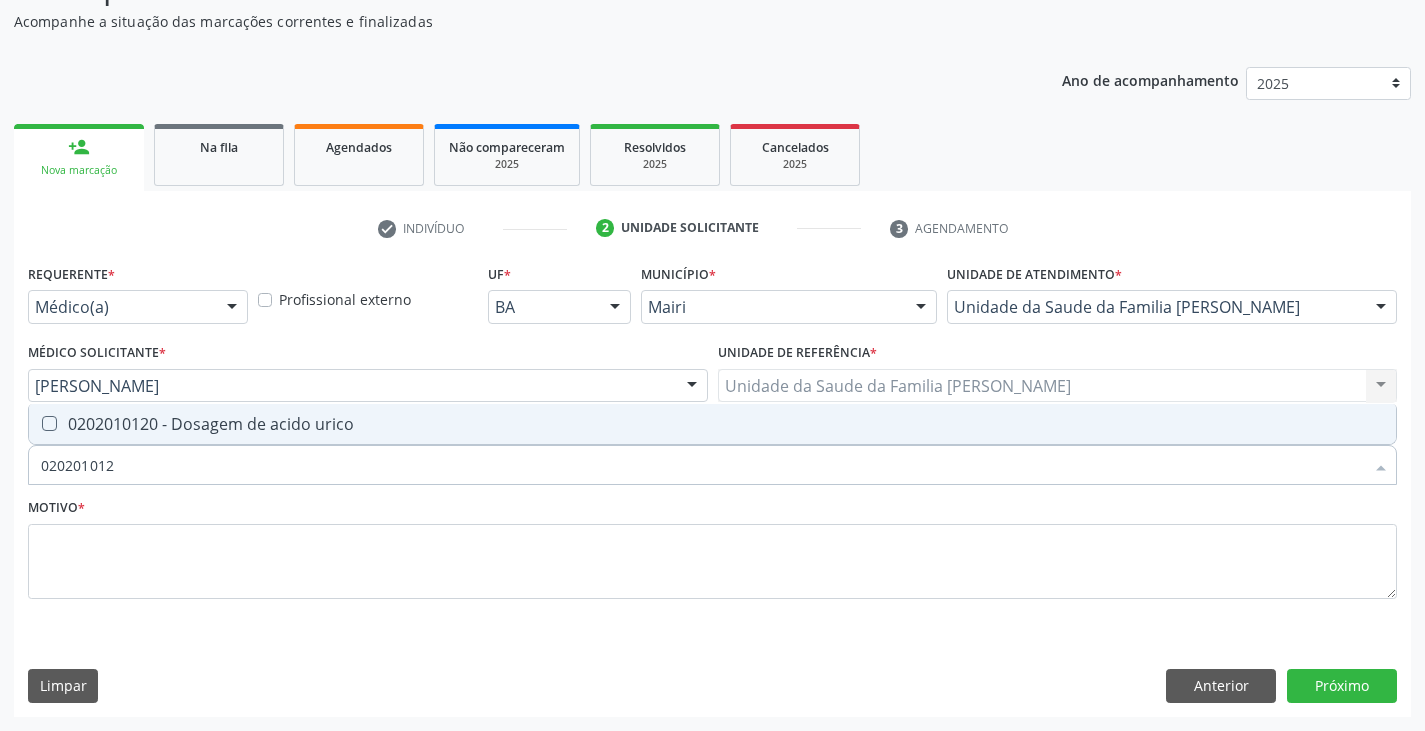 click on "0202010120 - Dosagem de acido urico" at bounding box center (712, 424) 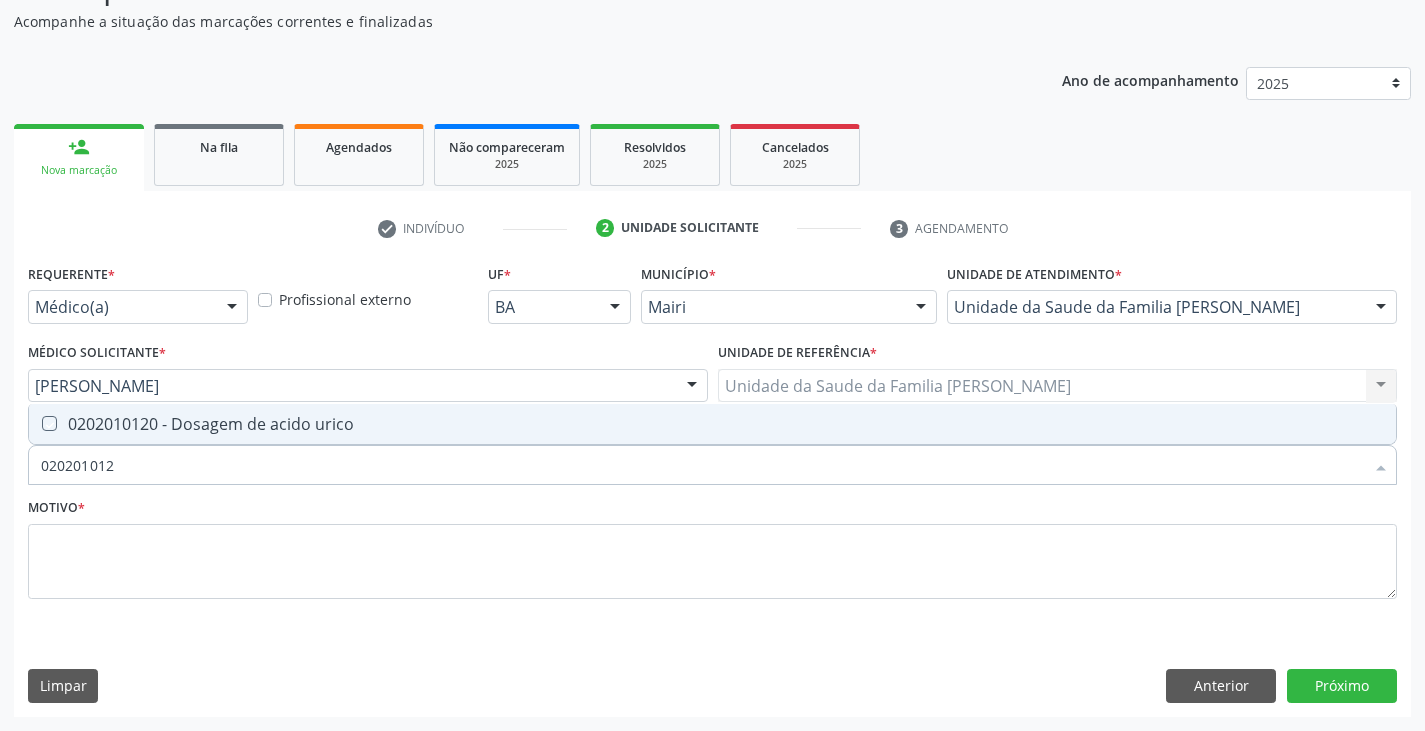 click on "0202010120 - Dosagem de acido urico" at bounding box center (712, 424) 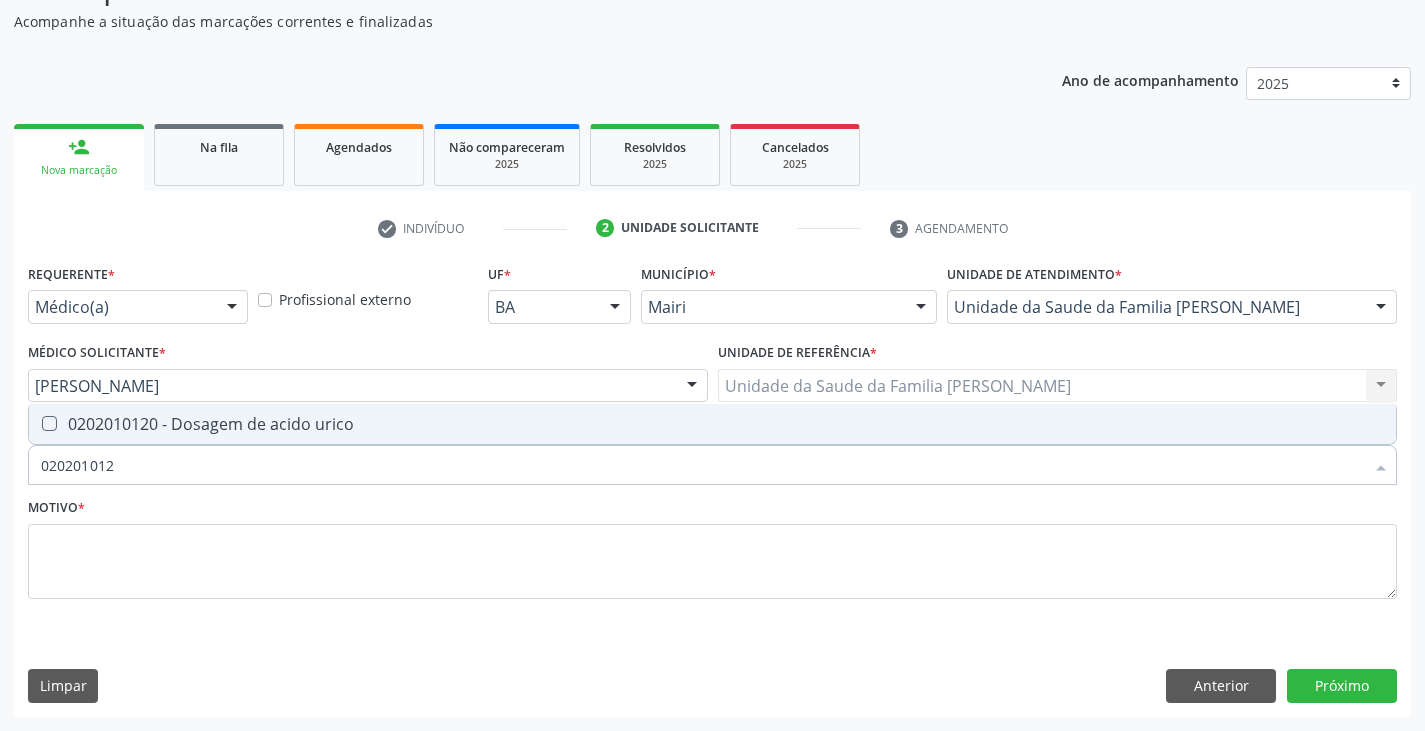 click on "0202010120 - Dosagem de acido urico" at bounding box center [712, 424] 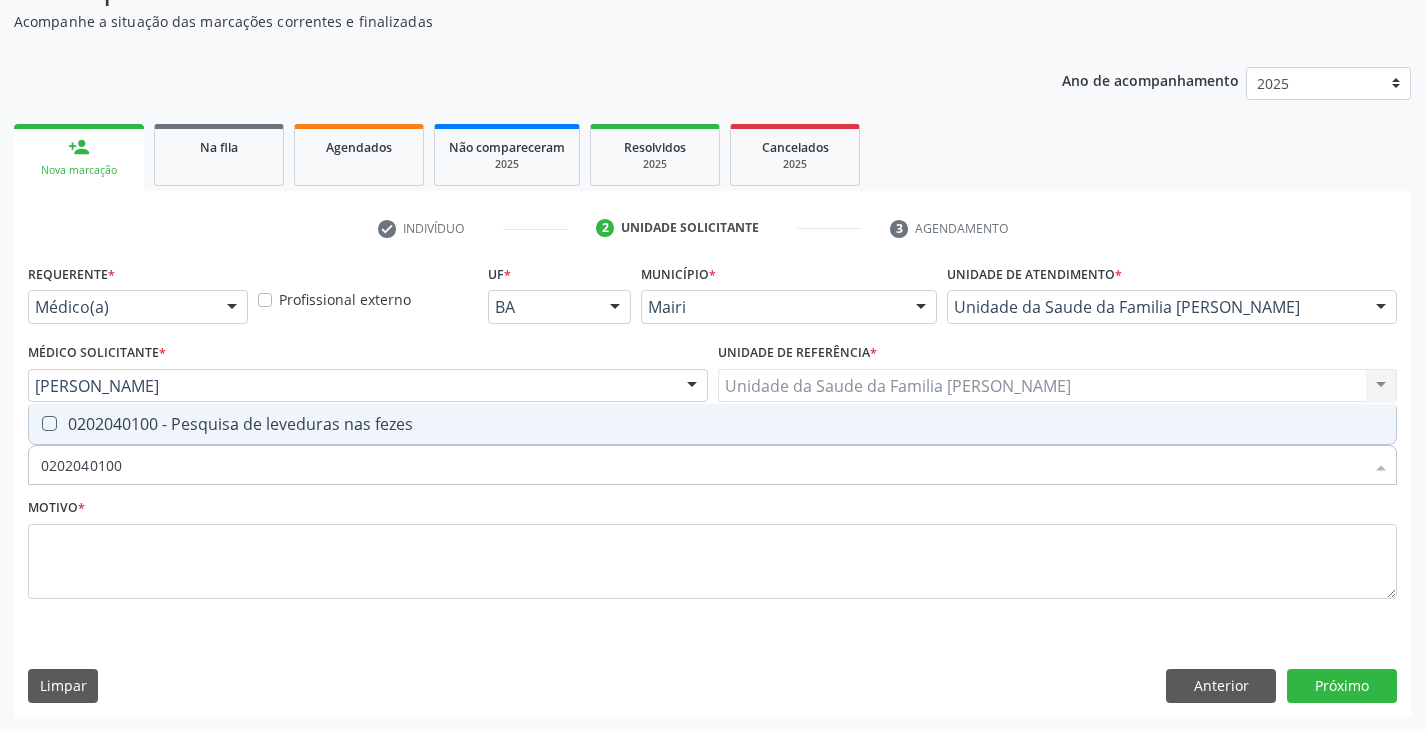 click on "0202040100 - Pesquisa de leveduras nas fezes" at bounding box center [712, 424] 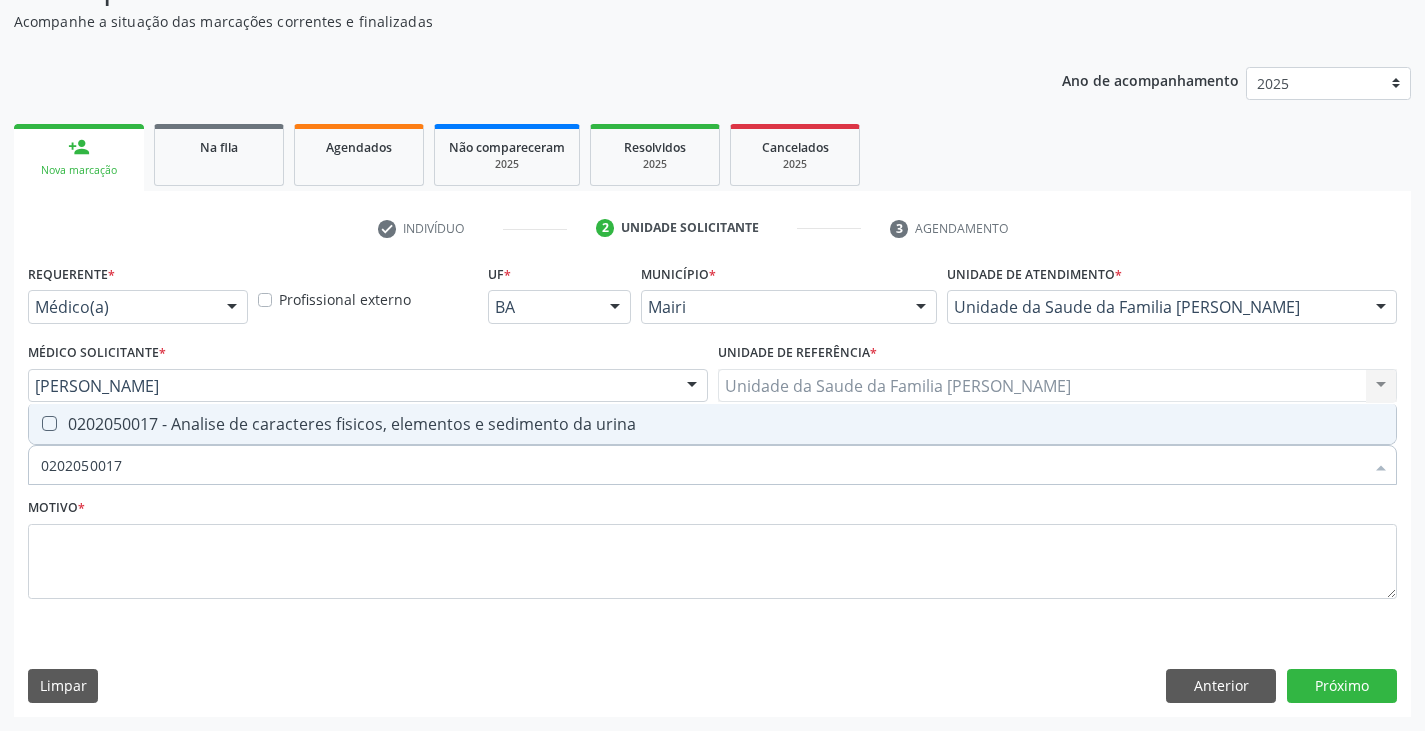 click on "0202050017 - Analise de caracteres fisicos, elementos e sedimento da urina" at bounding box center [712, 424] 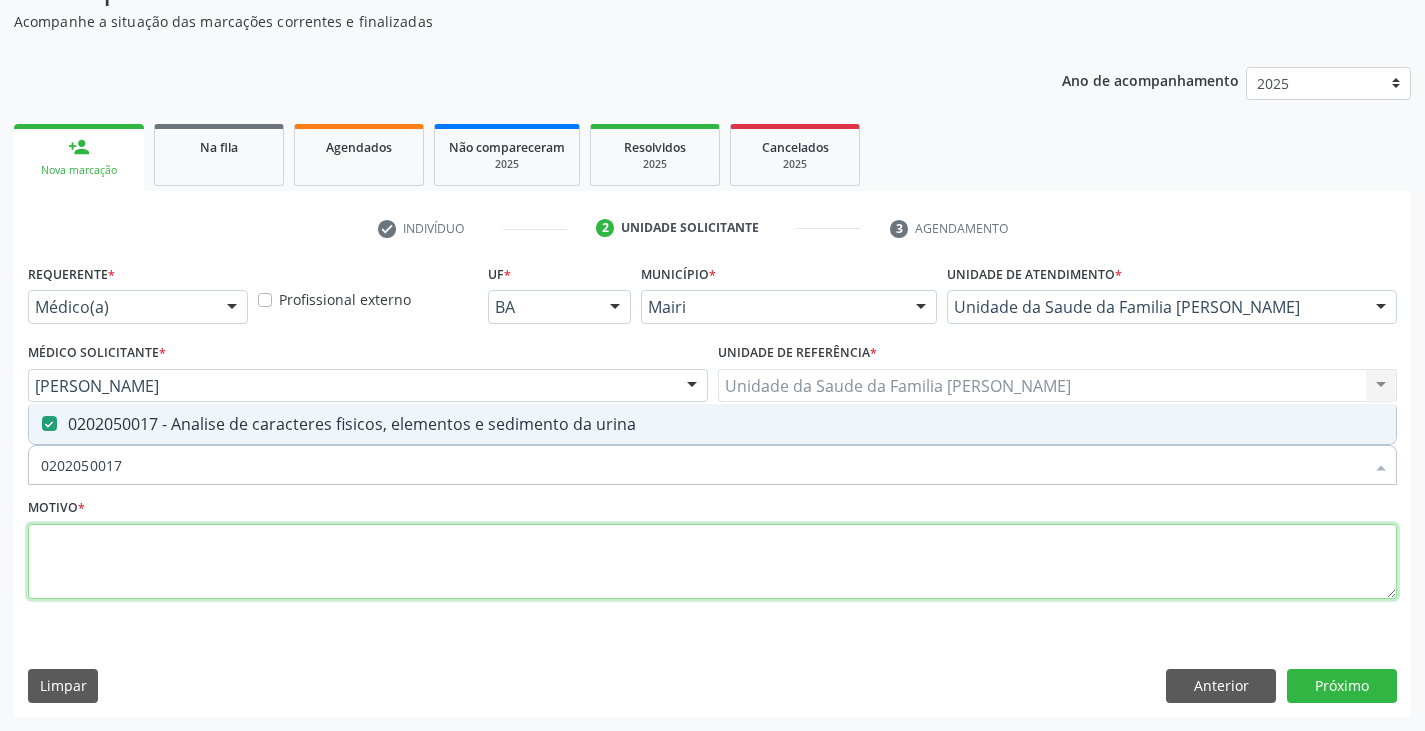 click at bounding box center [712, 562] 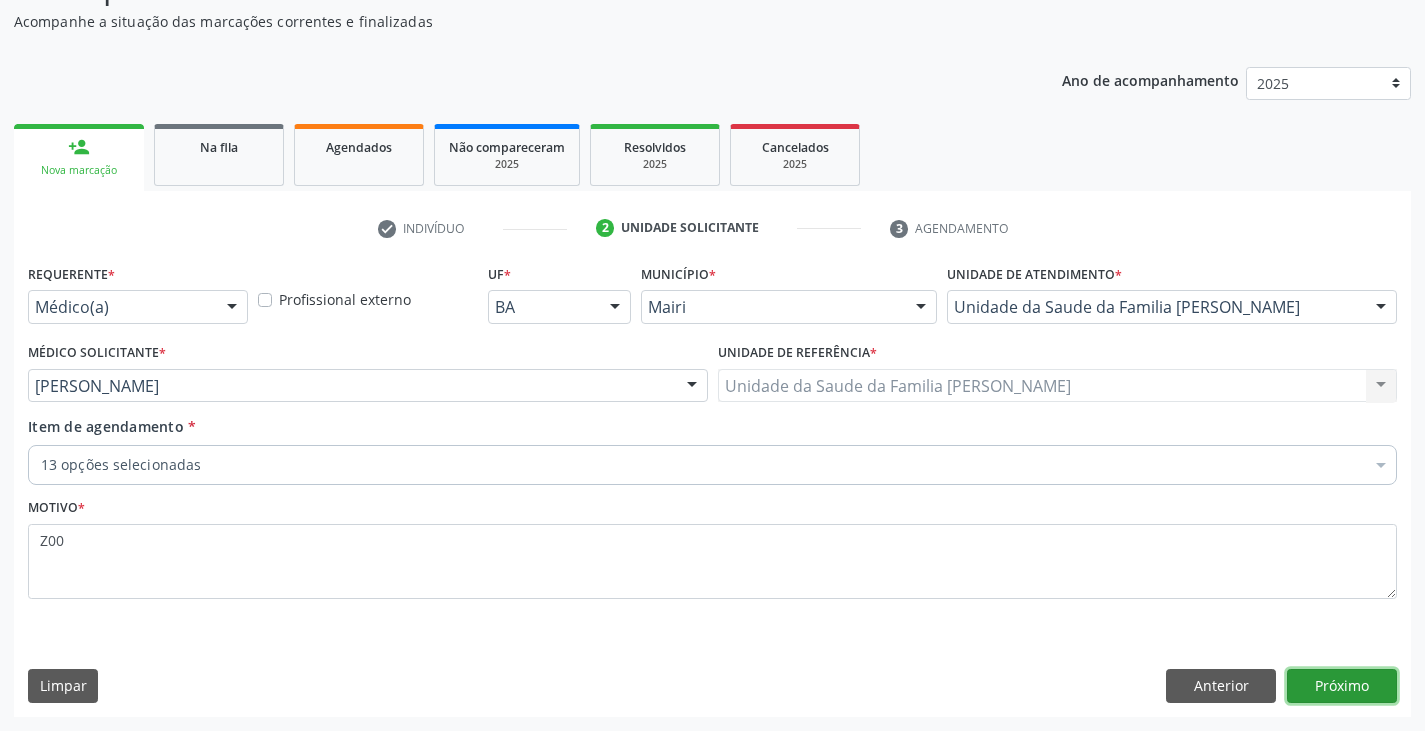 click on "Próximo" at bounding box center (1342, 686) 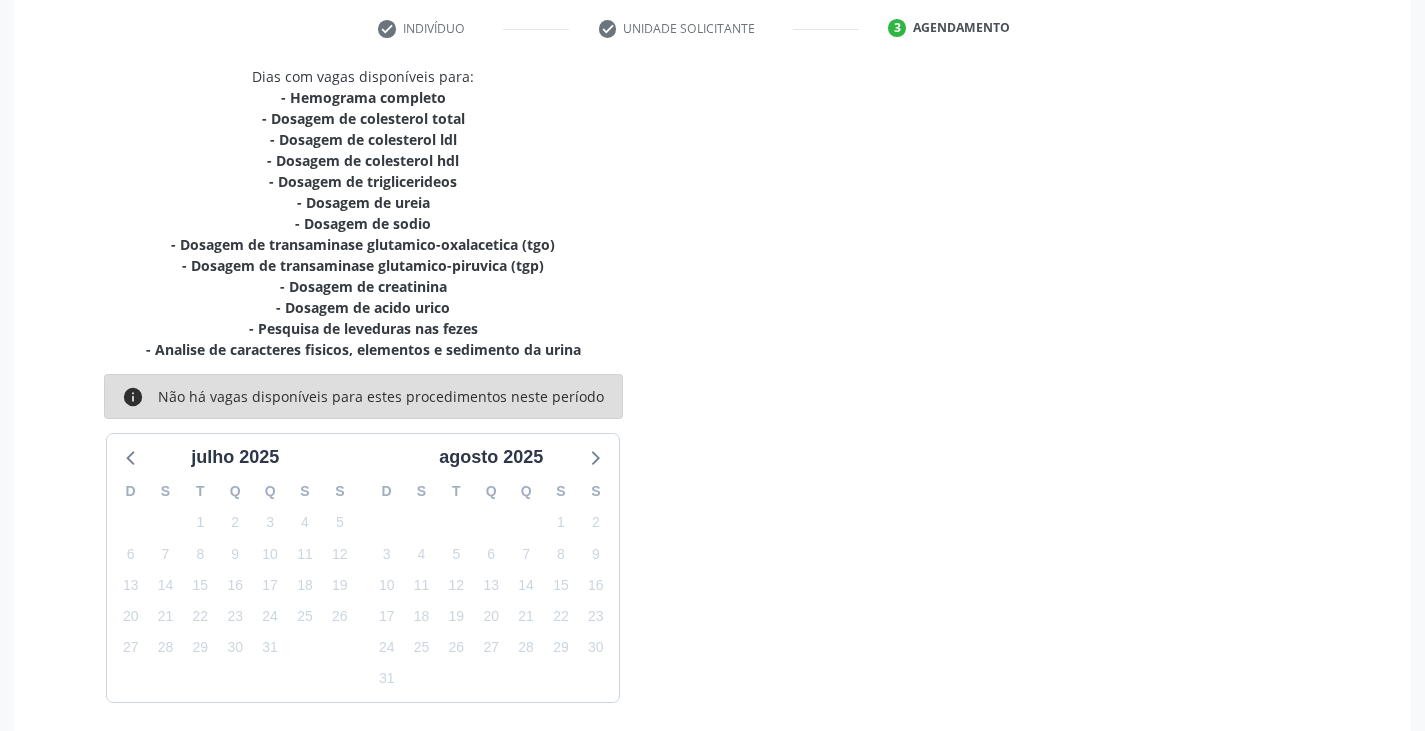scroll, scrollTop: 450, scrollLeft: 0, axis: vertical 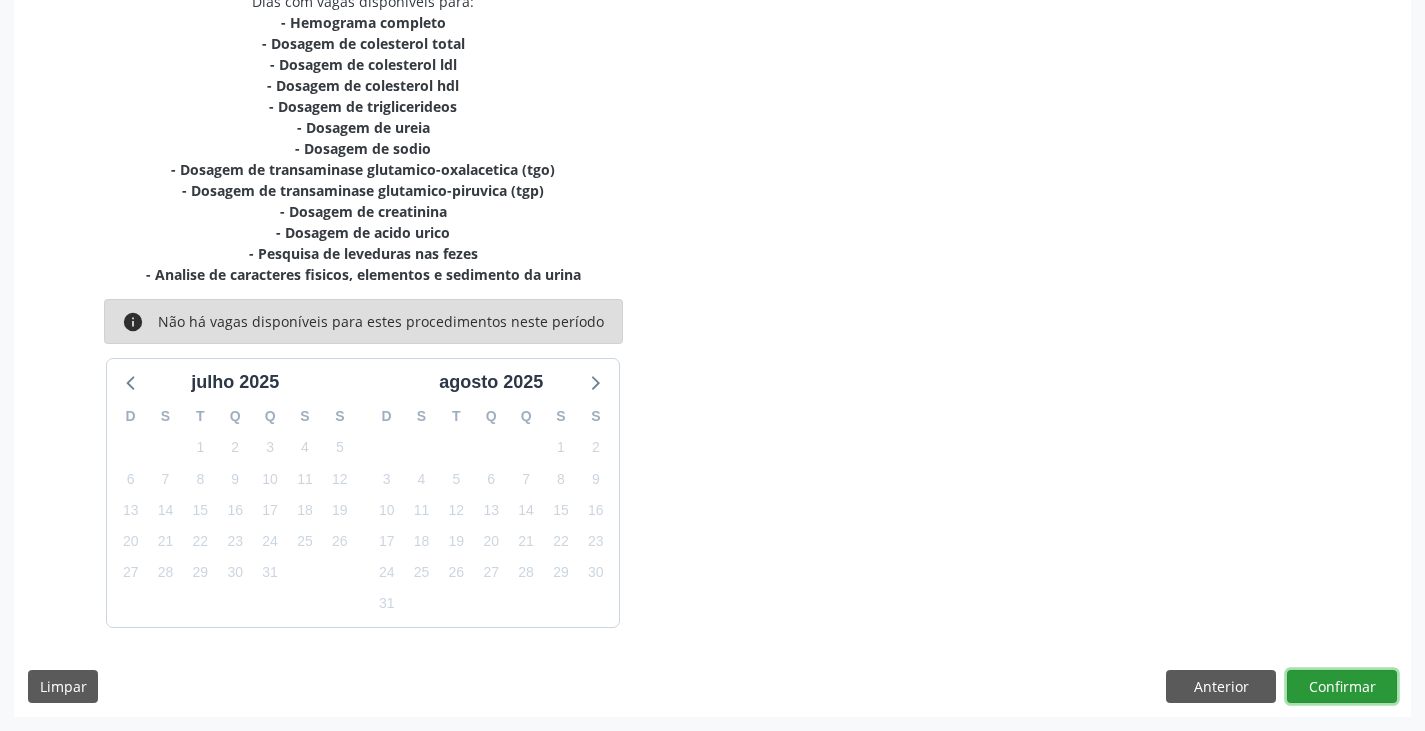 click on "Confirmar" at bounding box center [1342, 687] 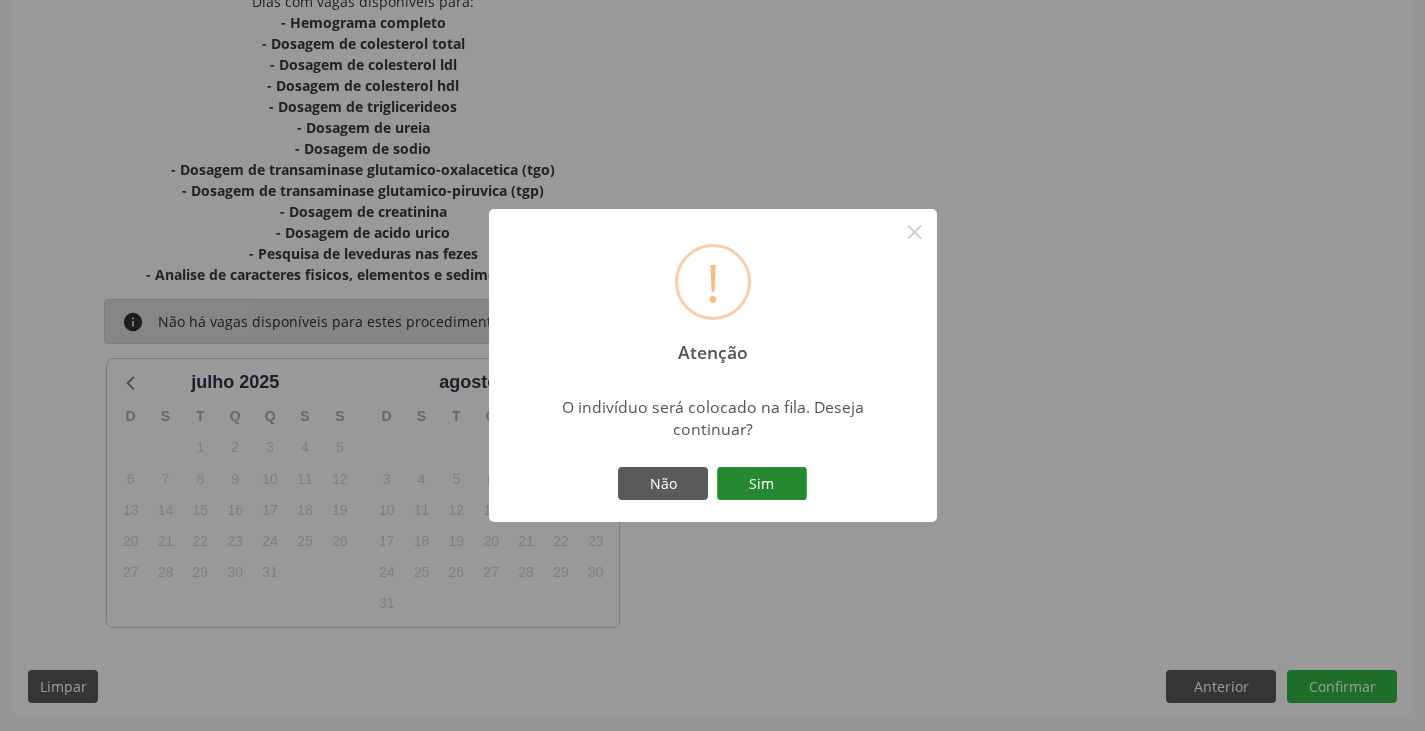 click on "Sim" at bounding box center [762, 484] 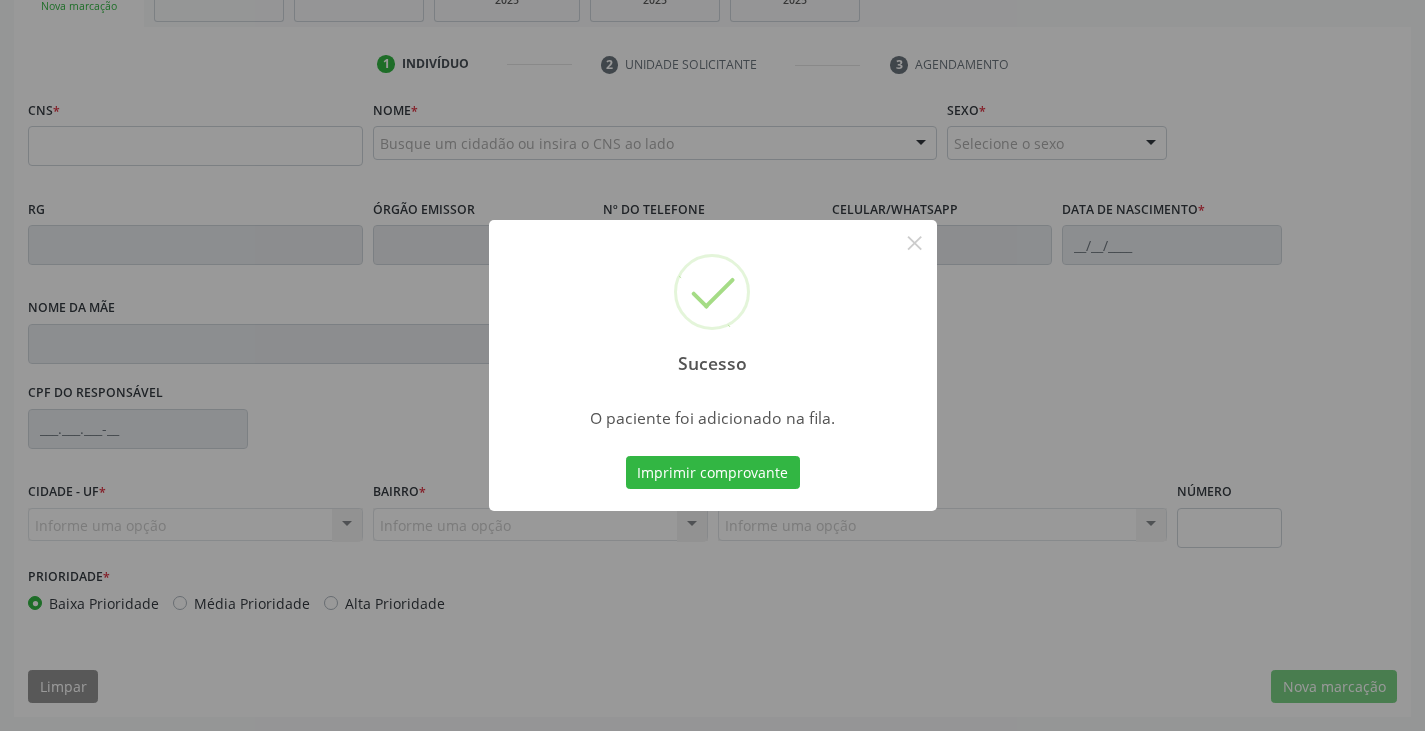 scroll, scrollTop: 339, scrollLeft: 0, axis: vertical 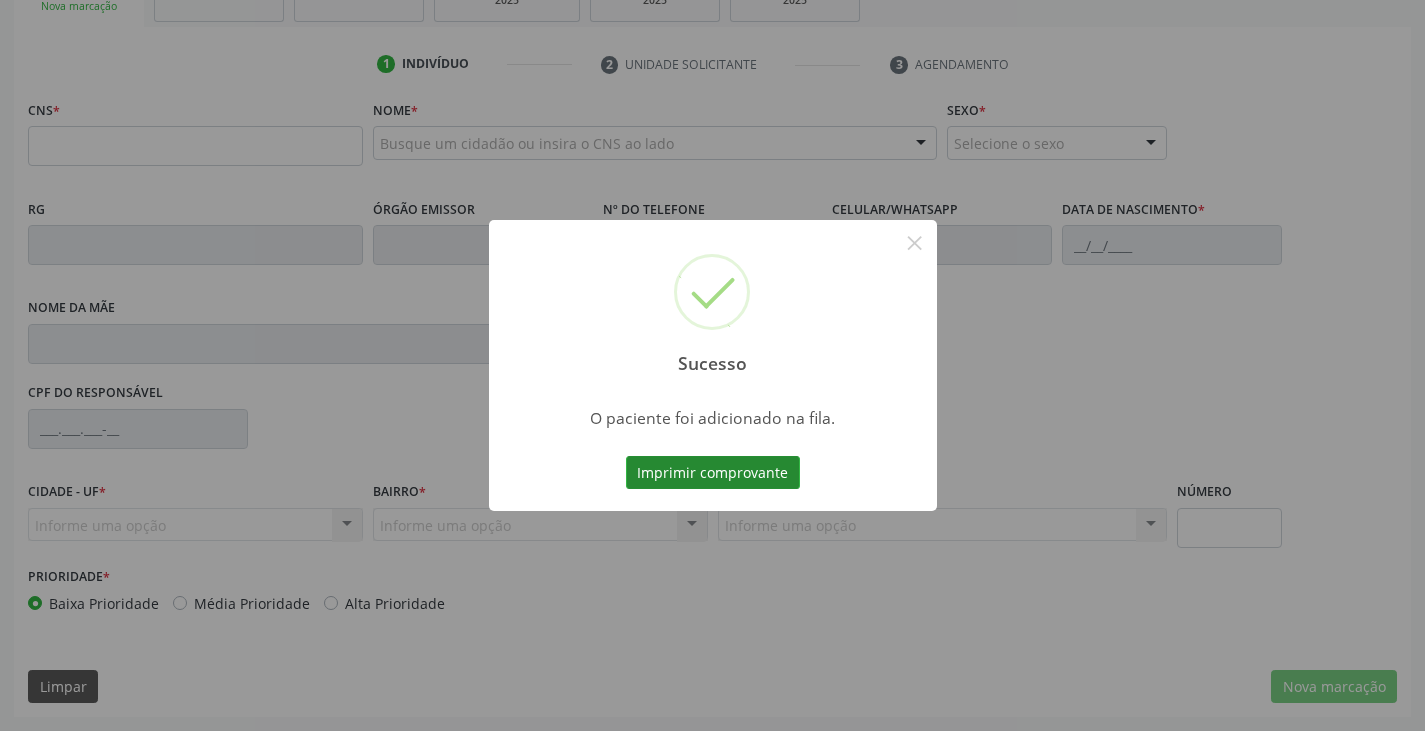 click on "Imprimir comprovante" at bounding box center (713, 473) 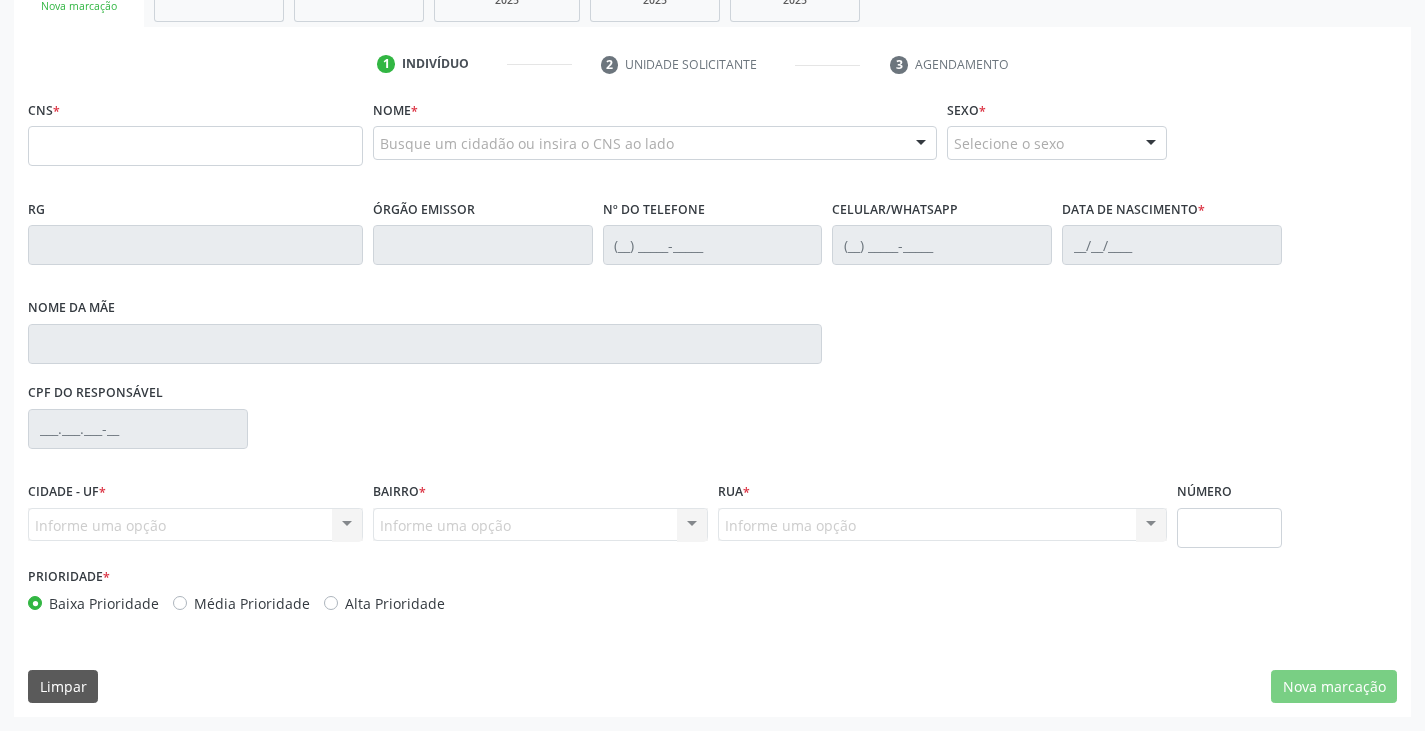 scroll, scrollTop: 139, scrollLeft: 0, axis: vertical 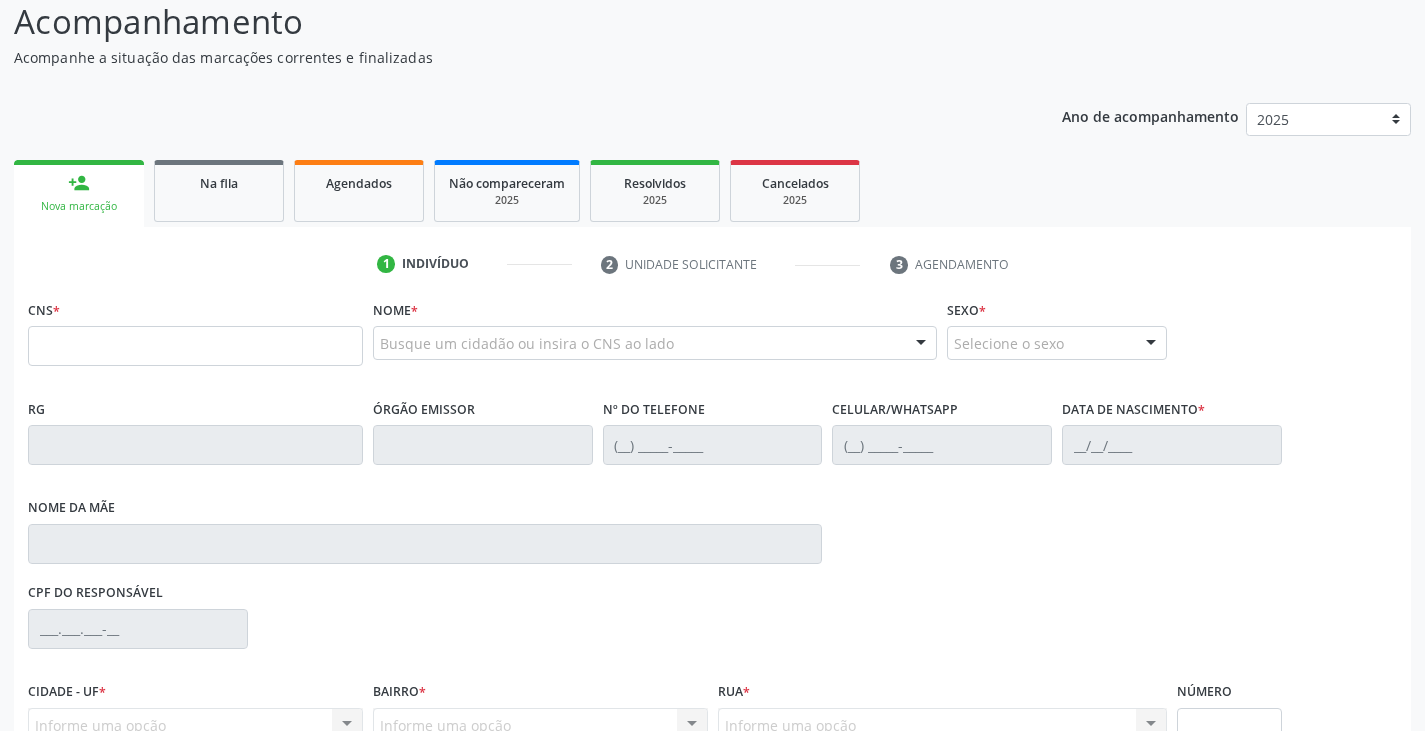 click on "1
Indivíduo
2
Unidade solicitante
3
Agendamento
CNS
*
Nome
*
Busque um cidadão ou insira o CNS ao lado
Nenhum resultado encontrado para: "   "
Digite o nome ou CNS para buscar um indivíduo
Sexo
*
Selecione o sexo
Masculino   Feminino
Nenhum resultado encontrado para: "   "
Não há nenhuma opção para ser exibida.
RG
Órgão emissor
Nº do Telefone
Celular/WhatsApp
Data de nascimento
*
Nome da mãe
CPF do responsável
Cidade - UF
*
Informe uma opção
Mairi - BA
Nenhum resultado encontrado para: "   "" at bounding box center (712, 572) 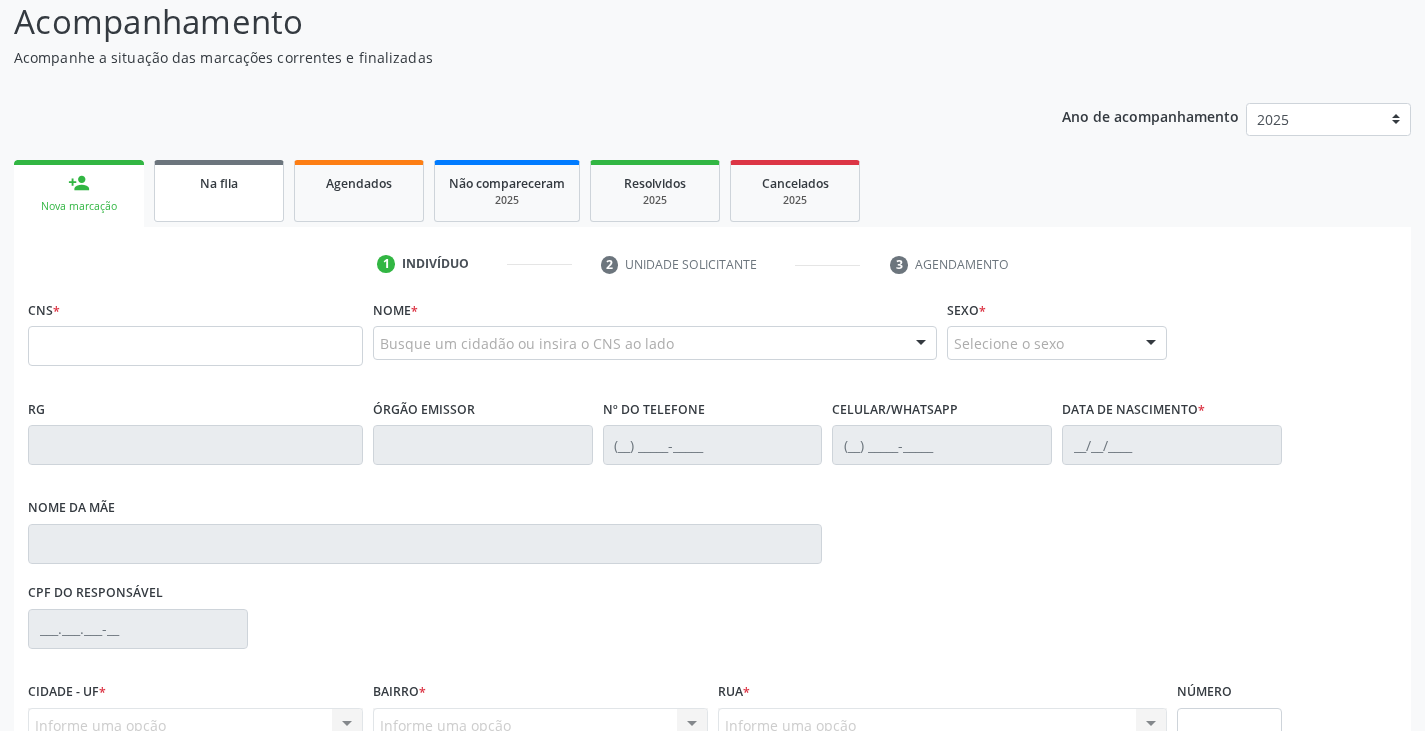 click on "Na fila" at bounding box center [219, 191] 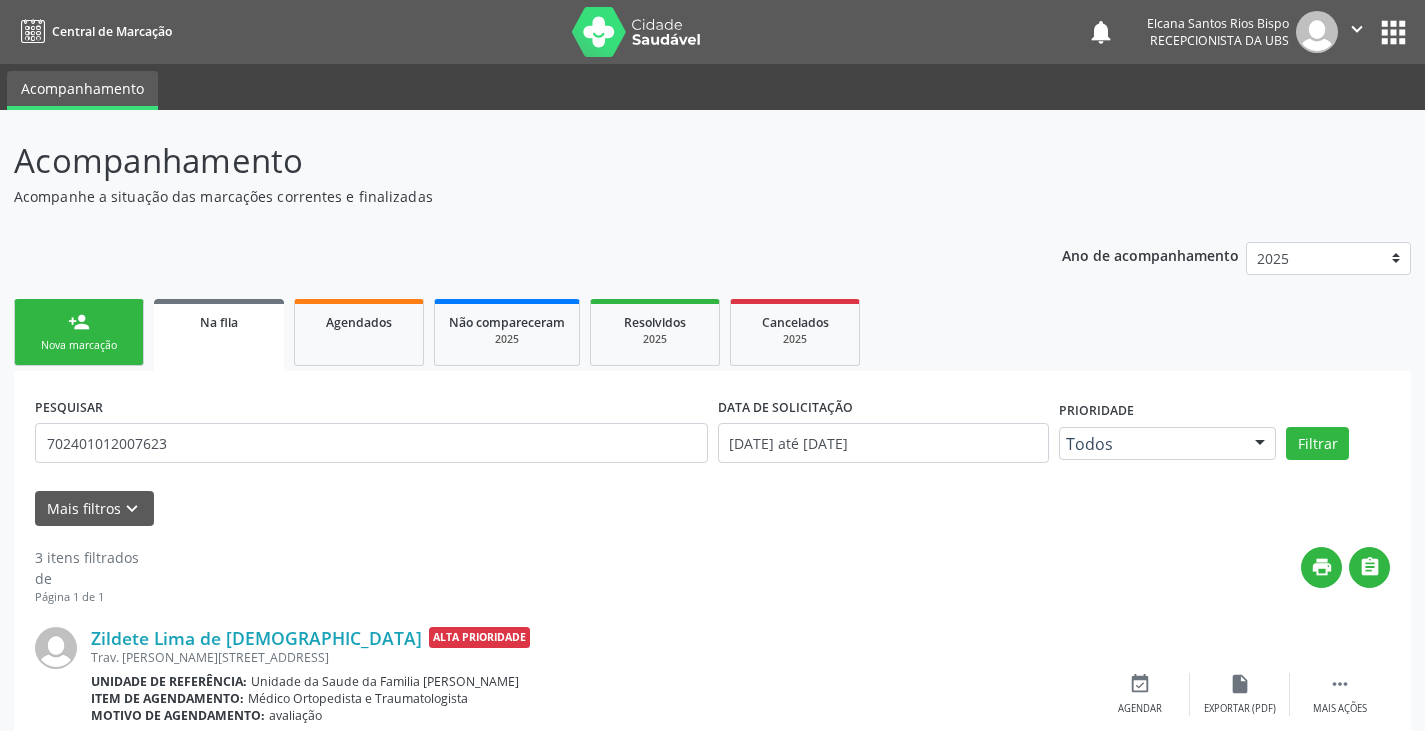 scroll, scrollTop: 446, scrollLeft: 0, axis: vertical 